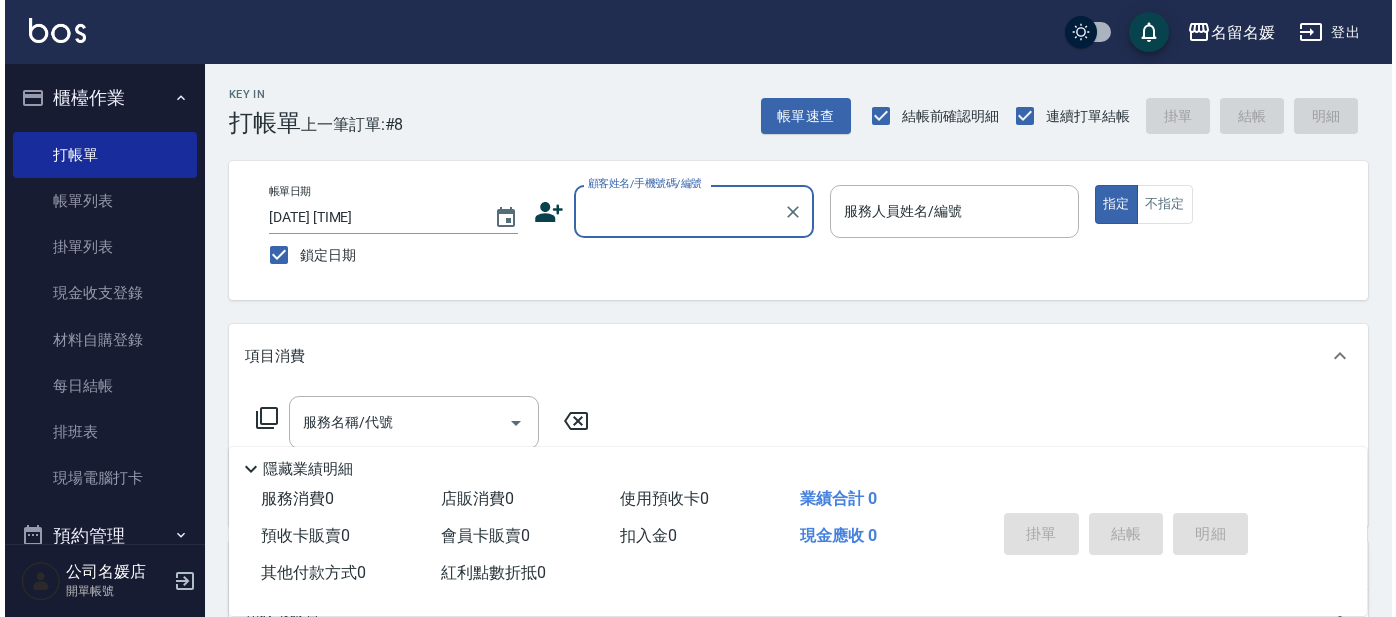 scroll, scrollTop: 0, scrollLeft: 0, axis: both 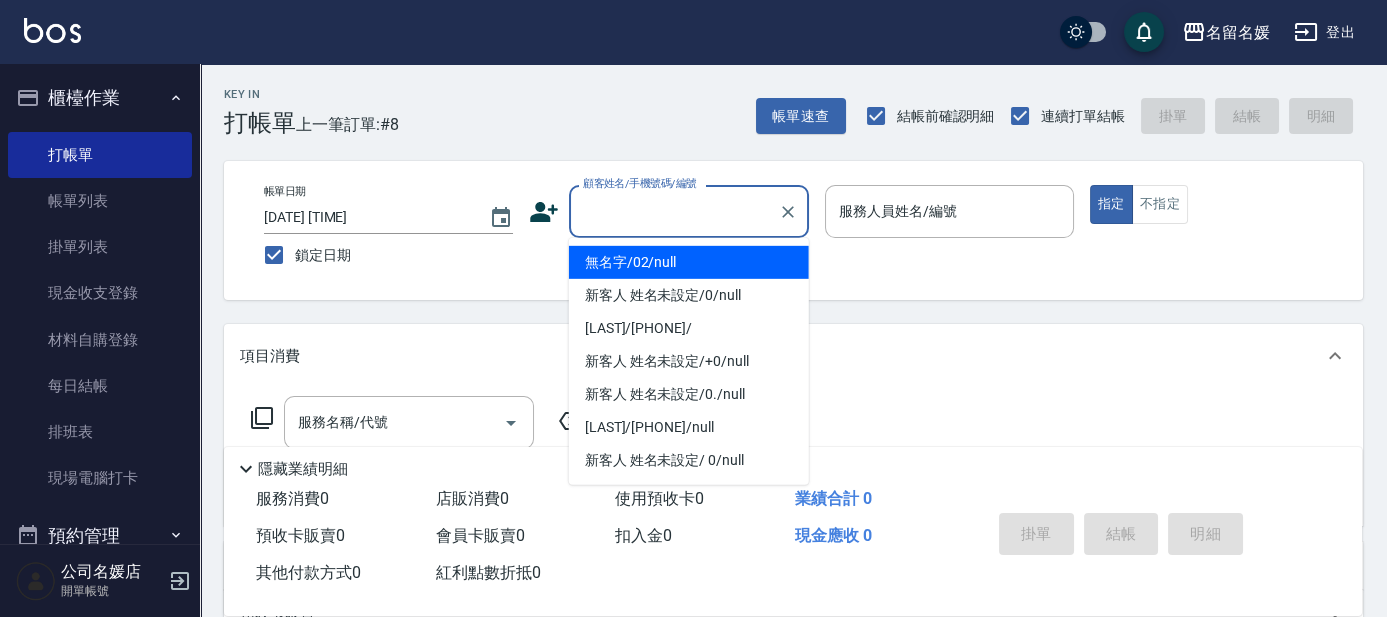 click on "顧客姓名/手機號碼/編號" at bounding box center [674, 211] 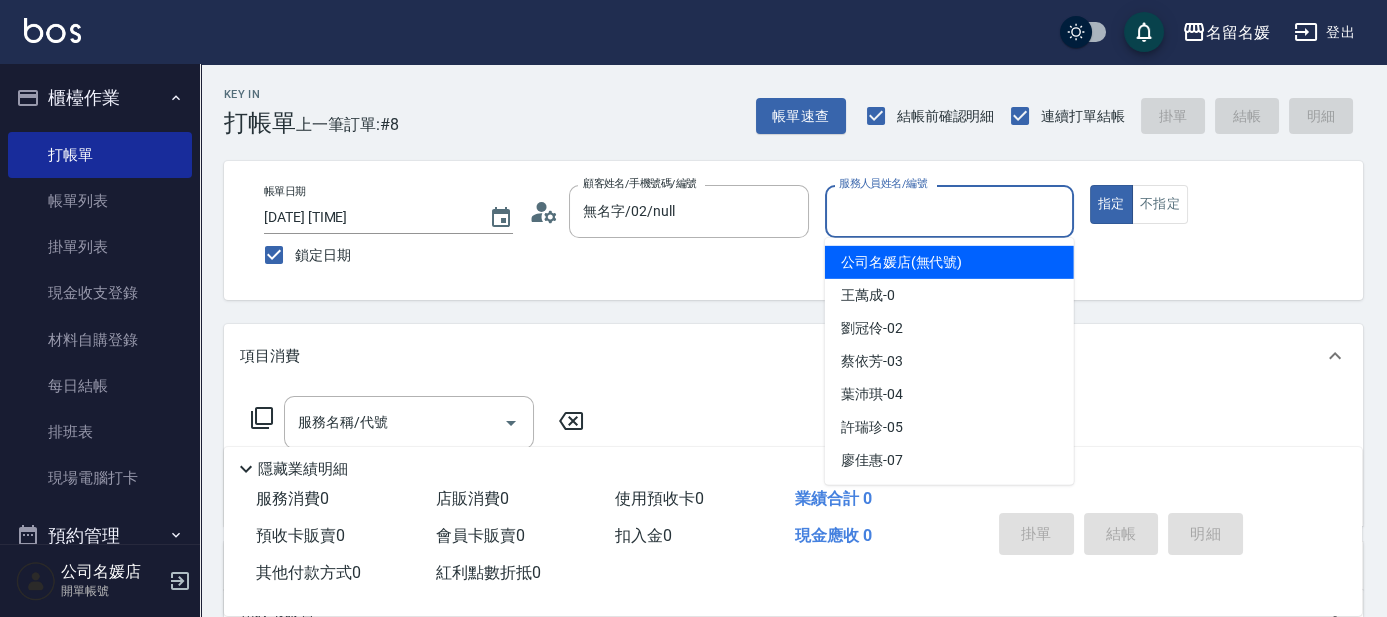 click on "服務人員姓名/編號" at bounding box center (949, 211) 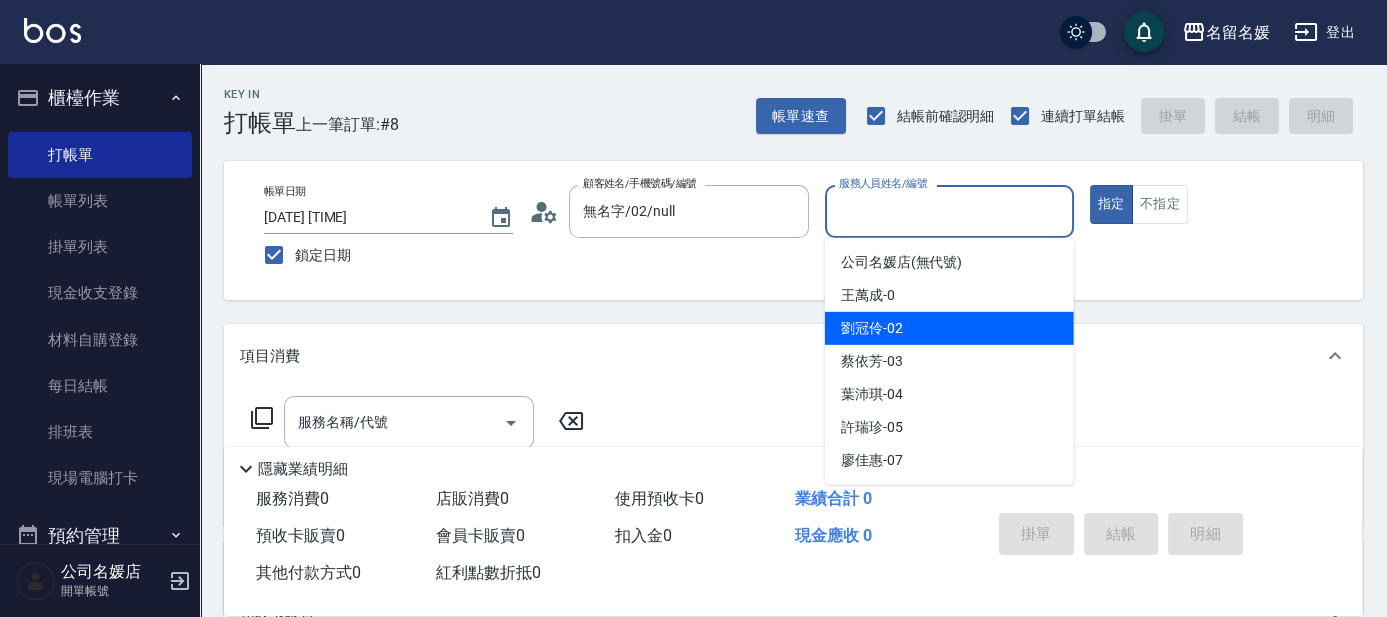 click on "[LAST] -02" at bounding box center (872, 328) 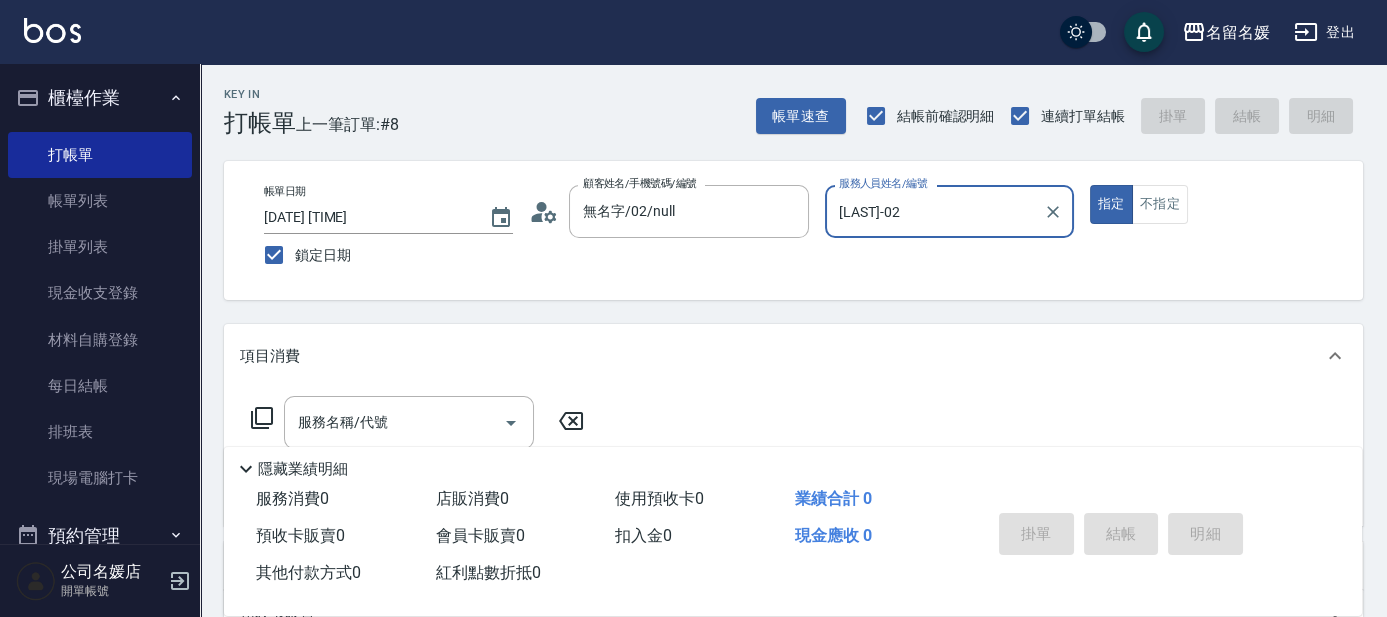 click 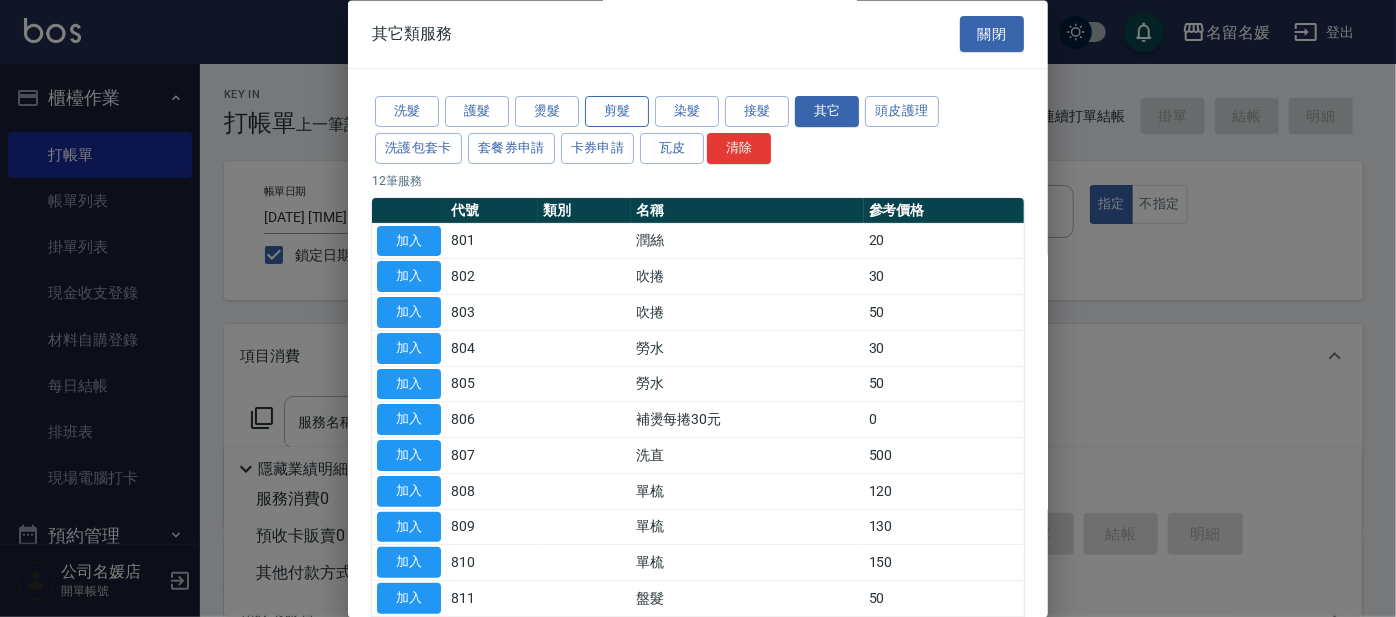 click on "剪髮" at bounding box center [617, 112] 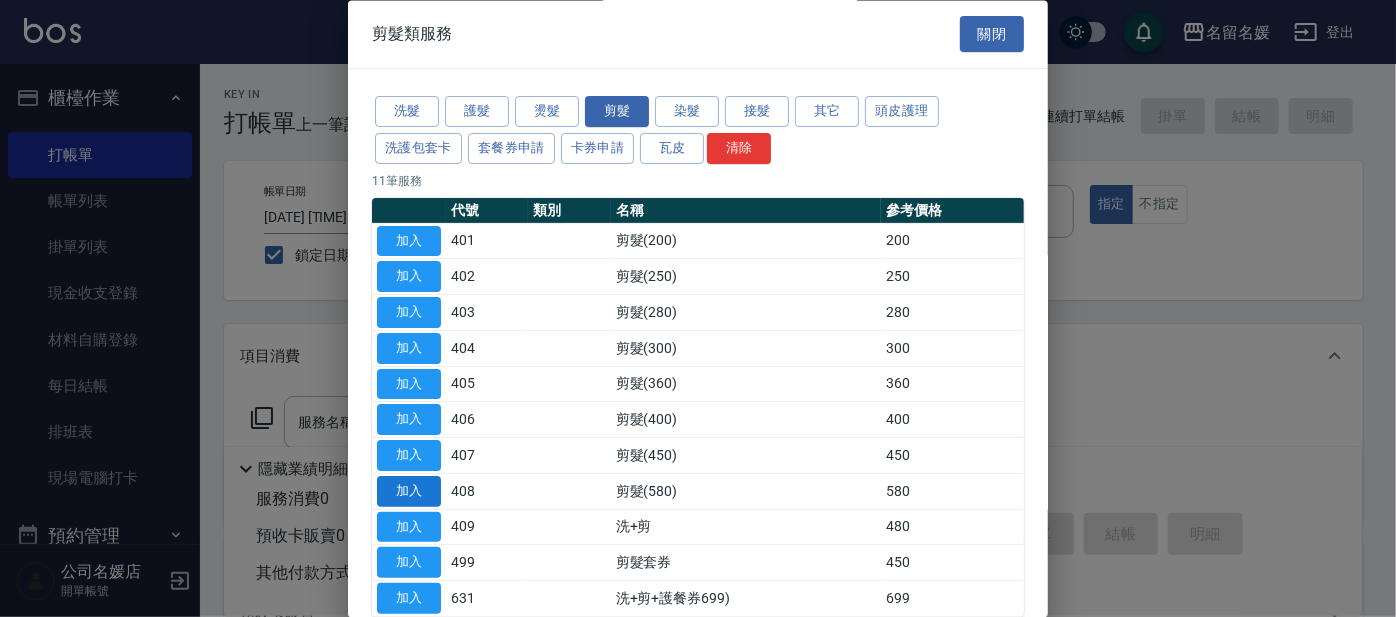 click on "加入" at bounding box center (409, 491) 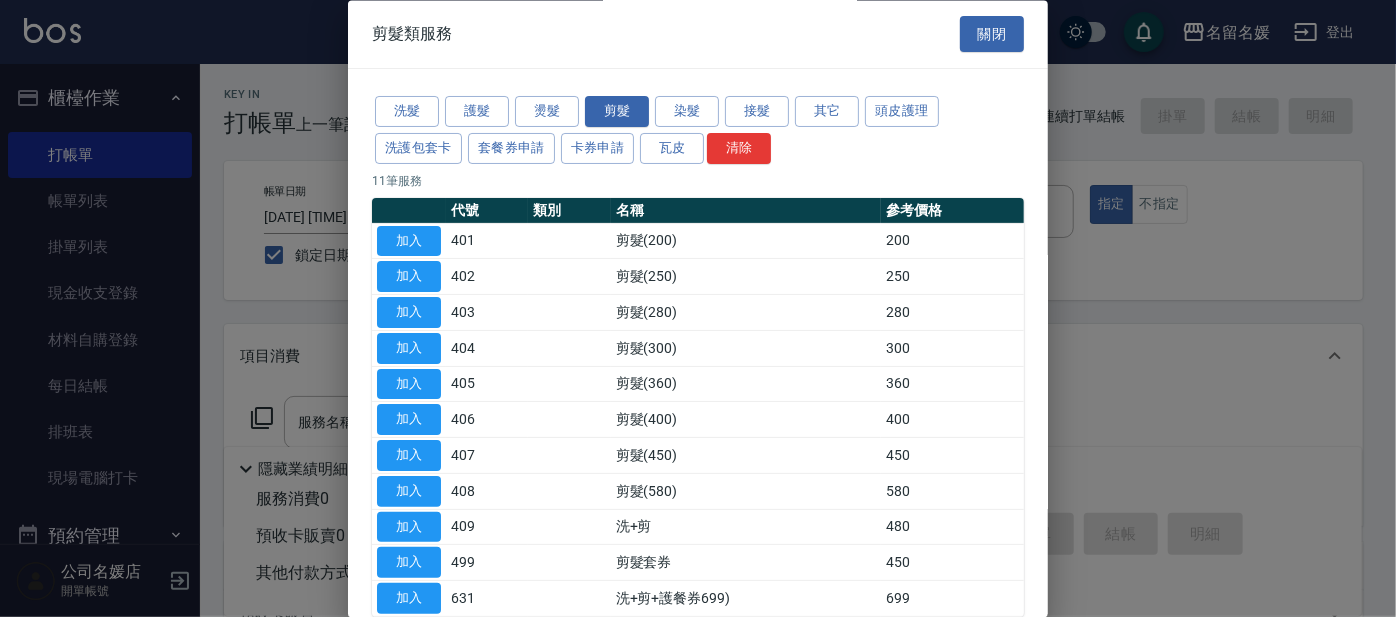type on "剪髮(580)(408)" 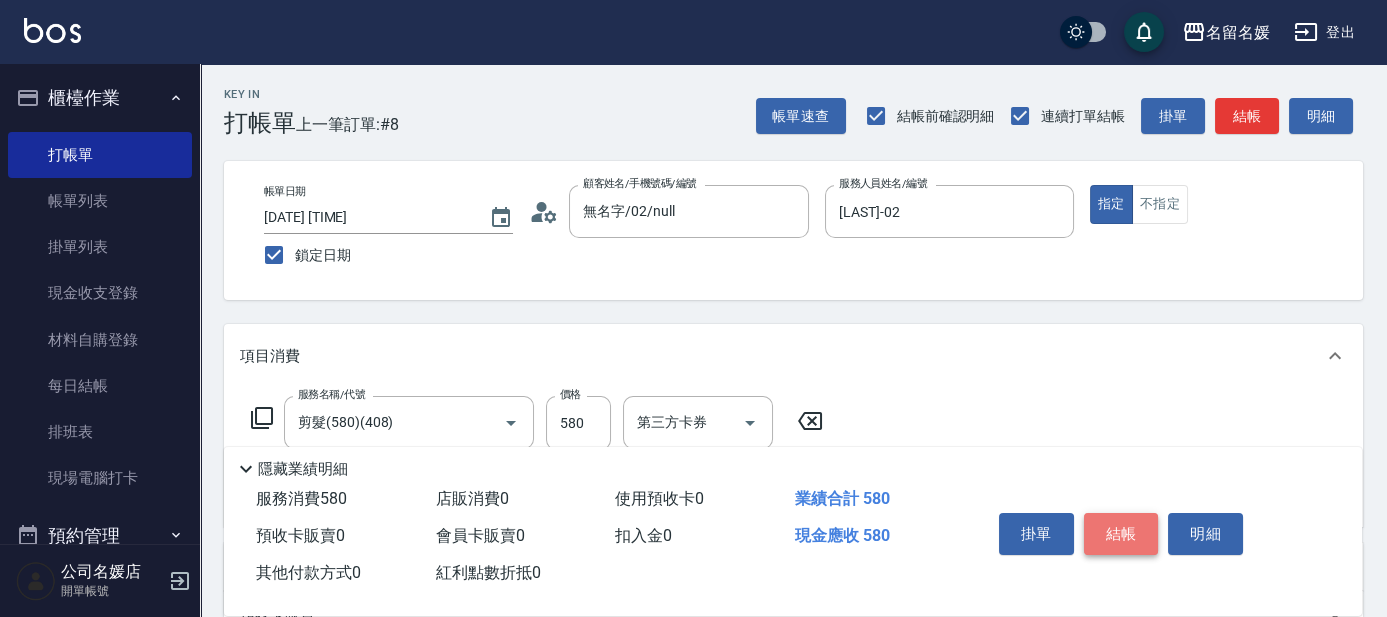 click on "結帳" at bounding box center (1121, 534) 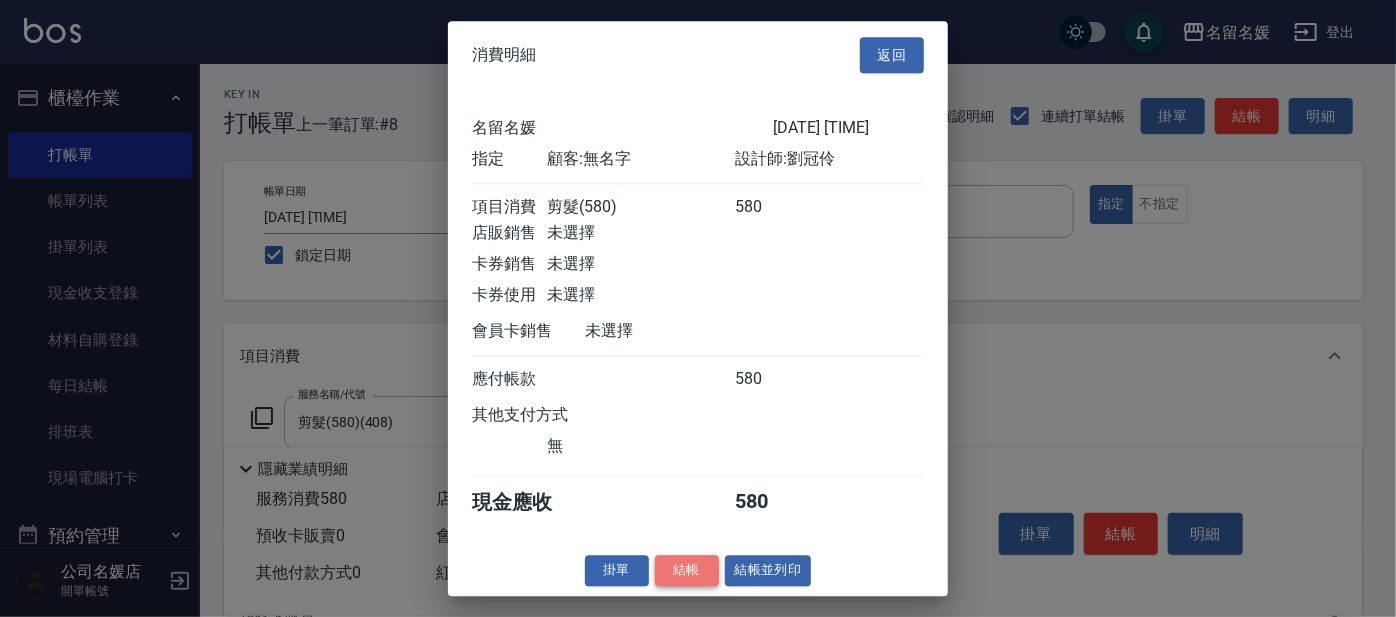 click on "結帳" at bounding box center [687, 570] 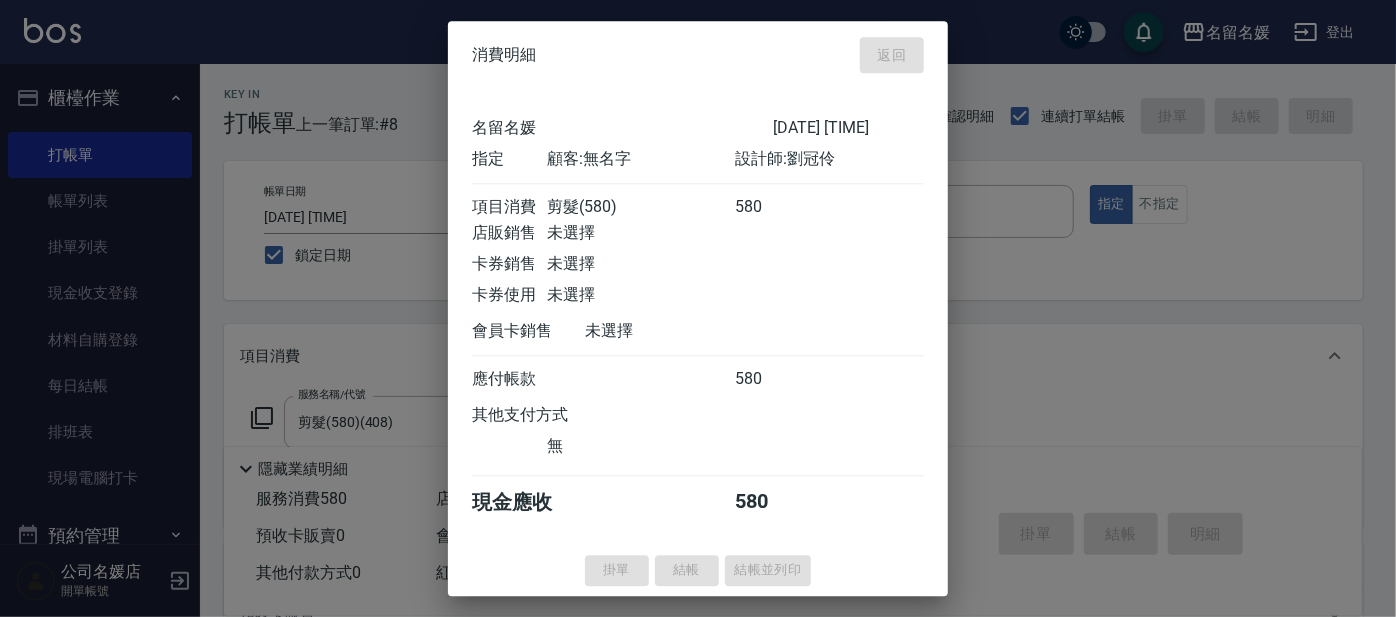 type 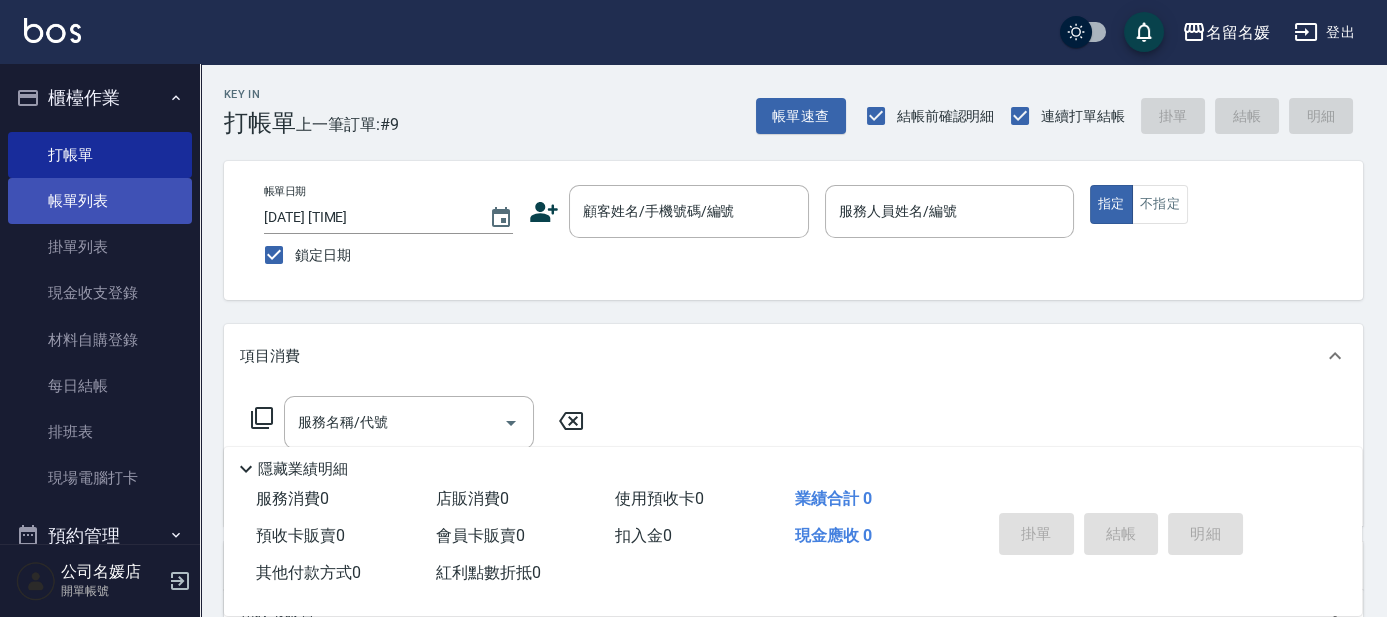 click on "帳單列表" at bounding box center (100, 201) 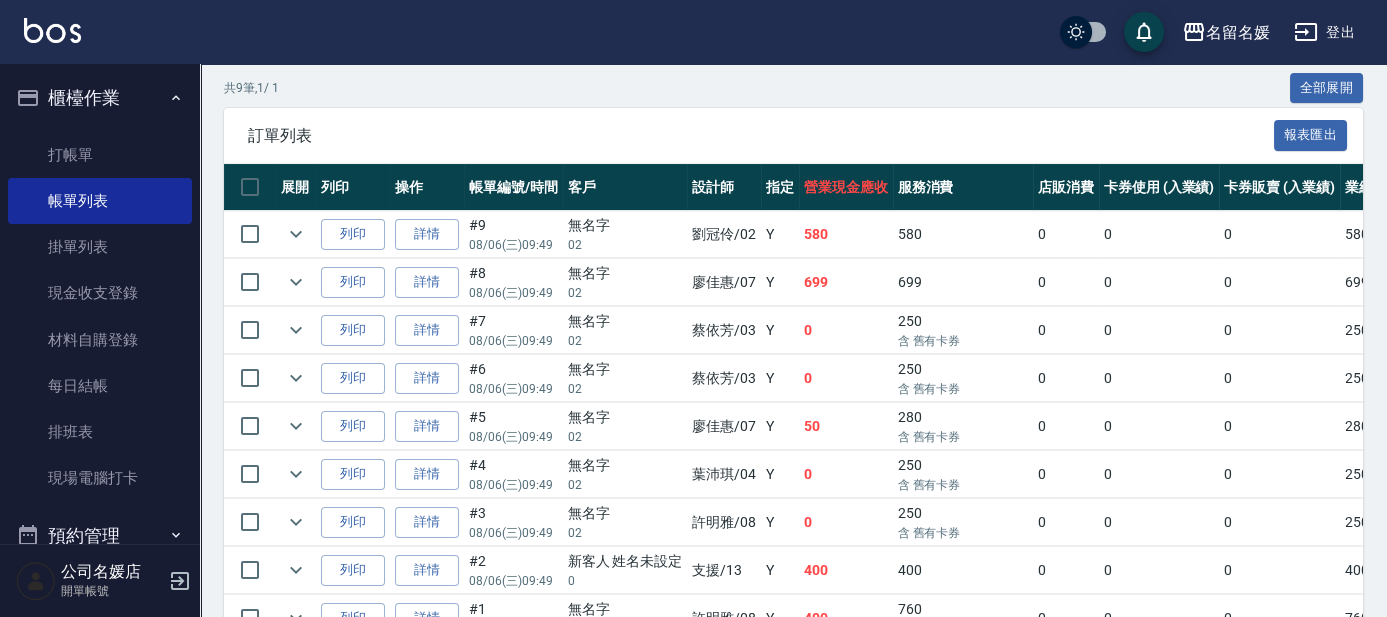 scroll, scrollTop: 568, scrollLeft: 0, axis: vertical 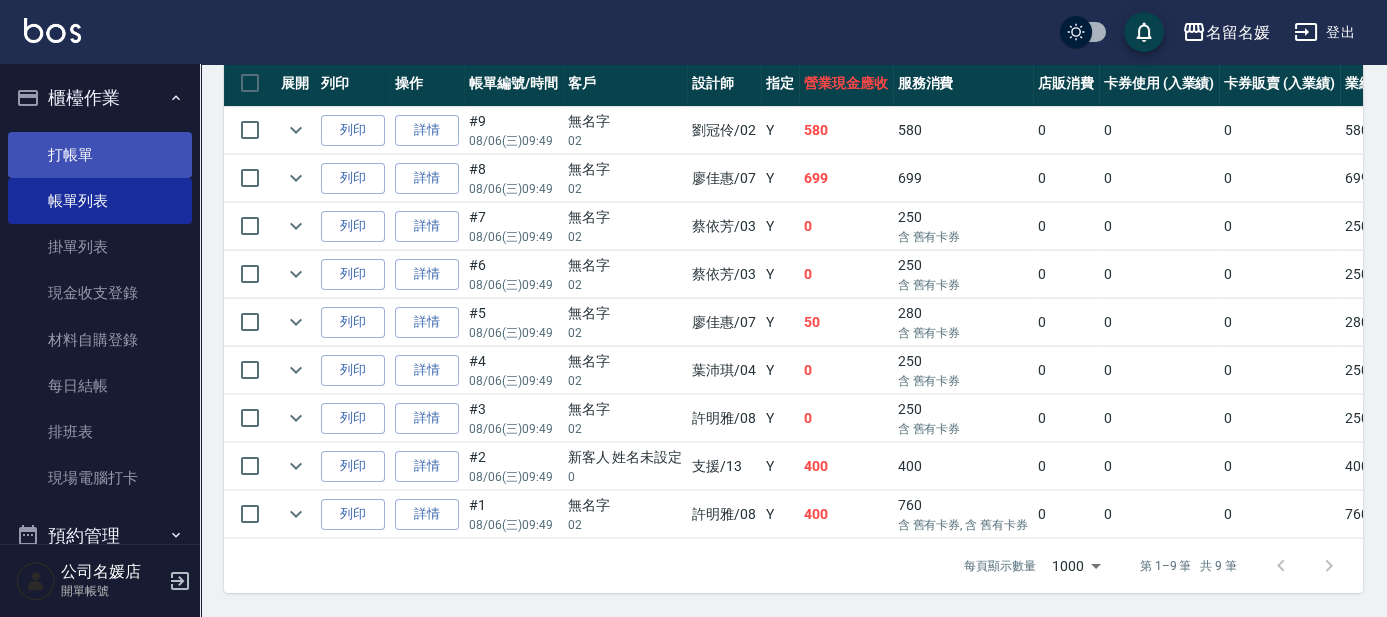 click on "打帳單" at bounding box center (100, 155) 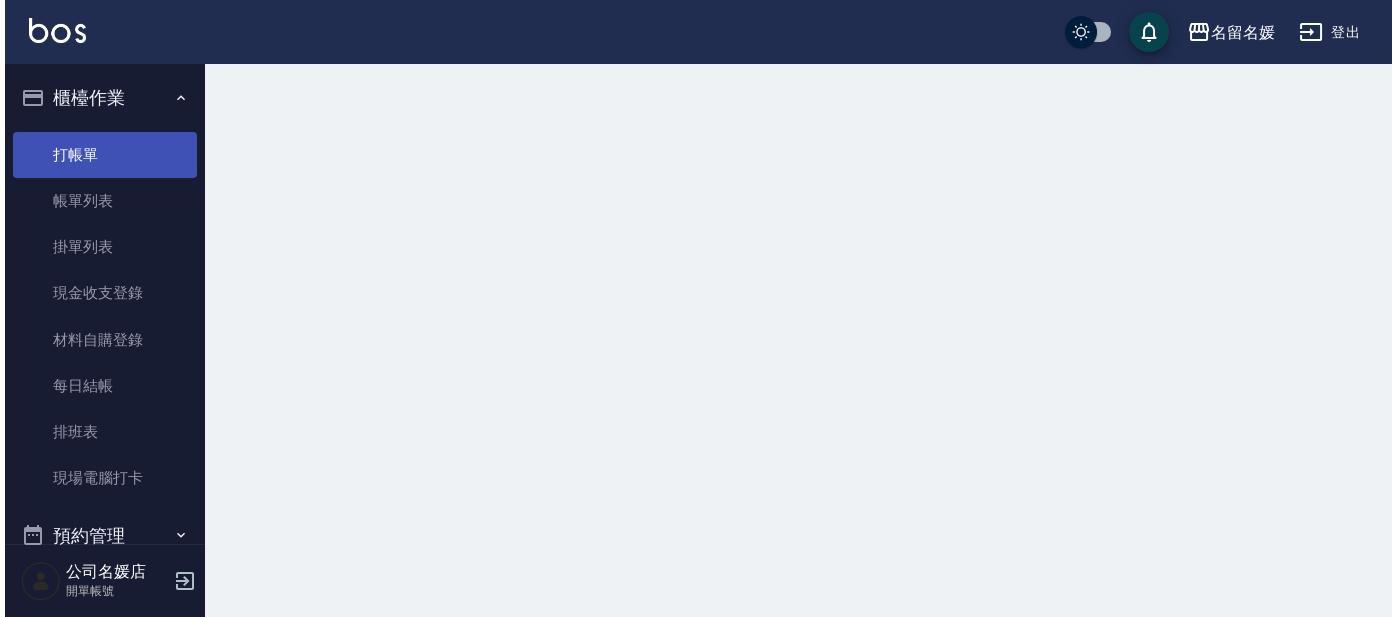 scroll, scrollTop: 0, scrollLeft: 0, axis: both 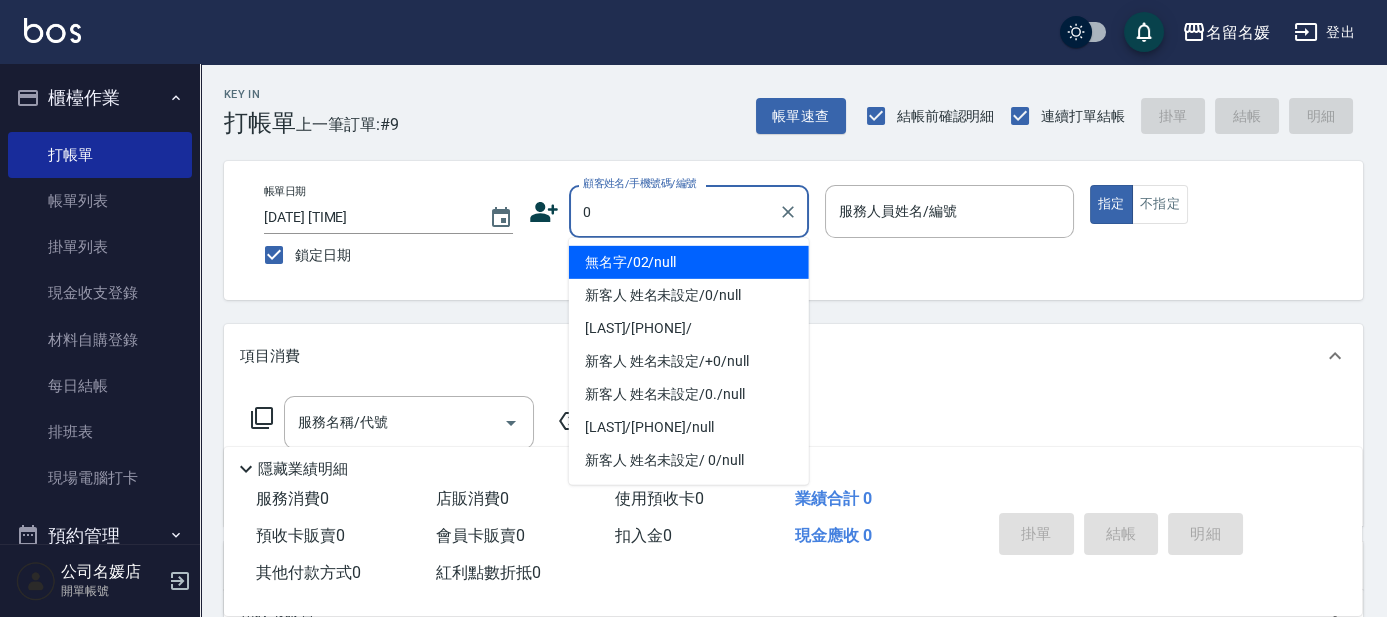 type on "0" 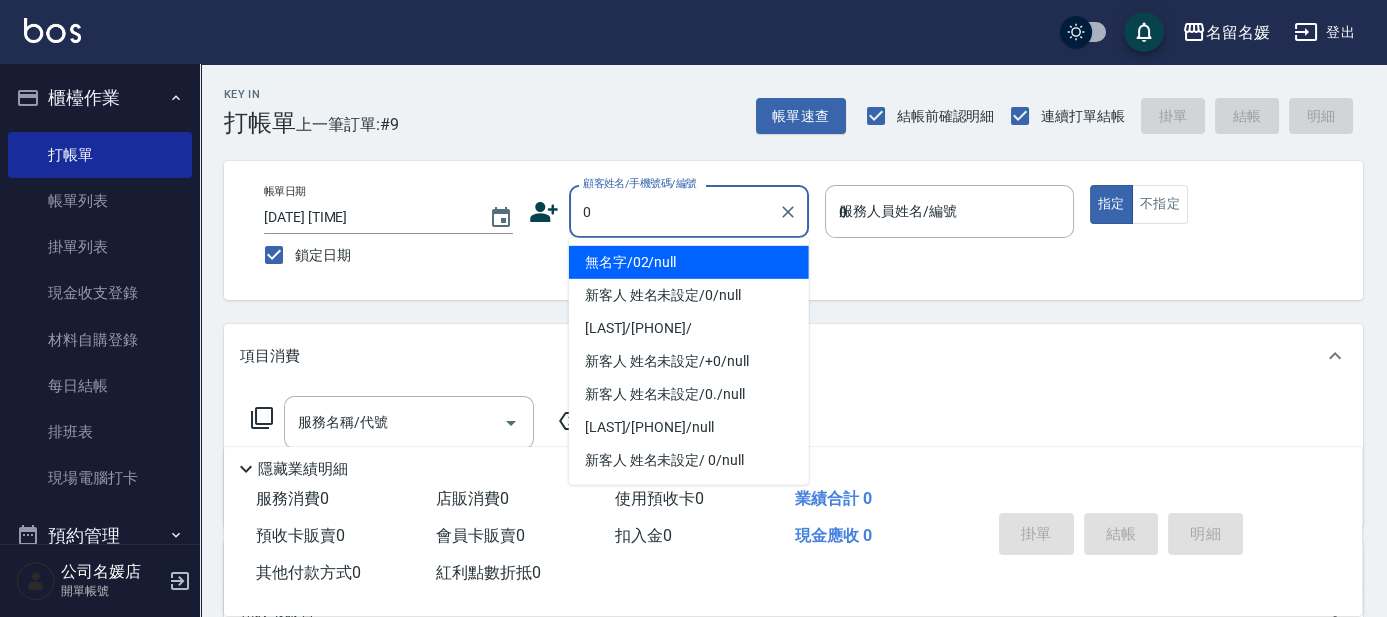 type on "無名字/02/null" 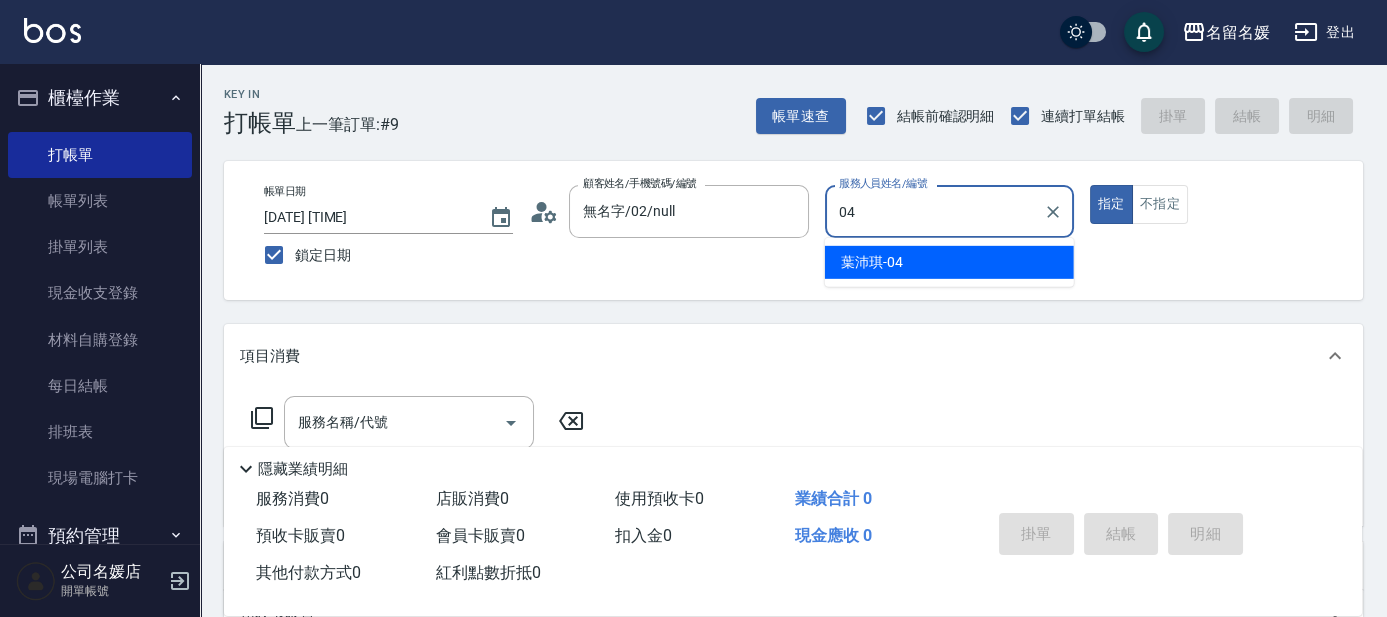type on "04" 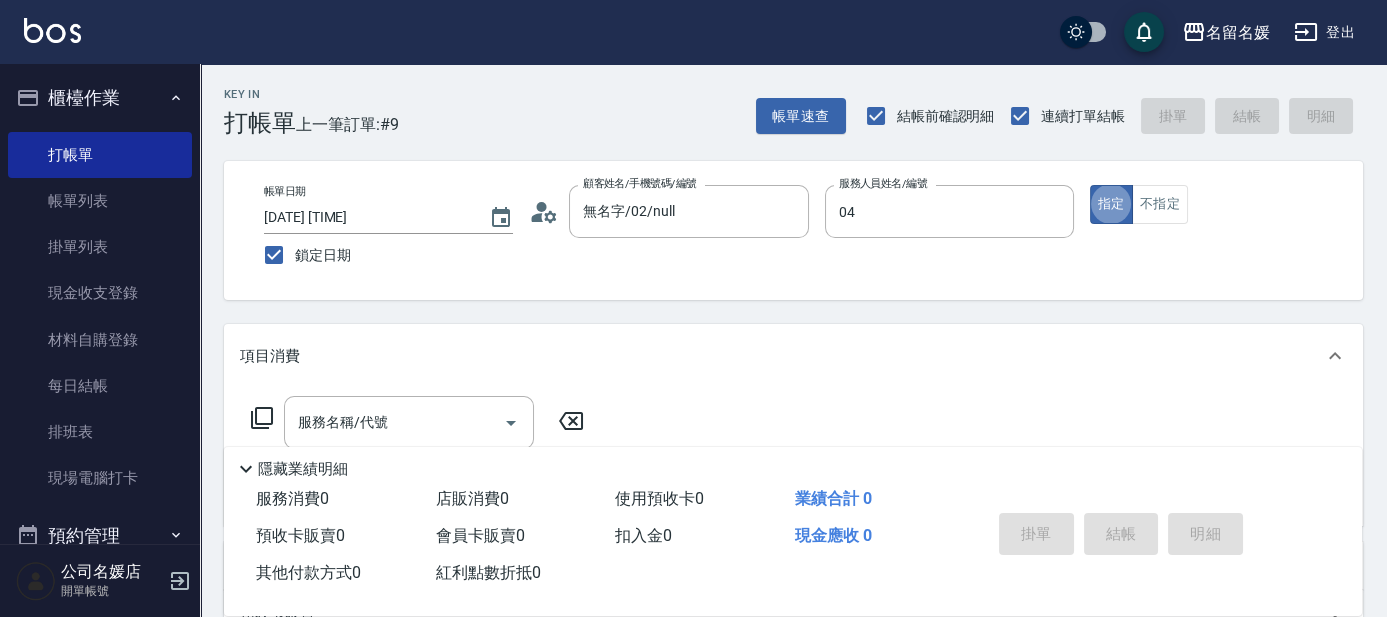 type on "葉沛琪-04" 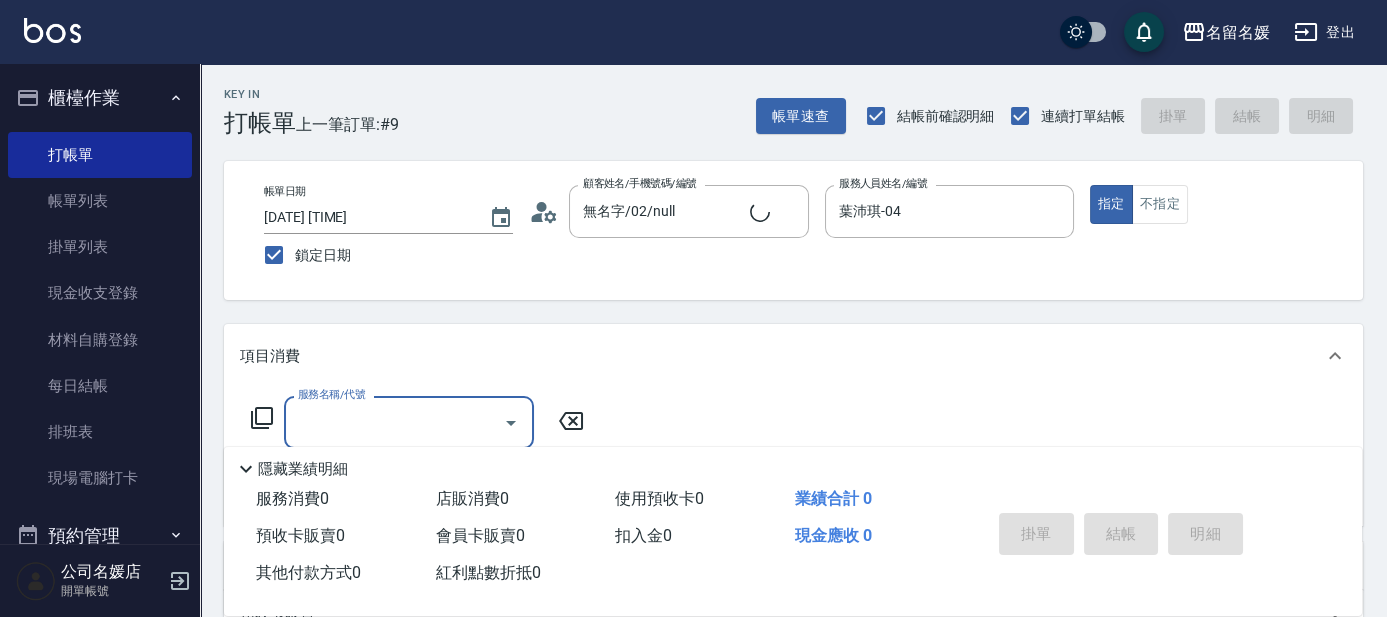 type on "新客人 姓名未設定/0/null" 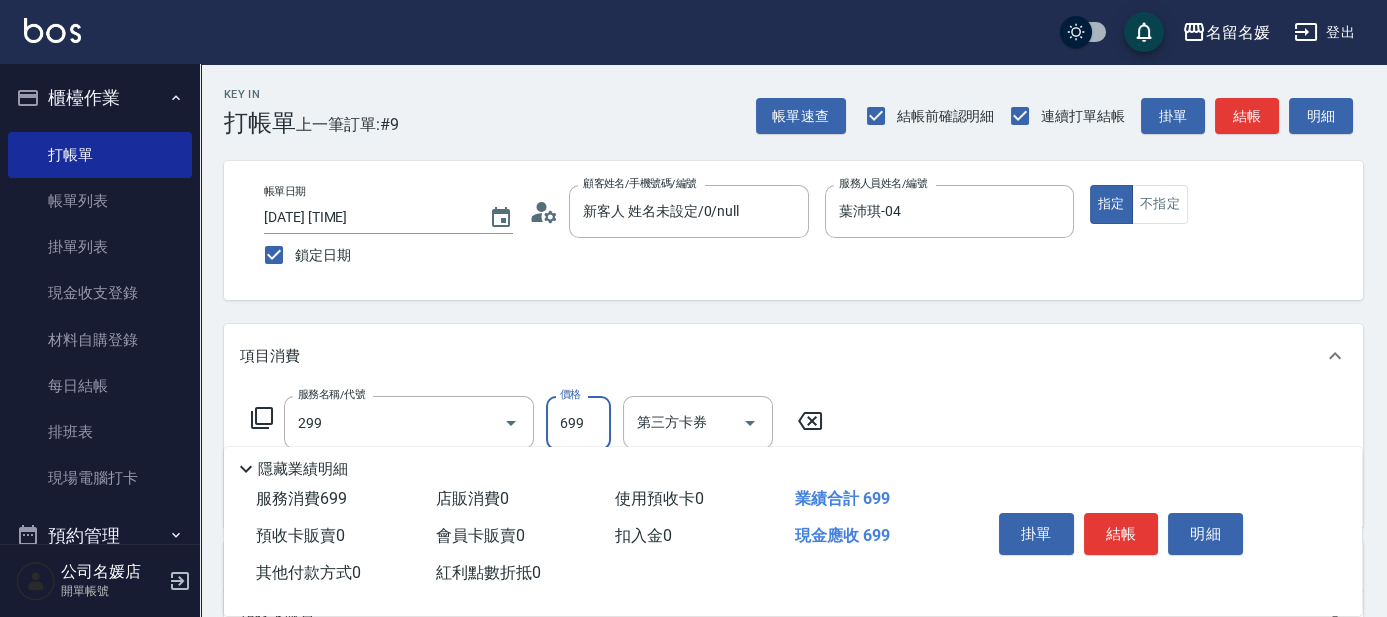 type on "滾珠洗髮699(299)" 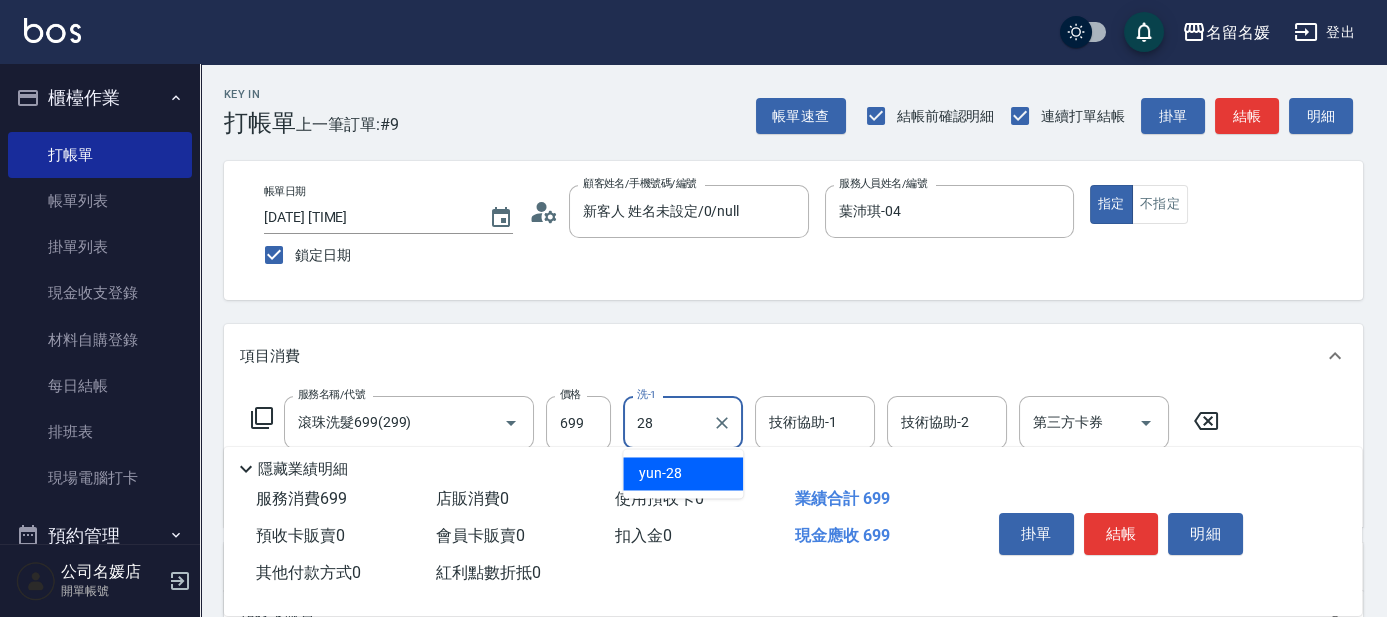 type on "yun-28" 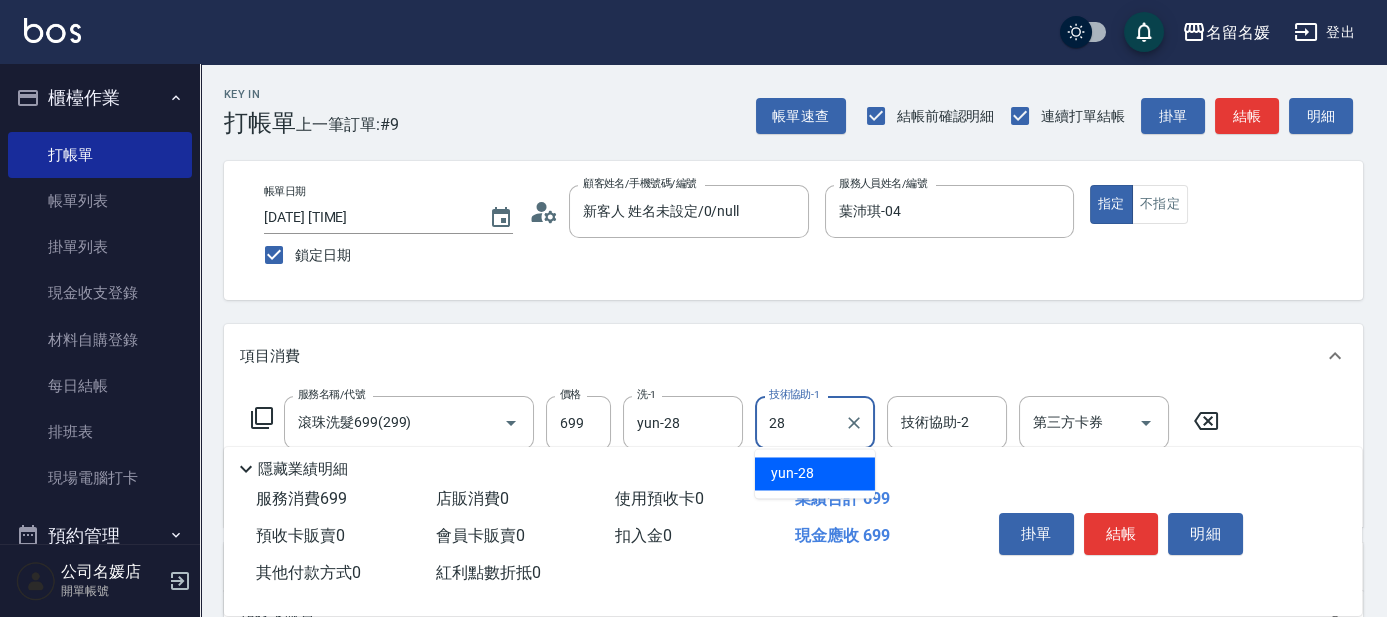 type on "yun-28" 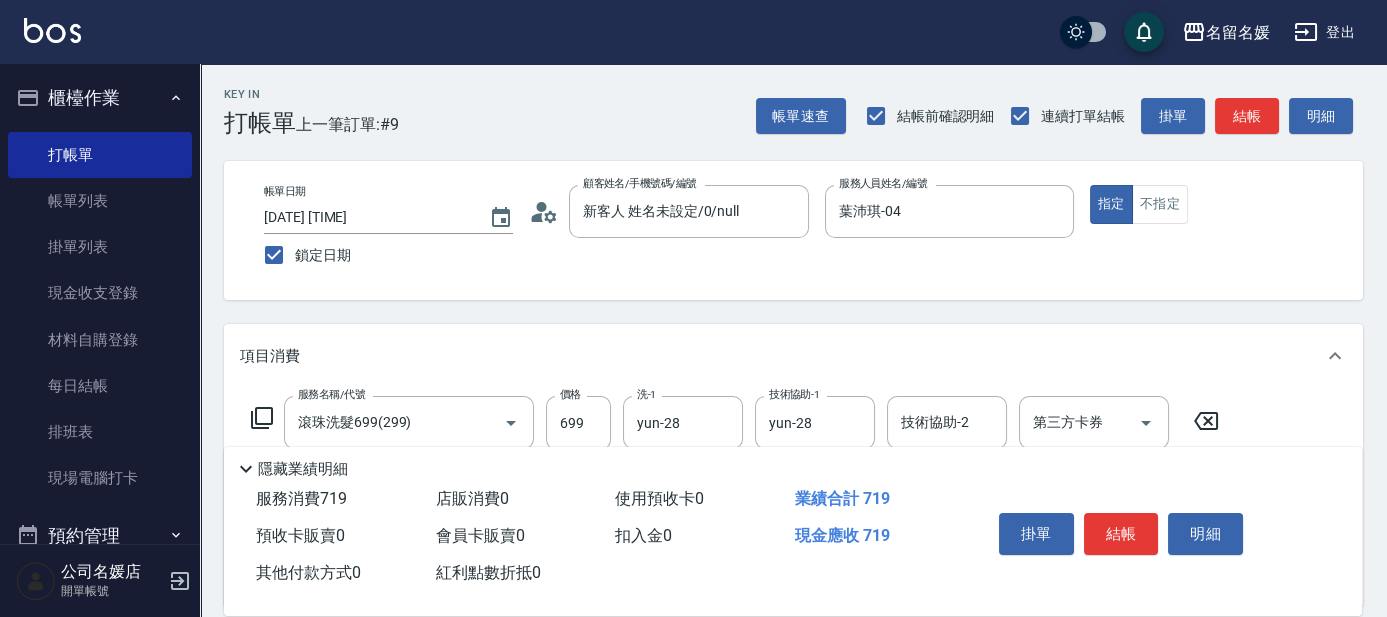 type on "潤絲(801)" 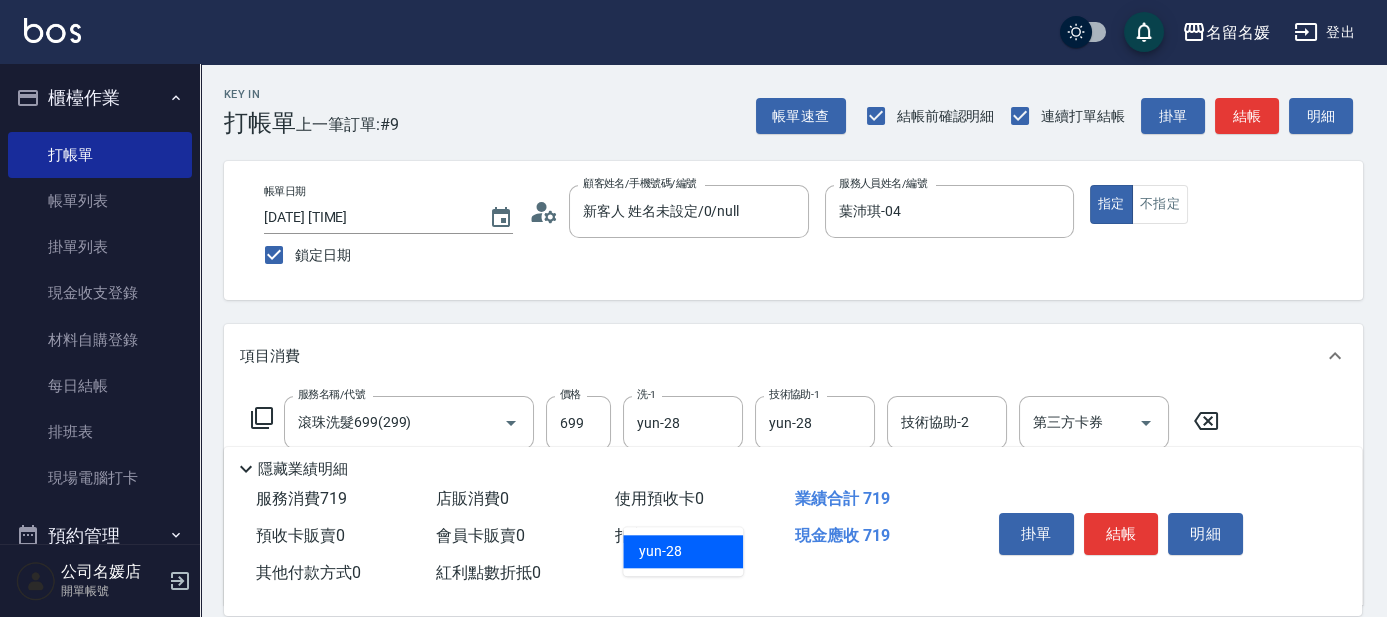 type on "yun-28" 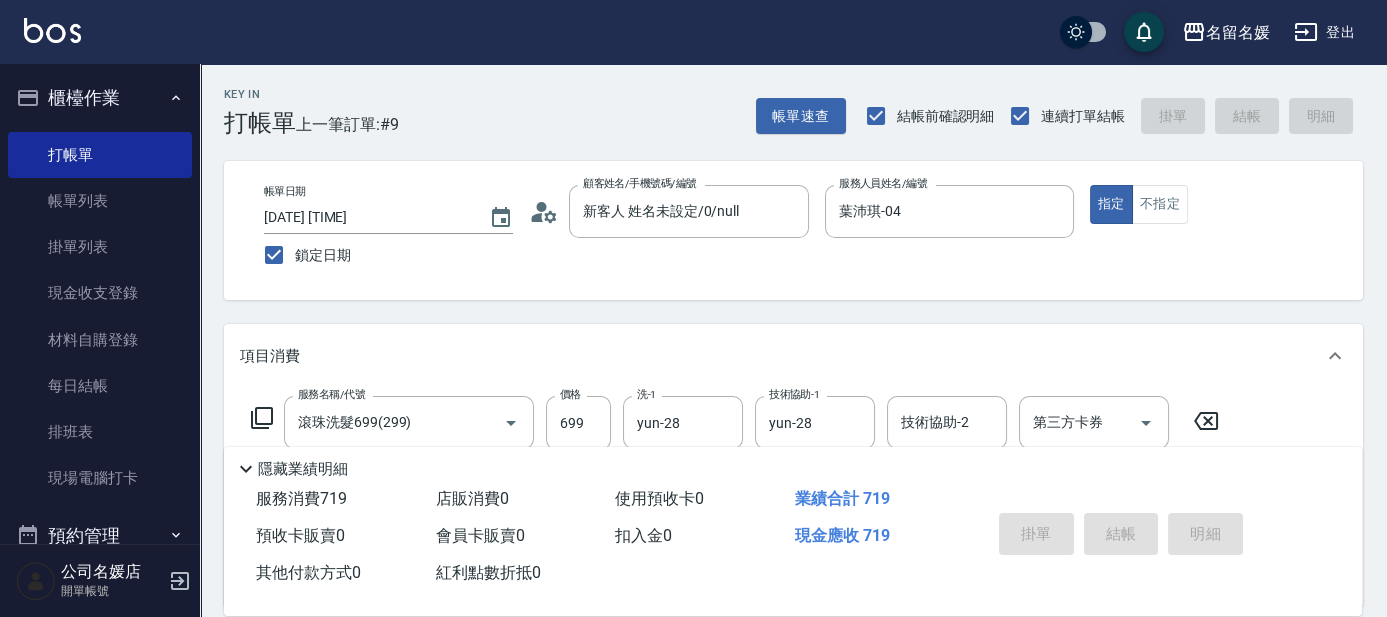 type 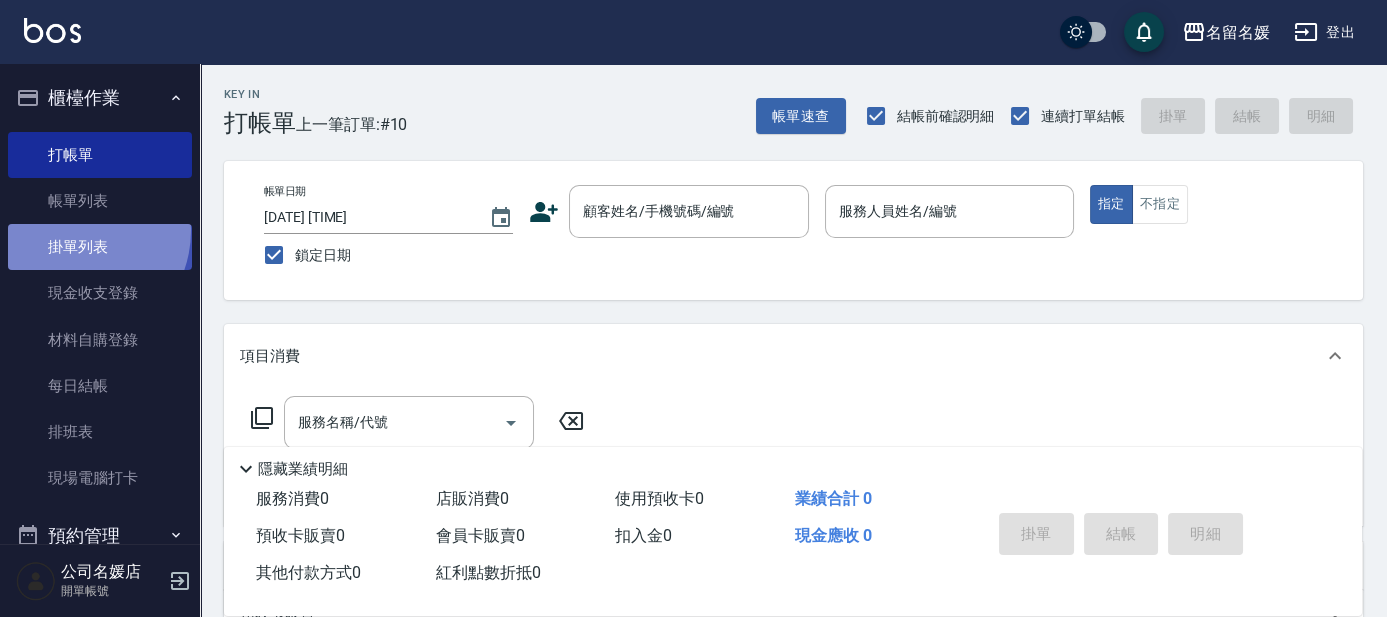 click on "掛單列表" at bounding box center (100, 247) 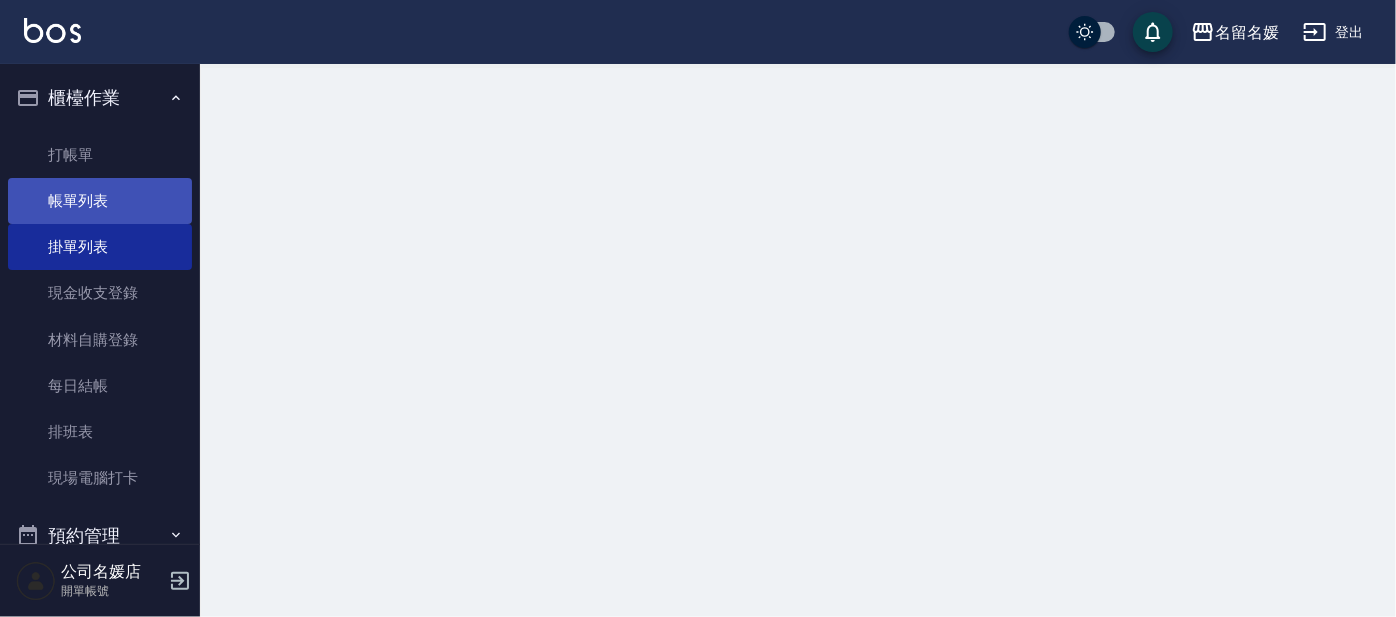 click on "帳單列表" at bounding box center [100, 201] 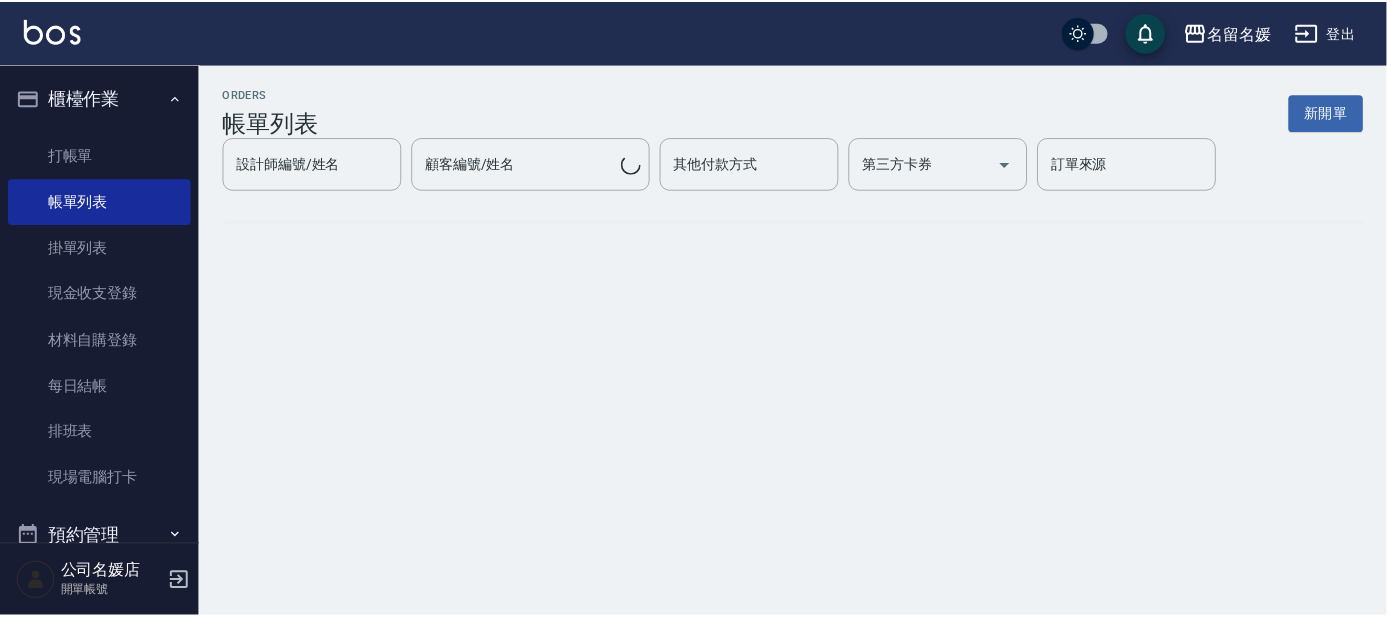 scroll, scrollTop: 247, scrollLeft: 0, axis: vertical 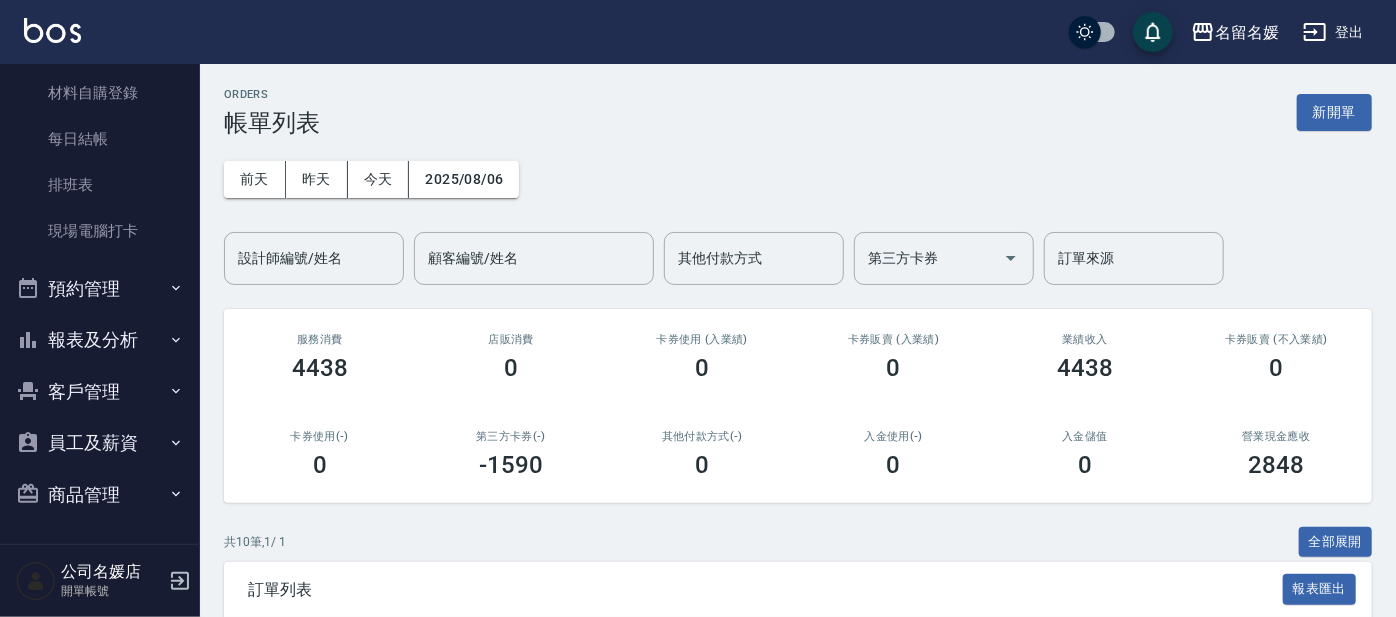 click on "報表及分析" at bounding box center (100, 340) 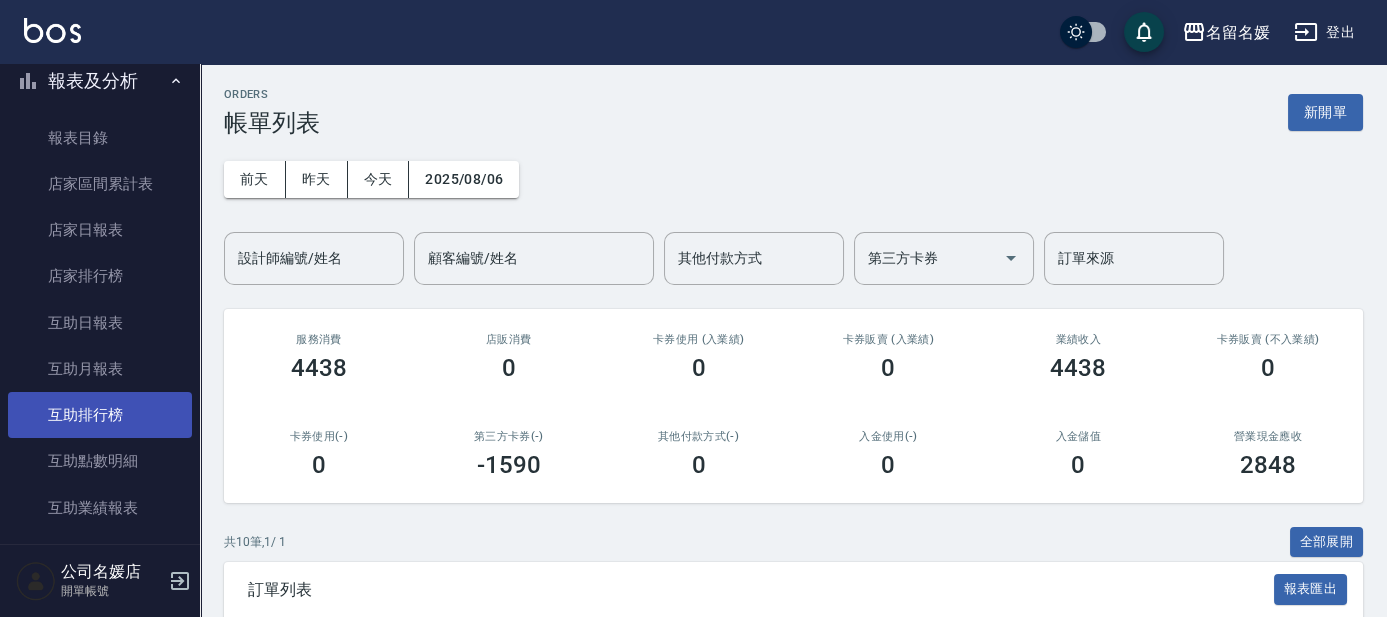 scroll, scrollTop: 520, scrollLeft: 0, axis: vertical 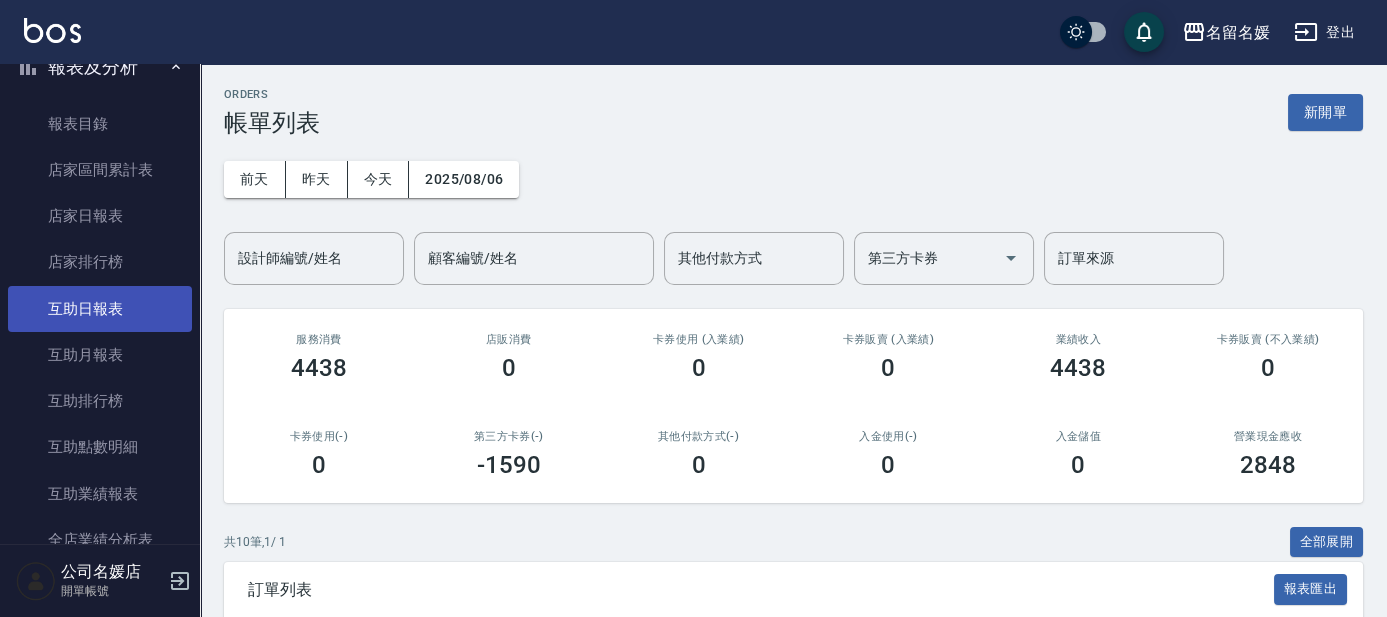 click on "互助日報表" at bounding box center [100, 309] 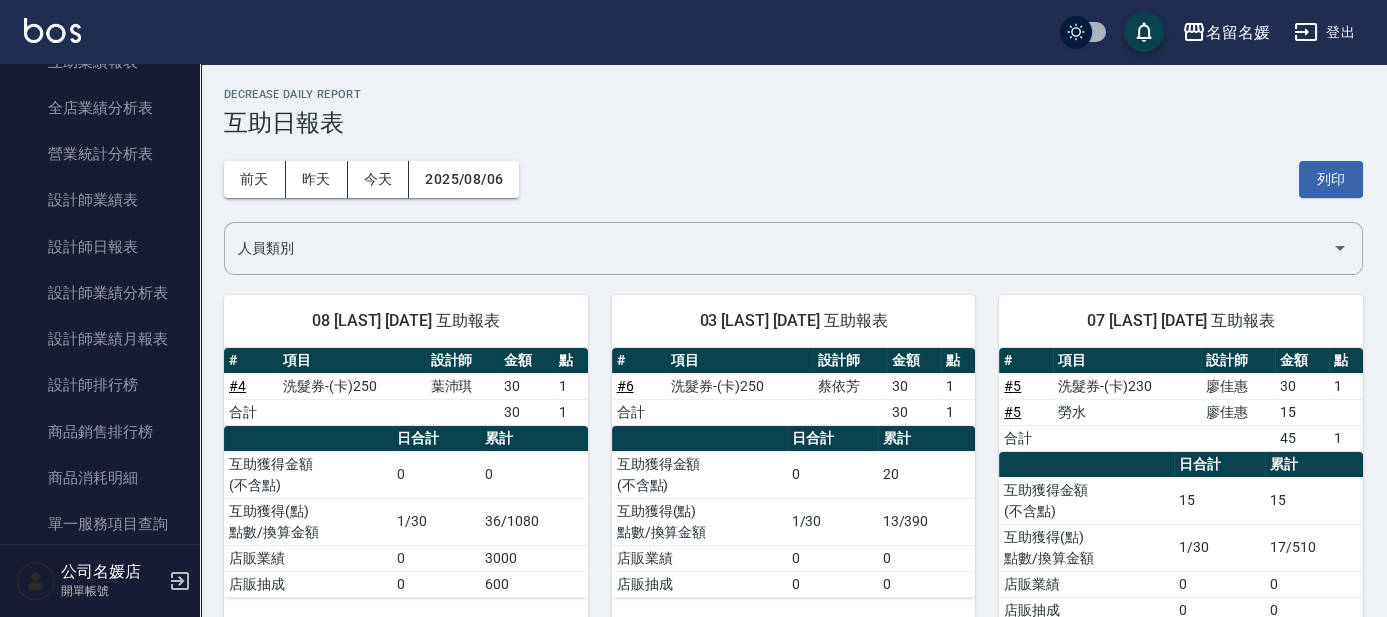 scroll, scrollTop: 974, scrollLeft: 0, axis: vertical 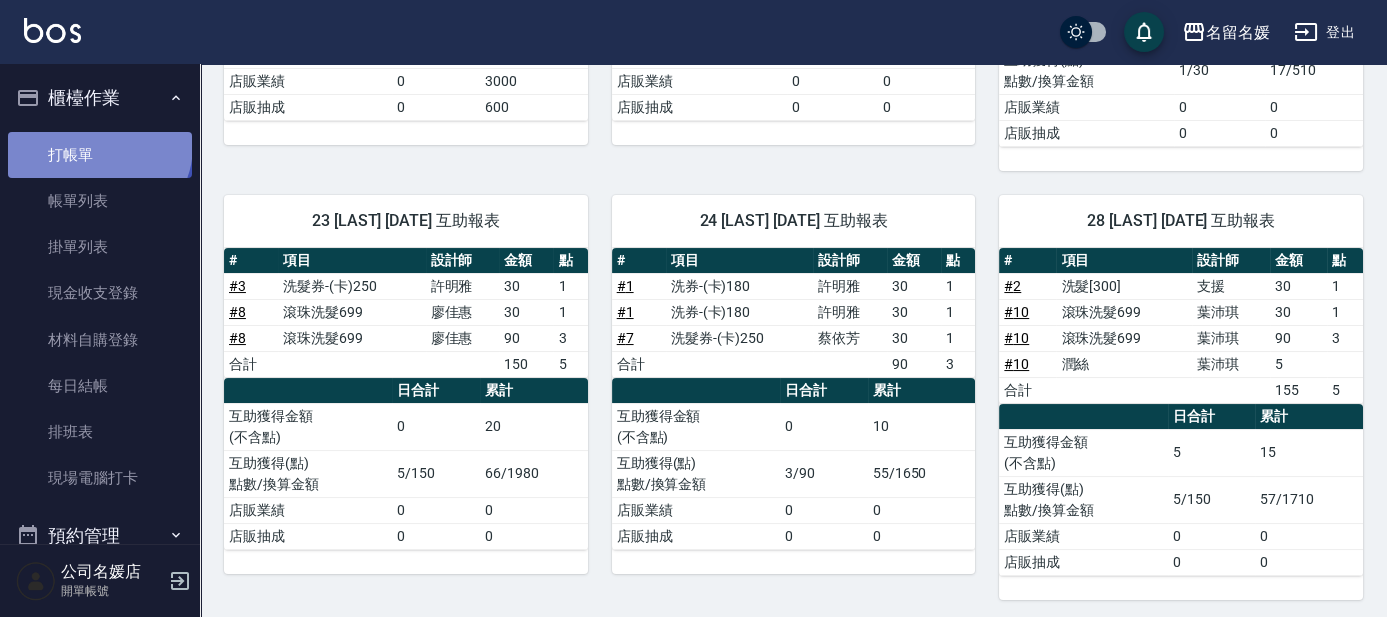 drag, startPoint x: 97, startPoint y: 145, endPoint x: 112, endPoint y: 162, distance: 22.671568 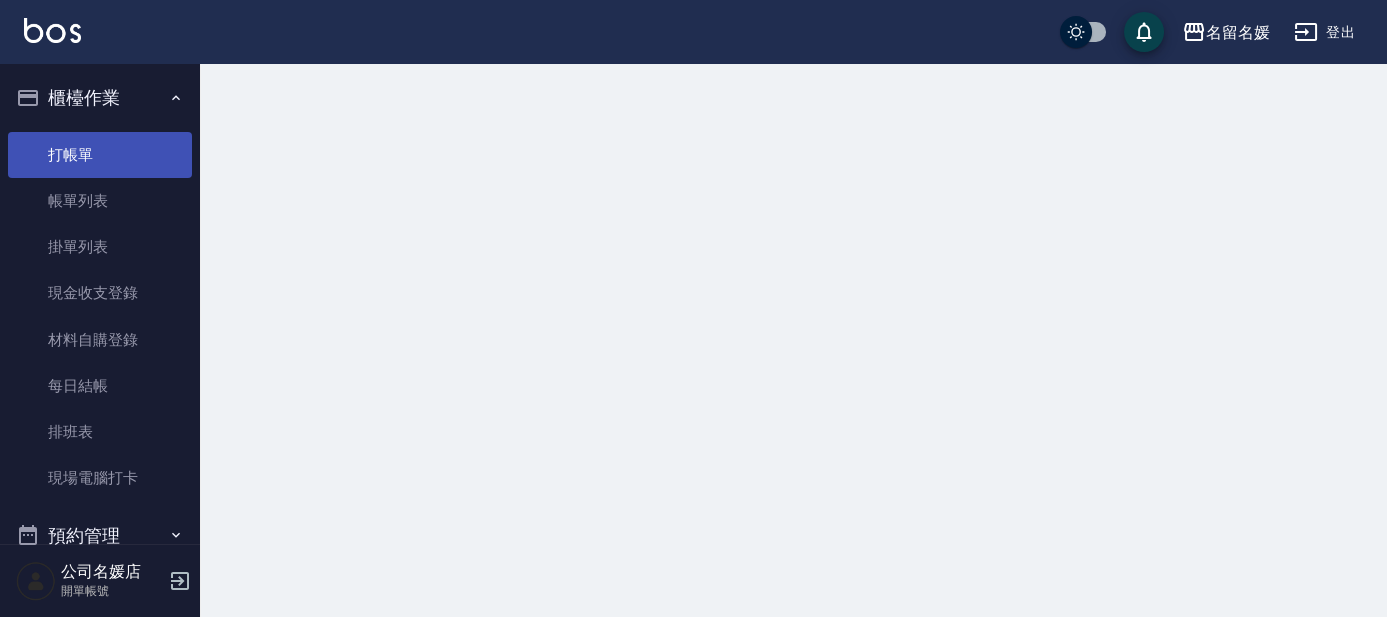 scroll, scrollTop: 0, scrollLeft: 0, axis: both 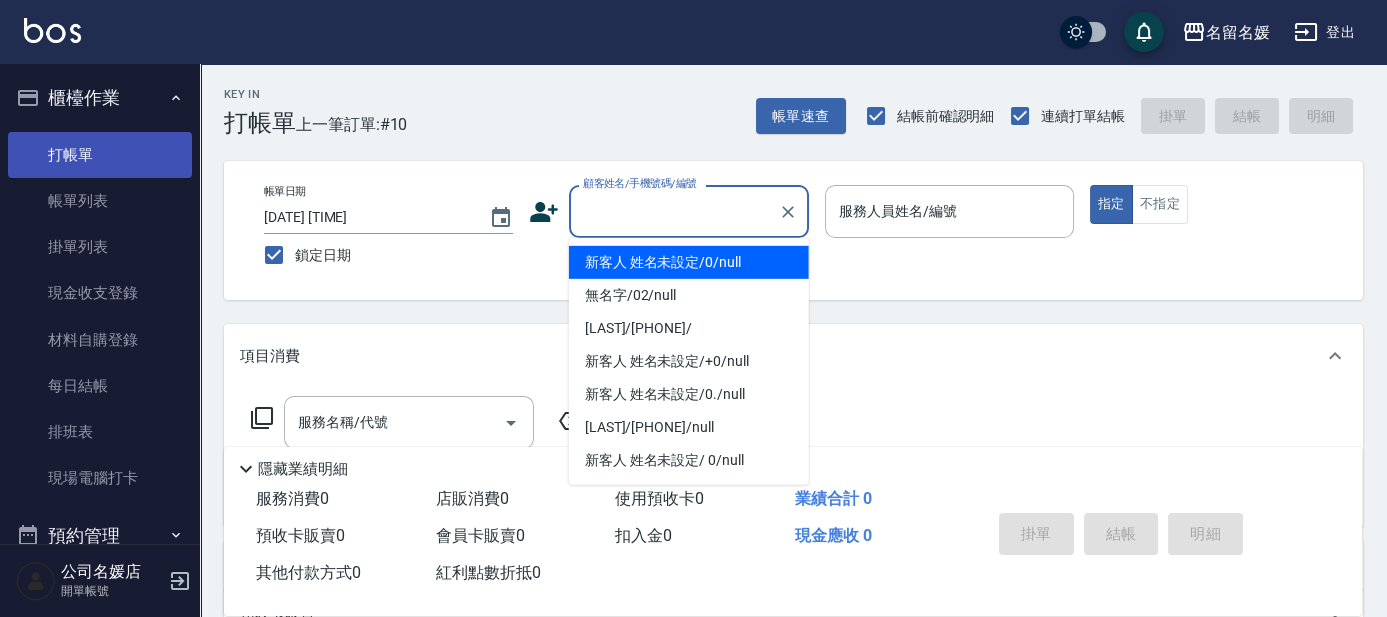 type on "新客人 姓名未設定/0/null" 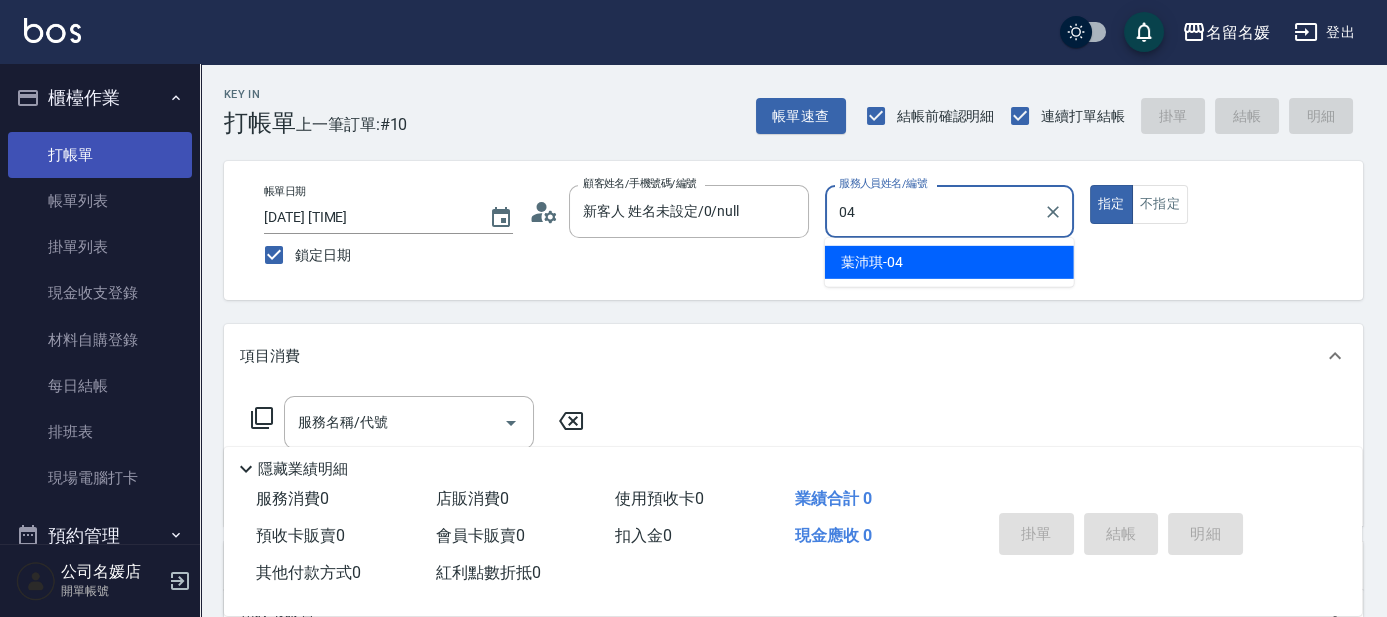type on "04" 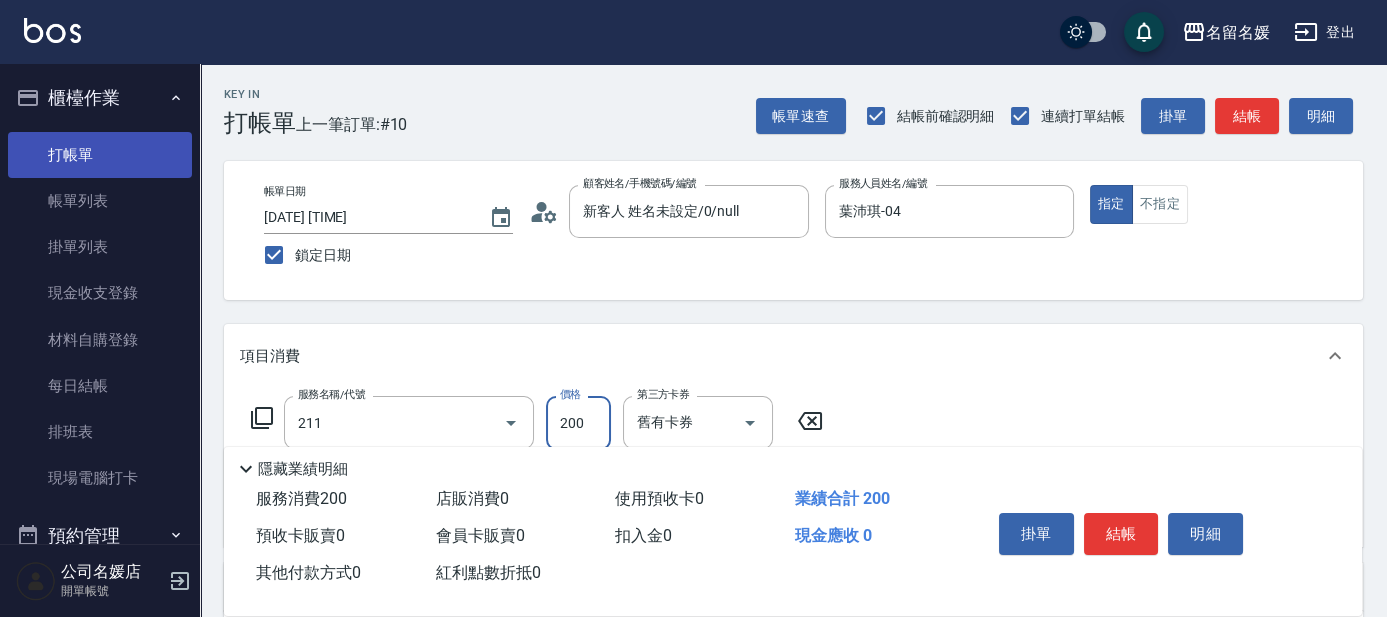 type on "洗髮券~名留200(211)" 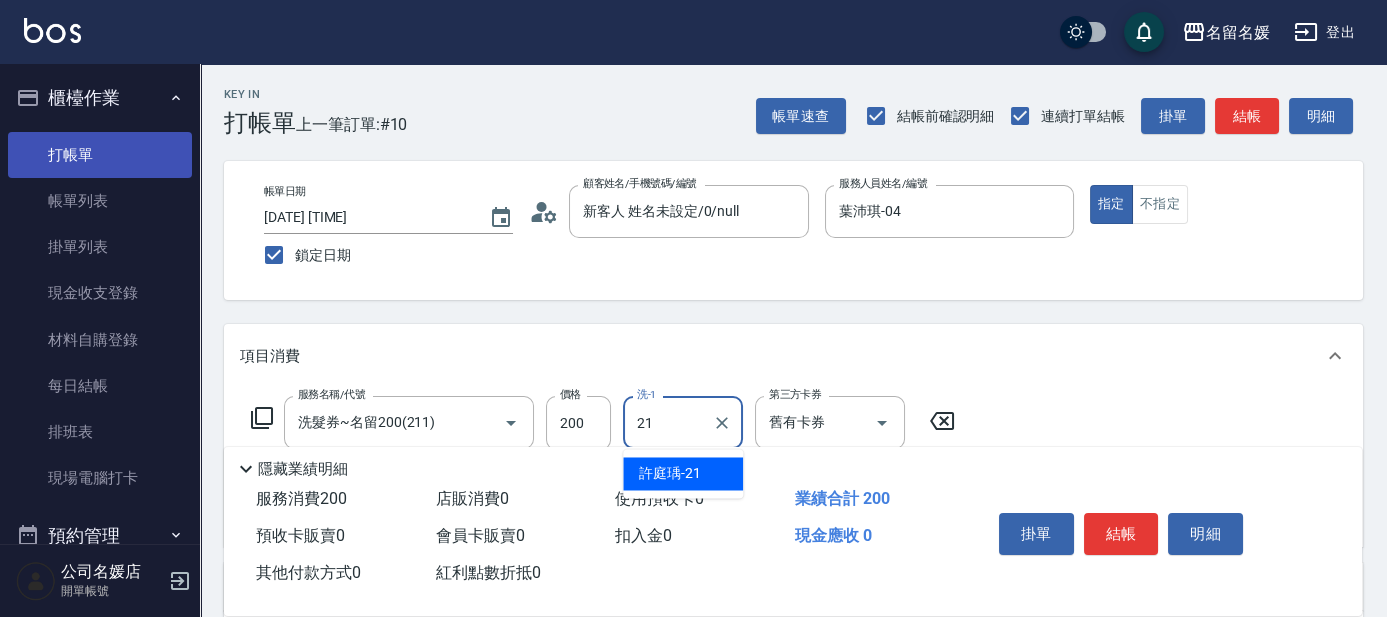 type on "許庭瑀-21" 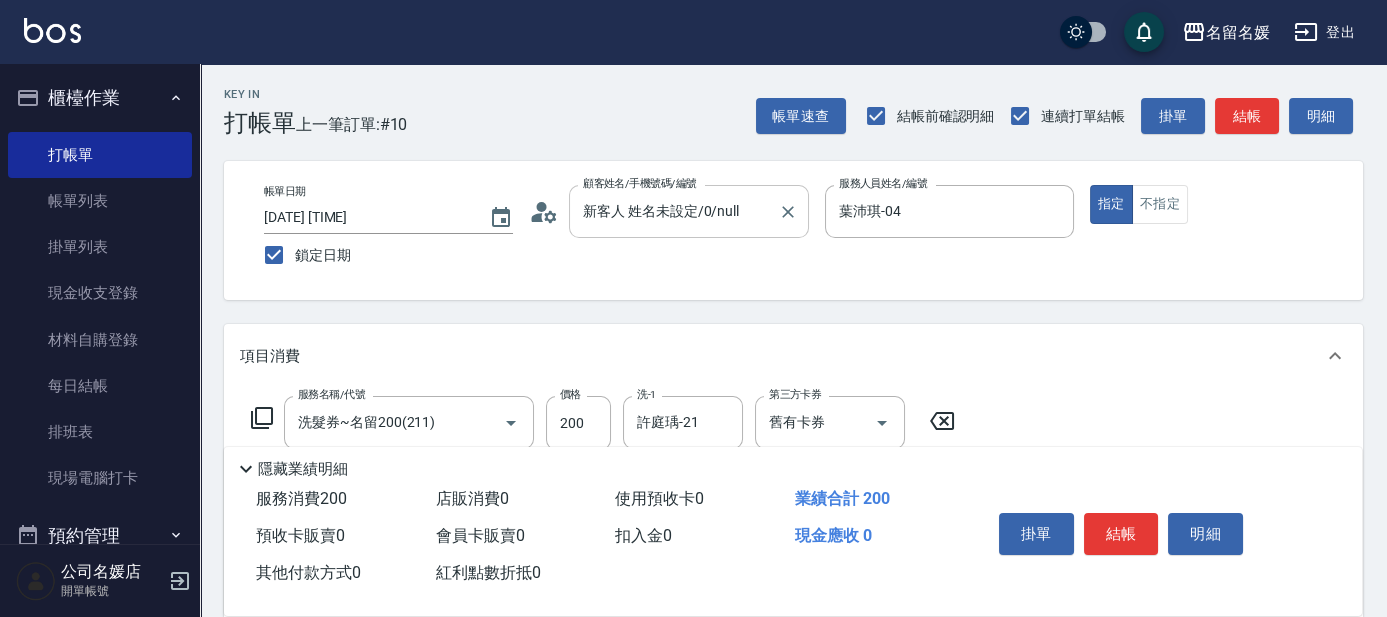 scroll, scrollTop: 90, scrollLeft: 0, axis: vertical 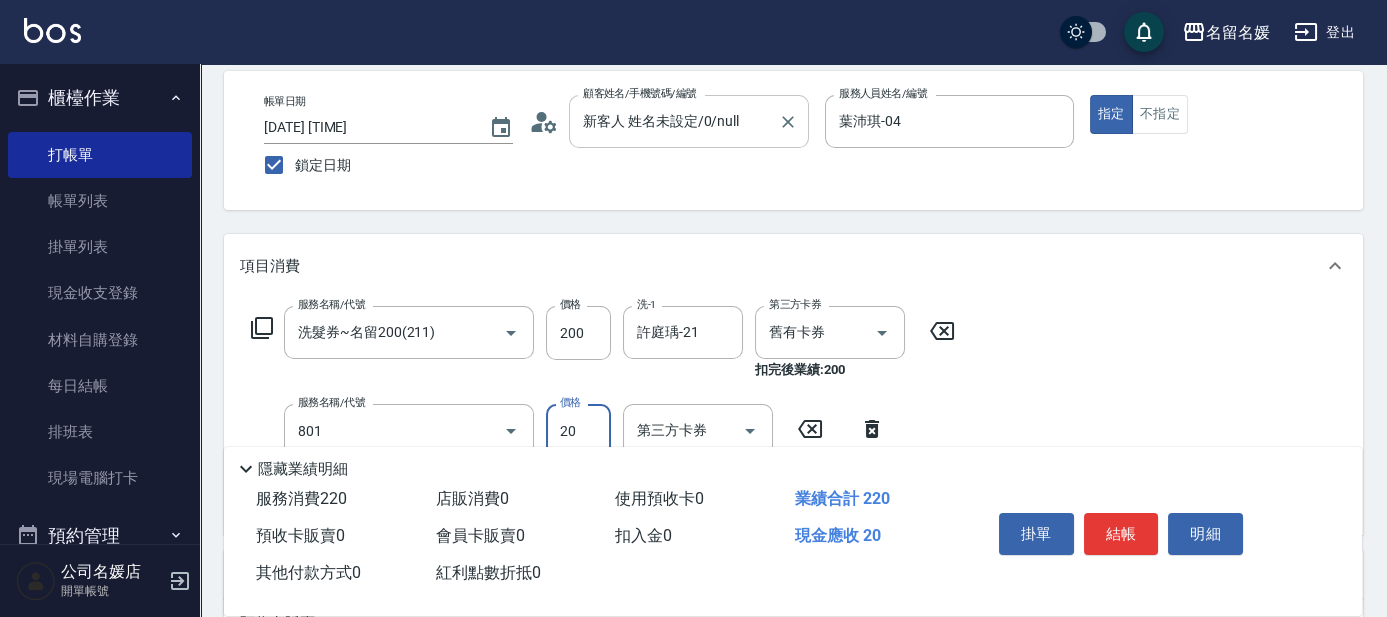 type on "潤絲(801)" 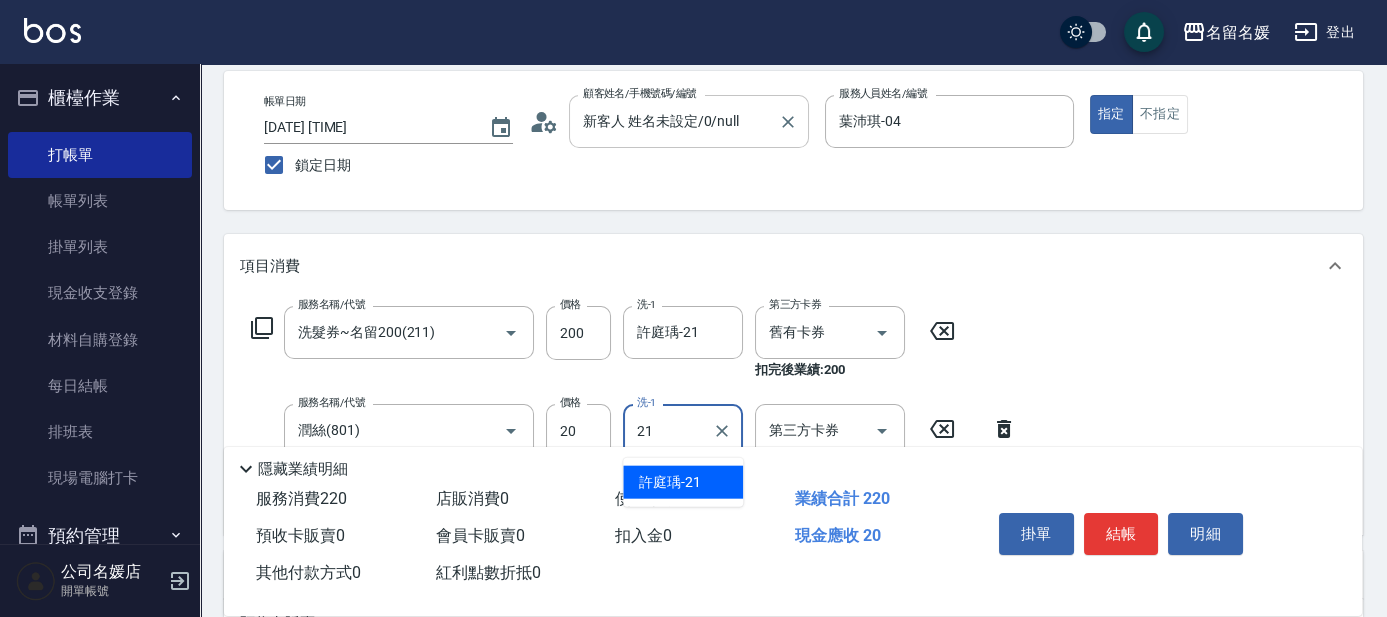 type on "許庭瑀-21" 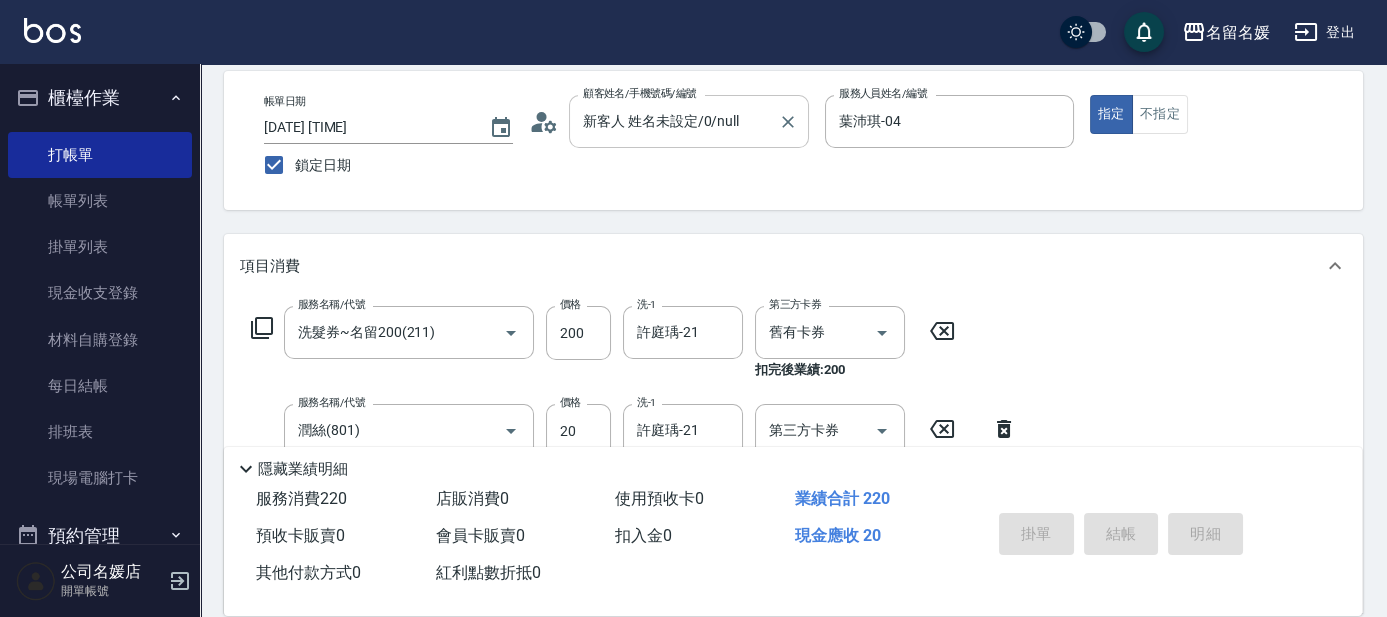 type 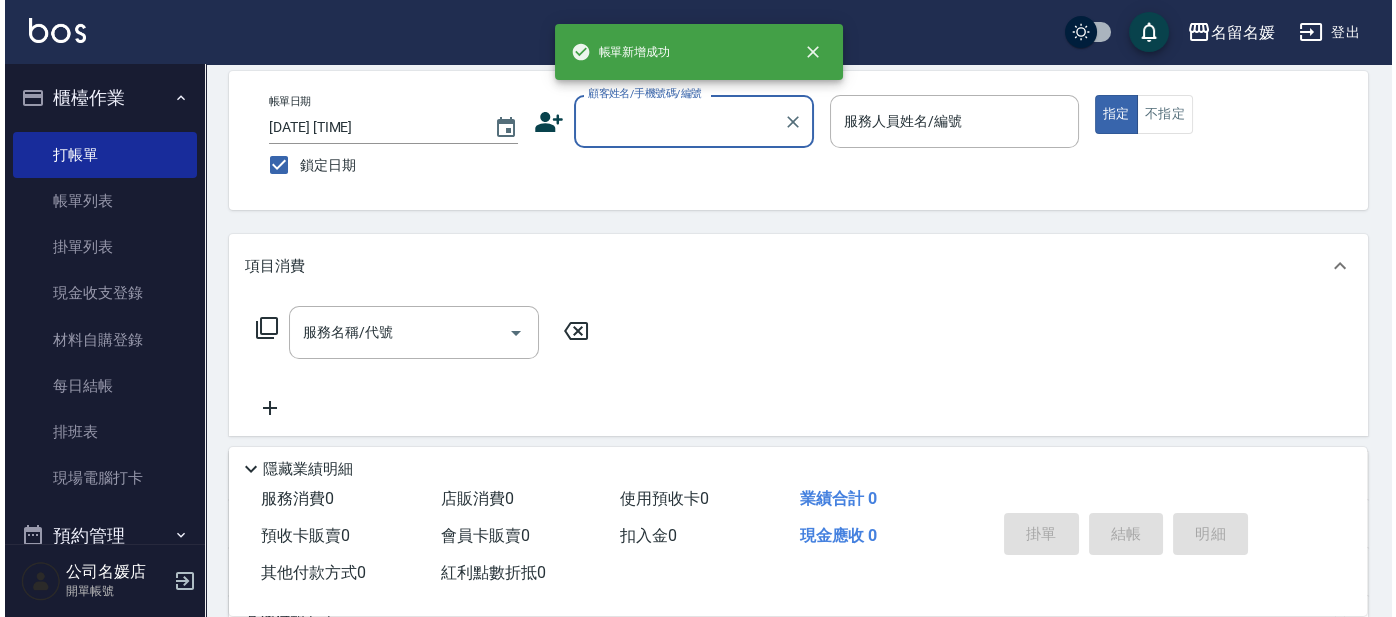 scroll, scrollTop: 0, scrollLeft: 0, axis: both 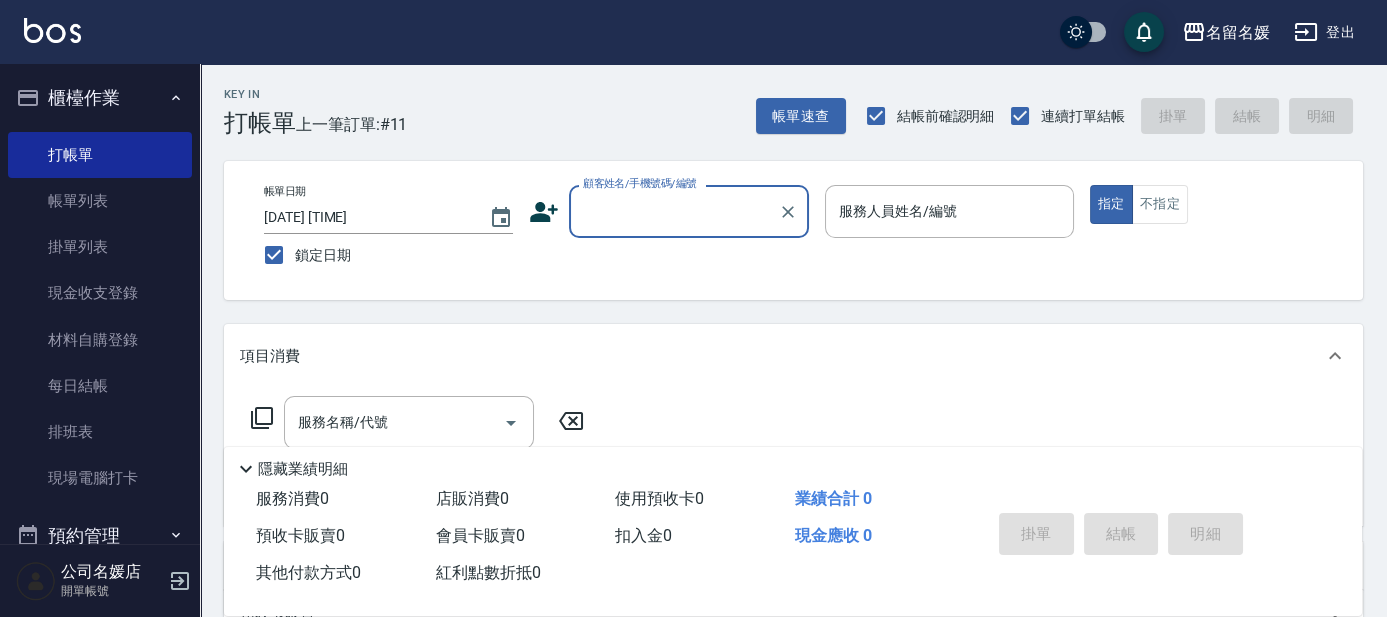 click on "顧客姓名/手機號碼/編號" at bounding box center (674, 211) 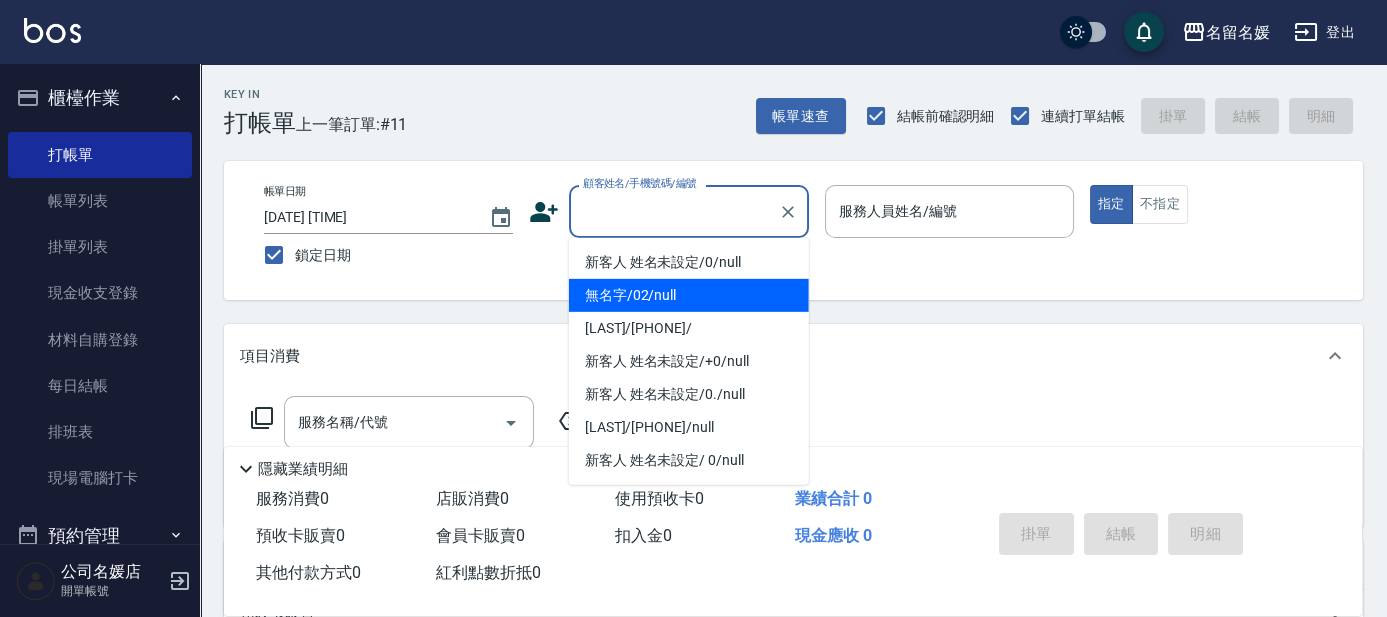 drag, startPoint x: 688, startPoint y: 280, endPoint x: 725, endPoint y: 262, distance: 41.14608 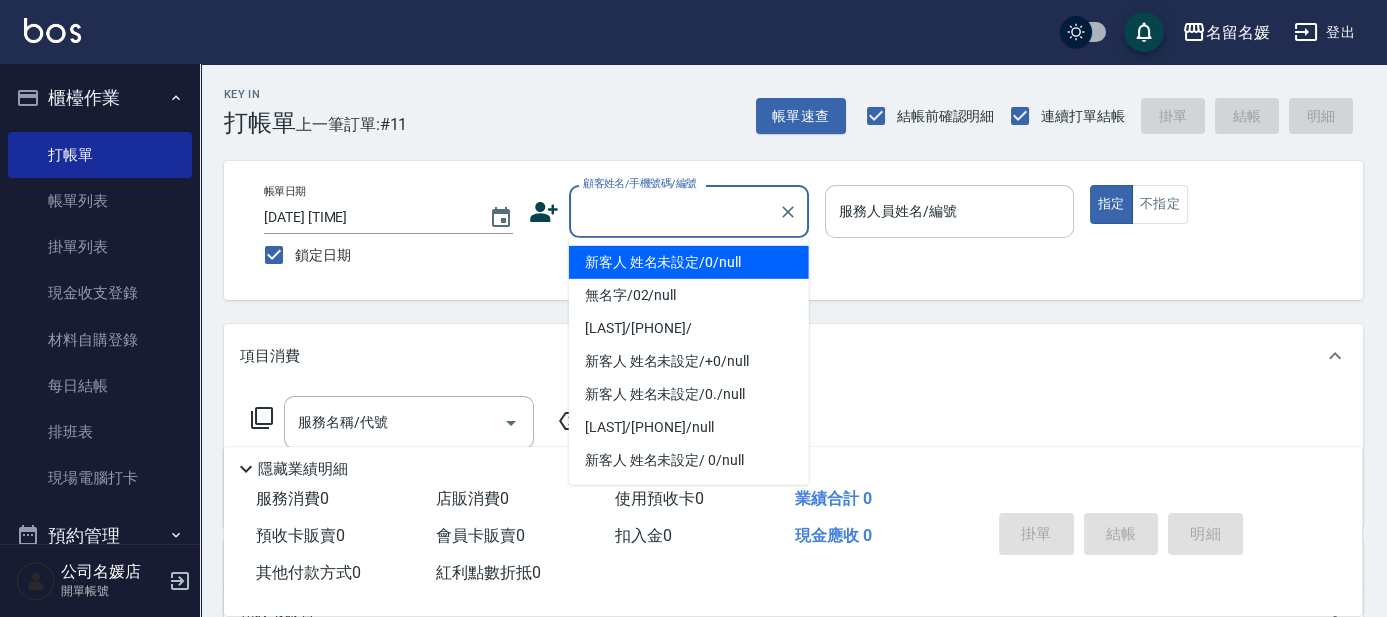 click on "服務人員姓名/編號 服務人員姓名/編號" at bounding box center (949, 211) 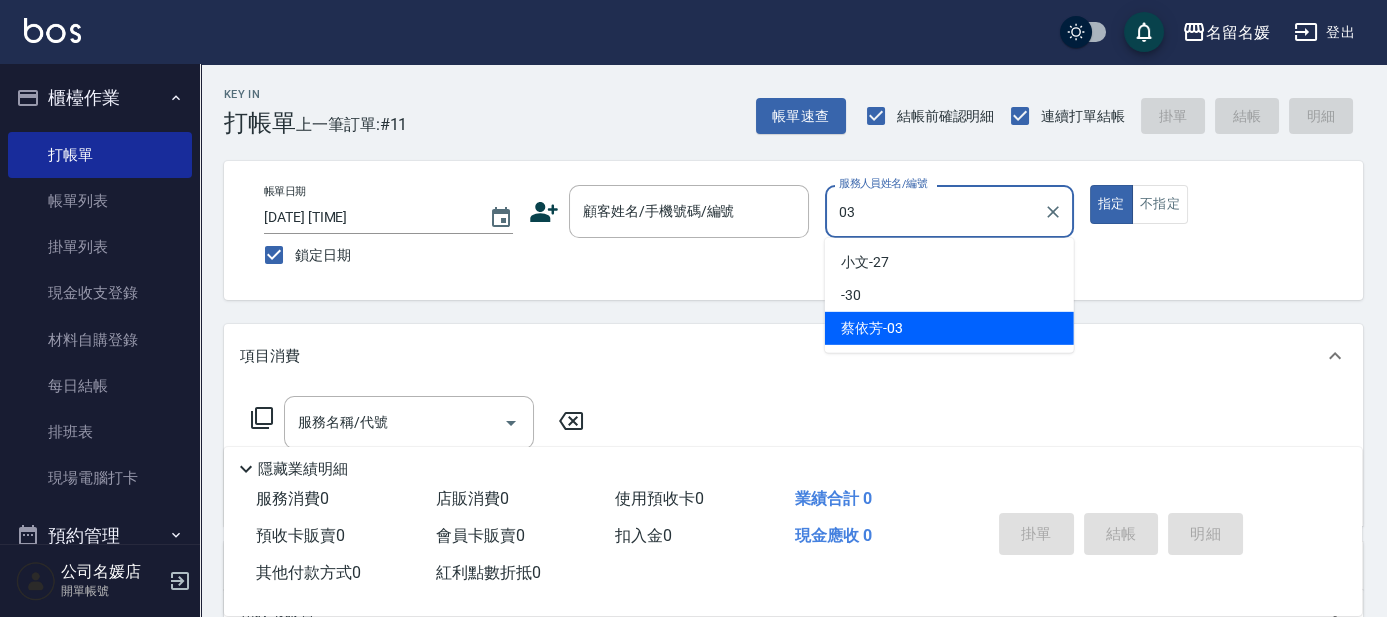 type on "[LAST]-03" 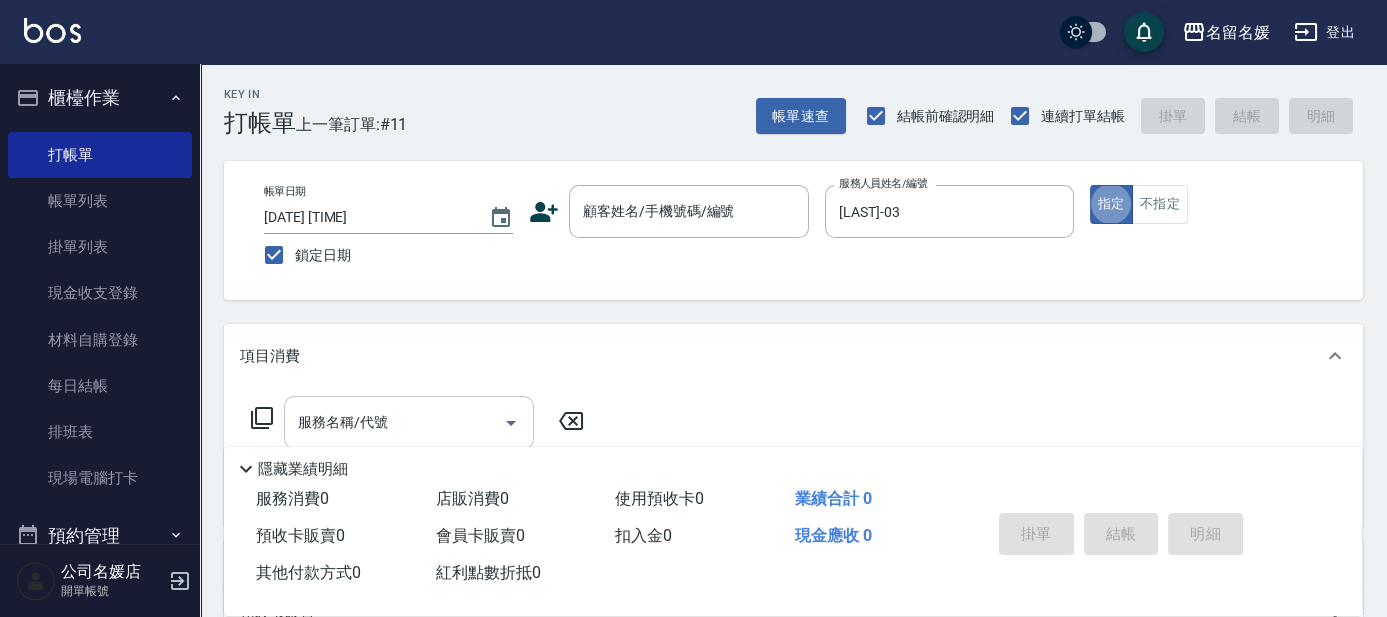 click on "服務名稱/代號" at bounding box center [394, 422] 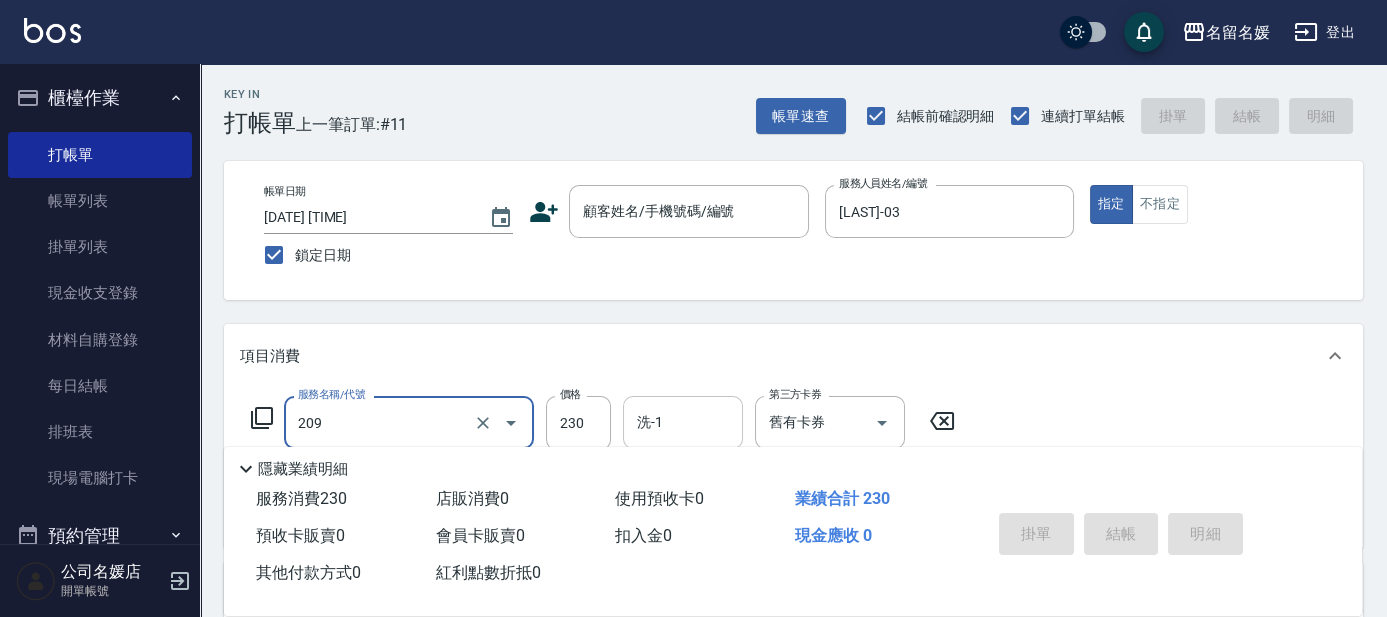 click on "洗-1" at bounding box center (683, 422) 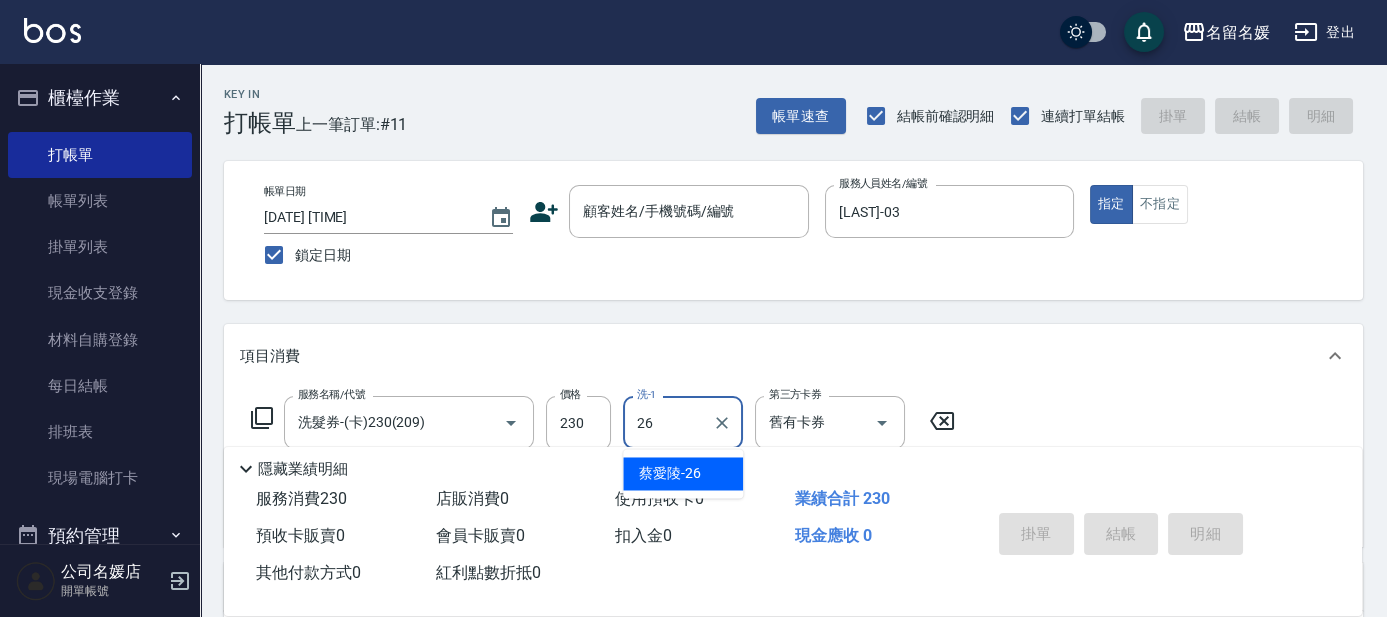 type on "[LAST]-26" 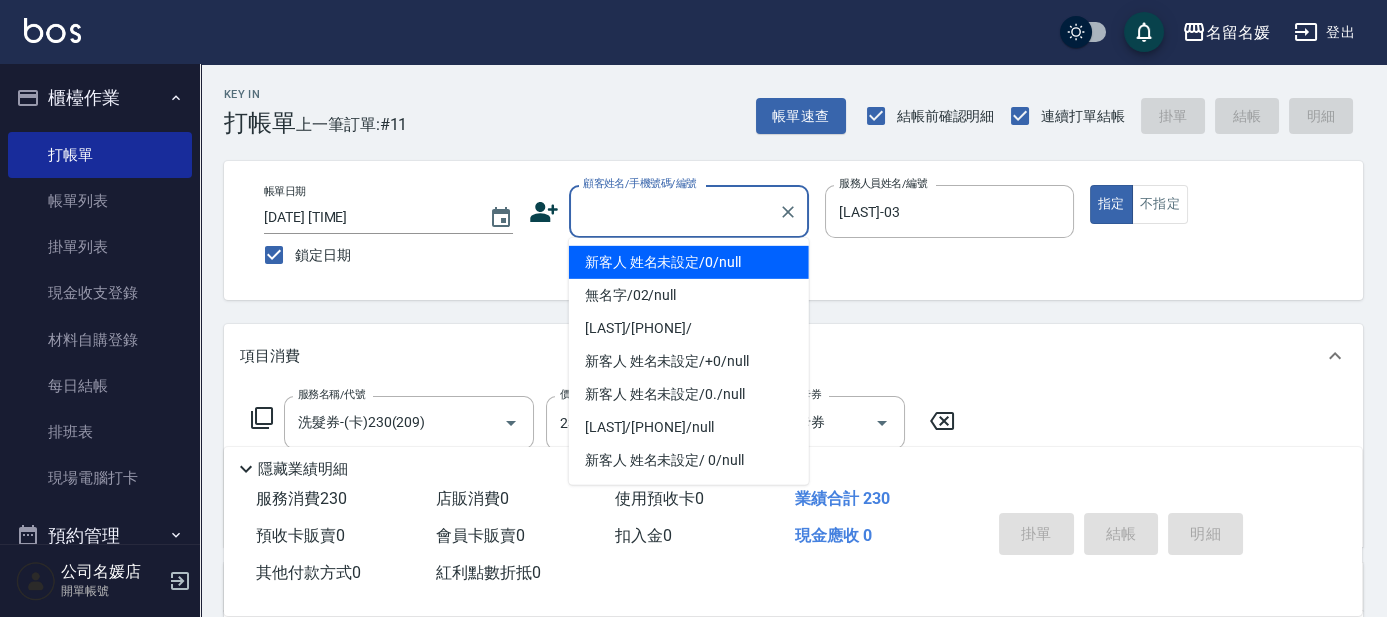 click on "顧客姓名/手機號碼/編號 顧客姓名/手機號碼/編號" at bounding box center [689, 211] 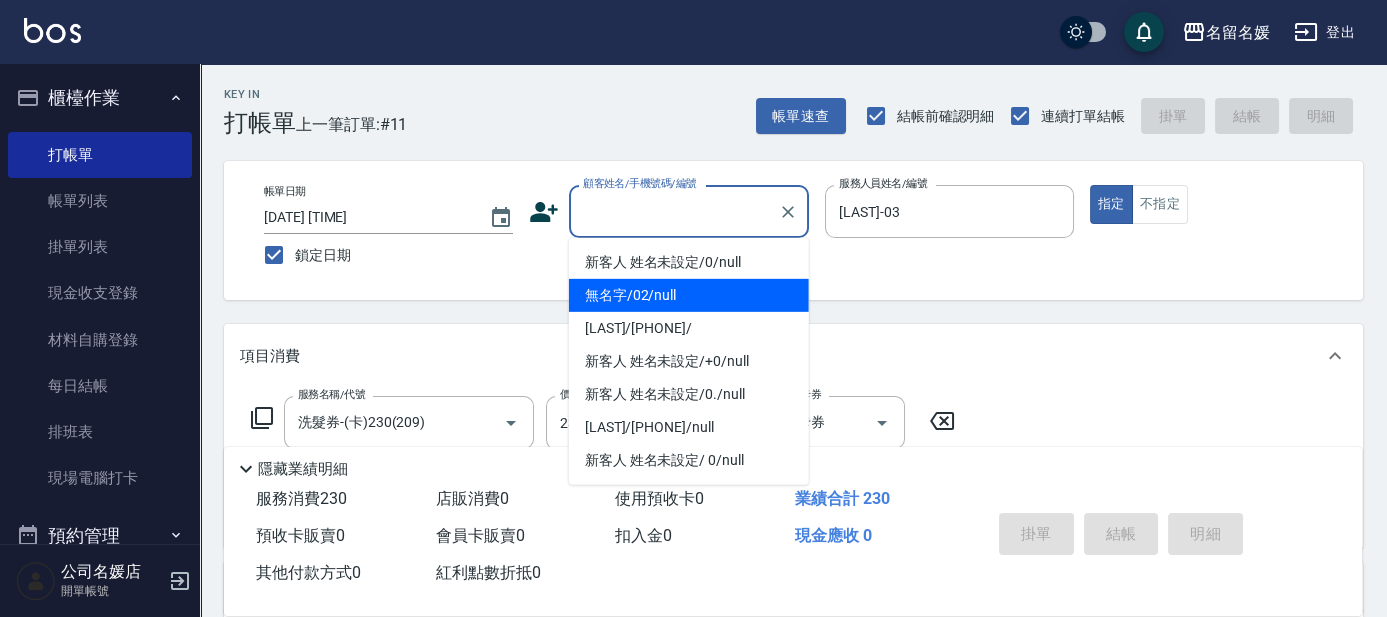 click on "無名字/02/null" at bounding box center [689, 295] 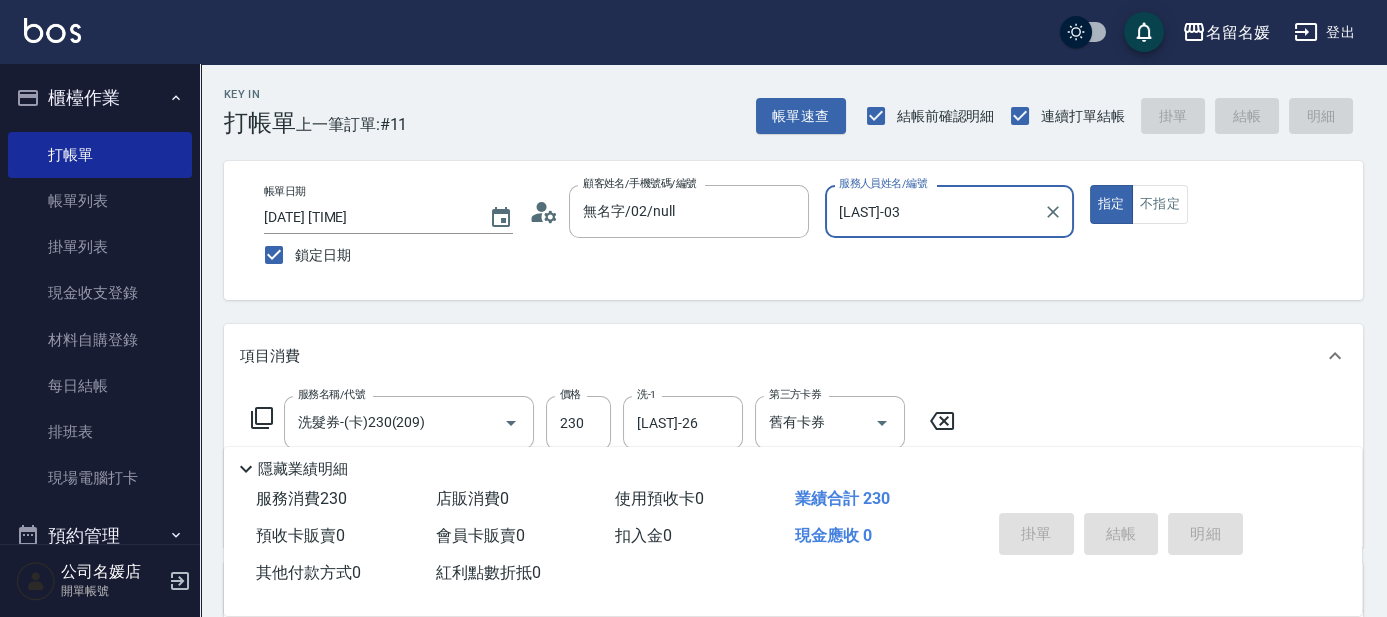 type 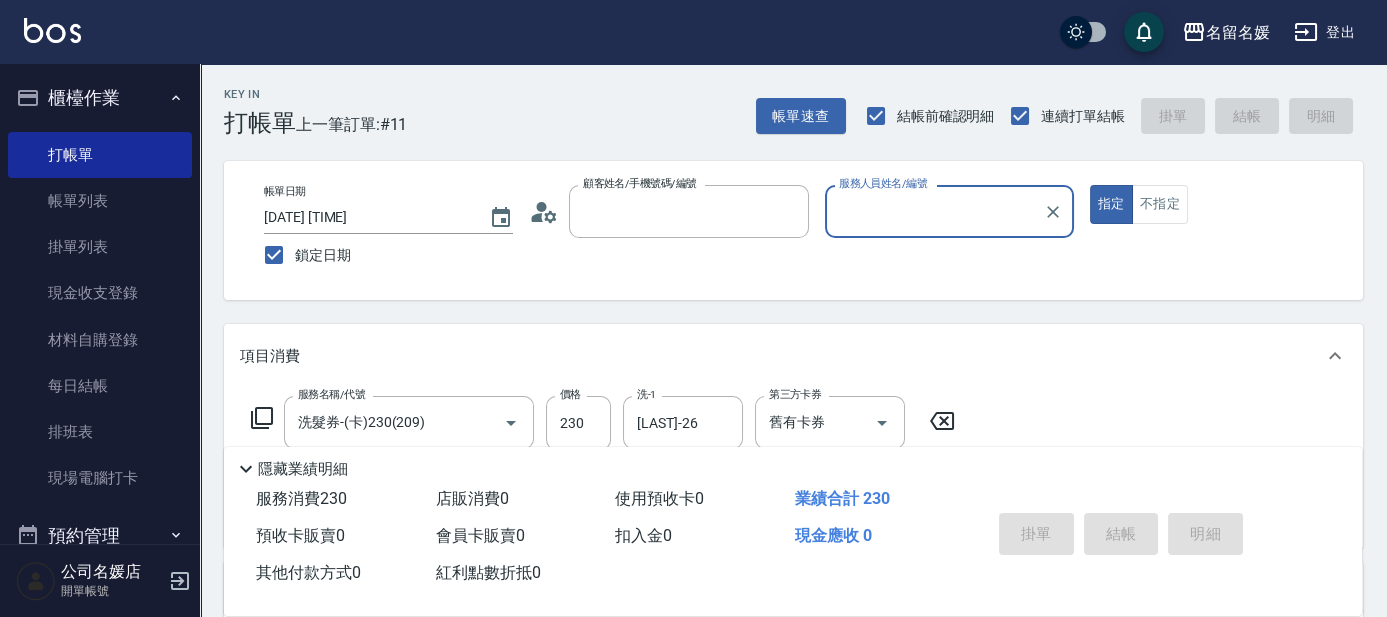 type 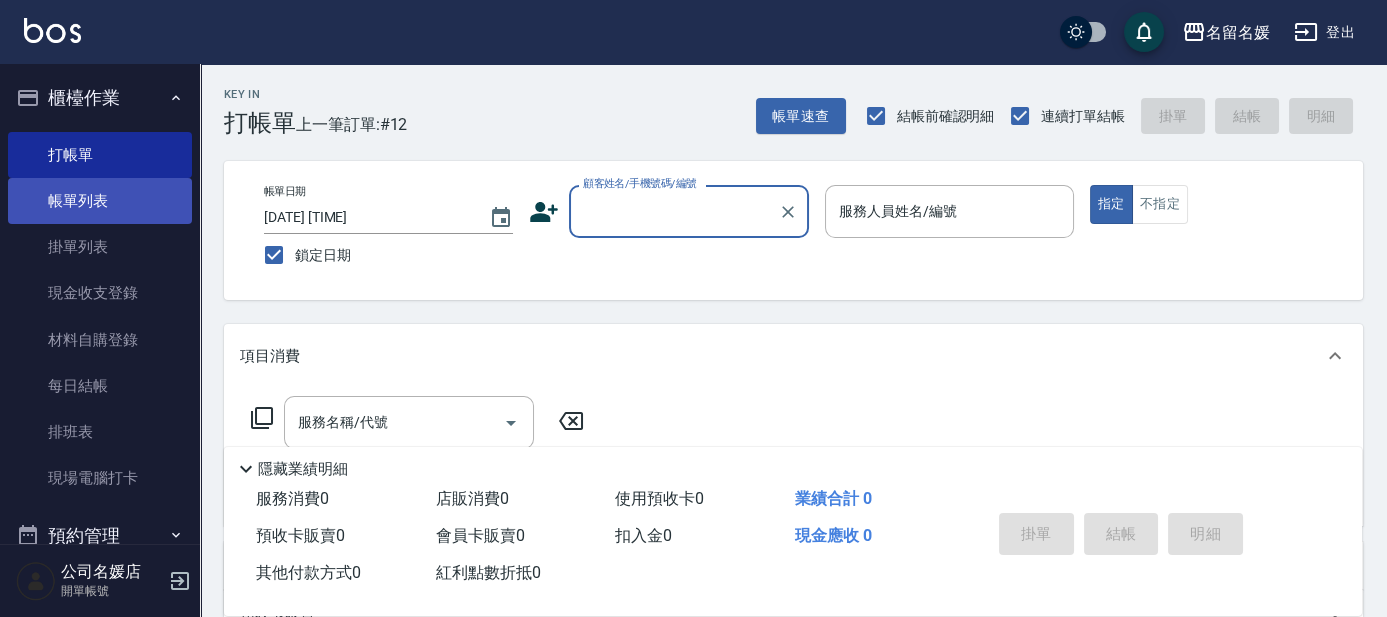 click on "帳單列表" at bounding box center [100, 201] 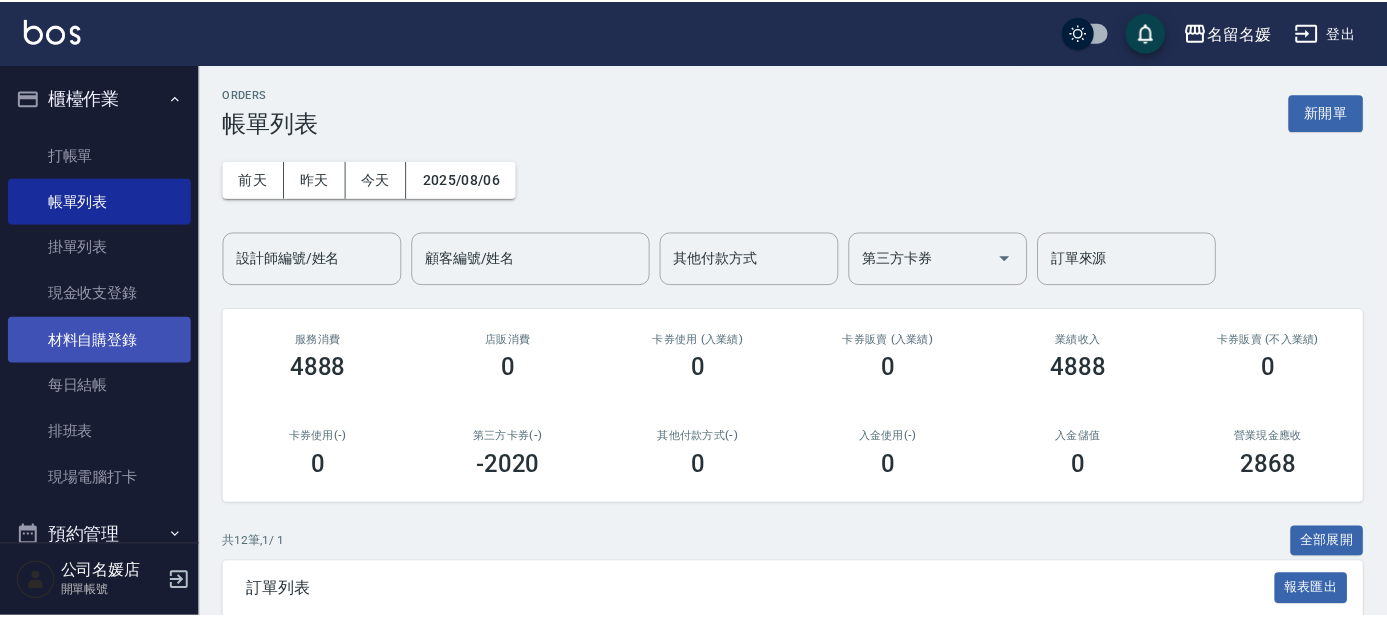 scroll, scrollTop: 454, scrollLeft: 0, axis: vertical 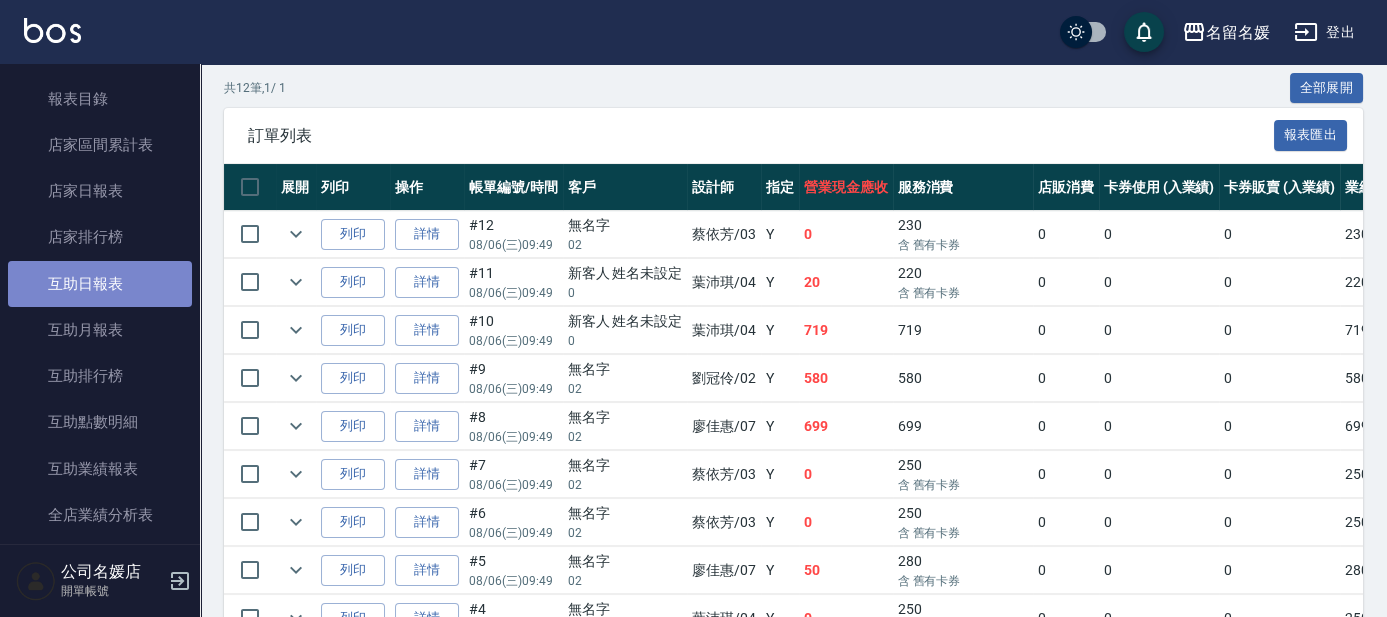 click on "互助日報表" at bounding box center [100, 284] 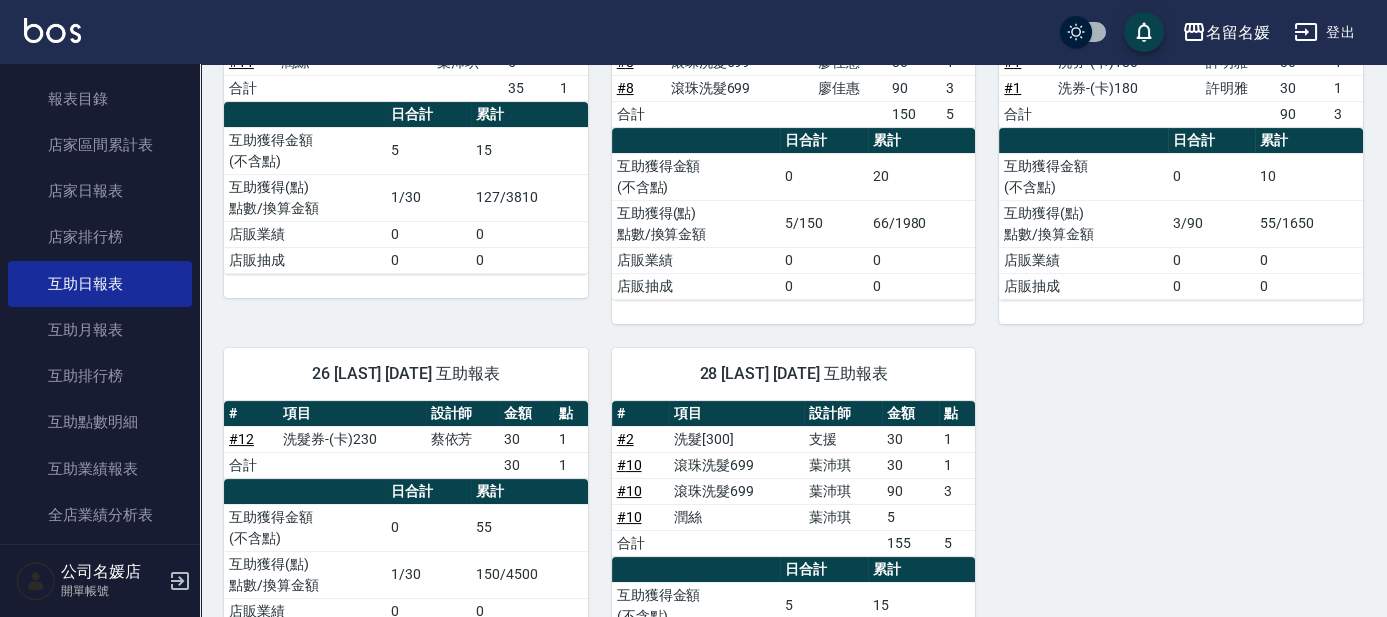 scroll, scrollTop: 877, scrollLeft: 0, axis: vertical 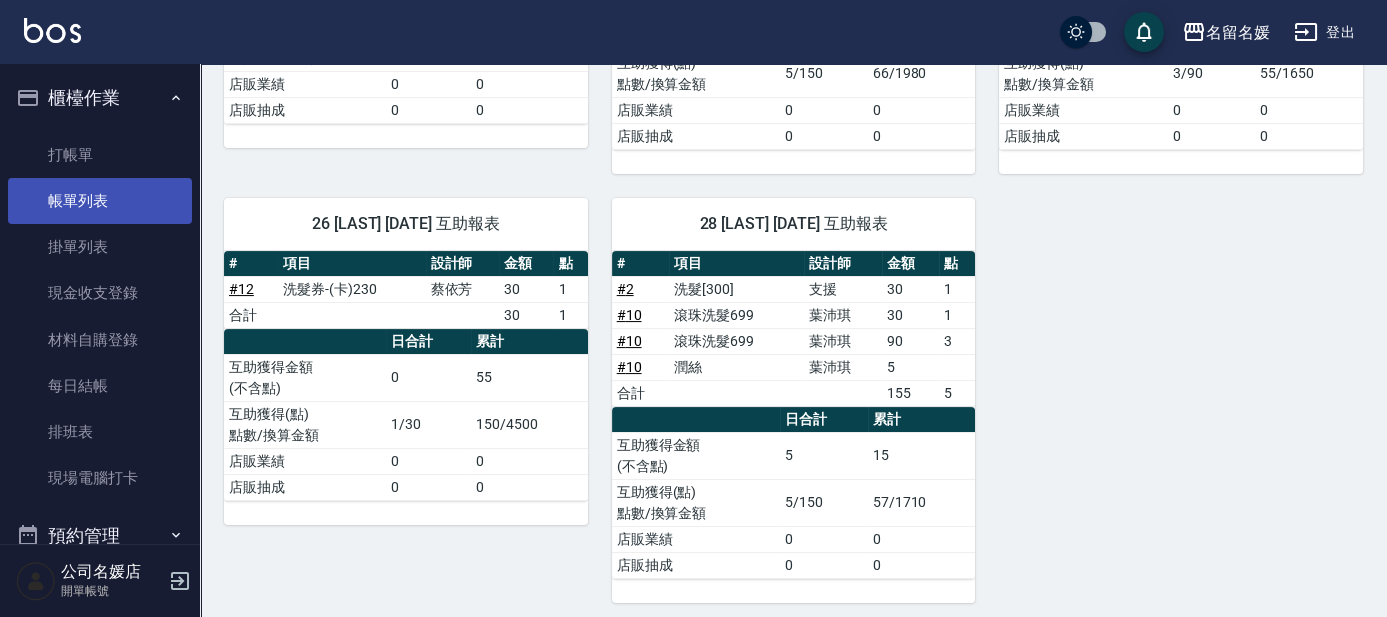 click on "帳單列表" at bounding box center (100, 201) 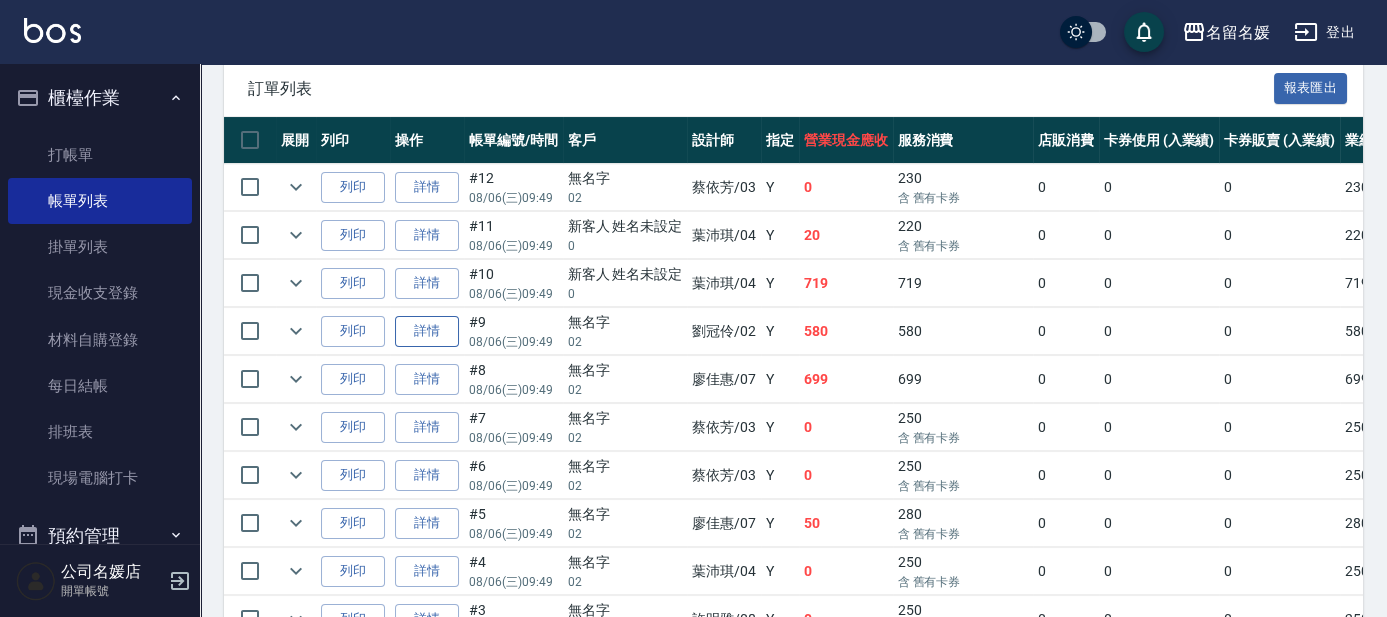 scroll, scrollTop: 710, scrollLeft: 0, axis: vertical 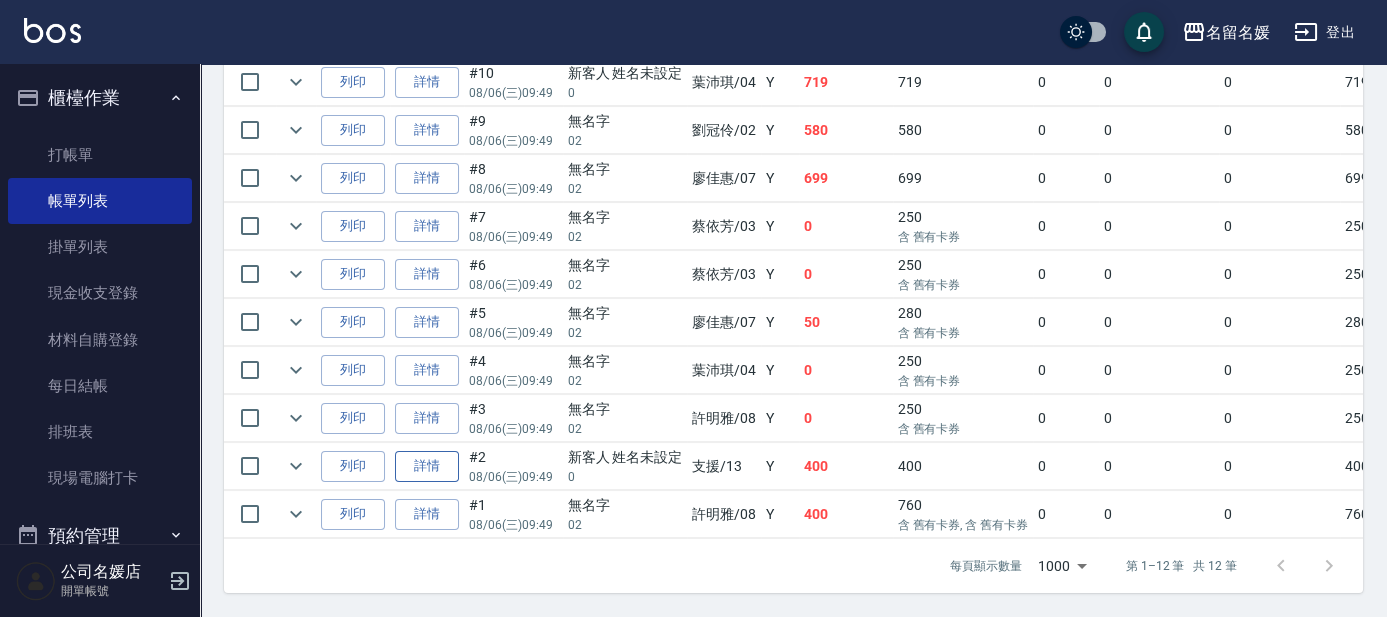 click on "詳情" at bounding box center (427, 466) 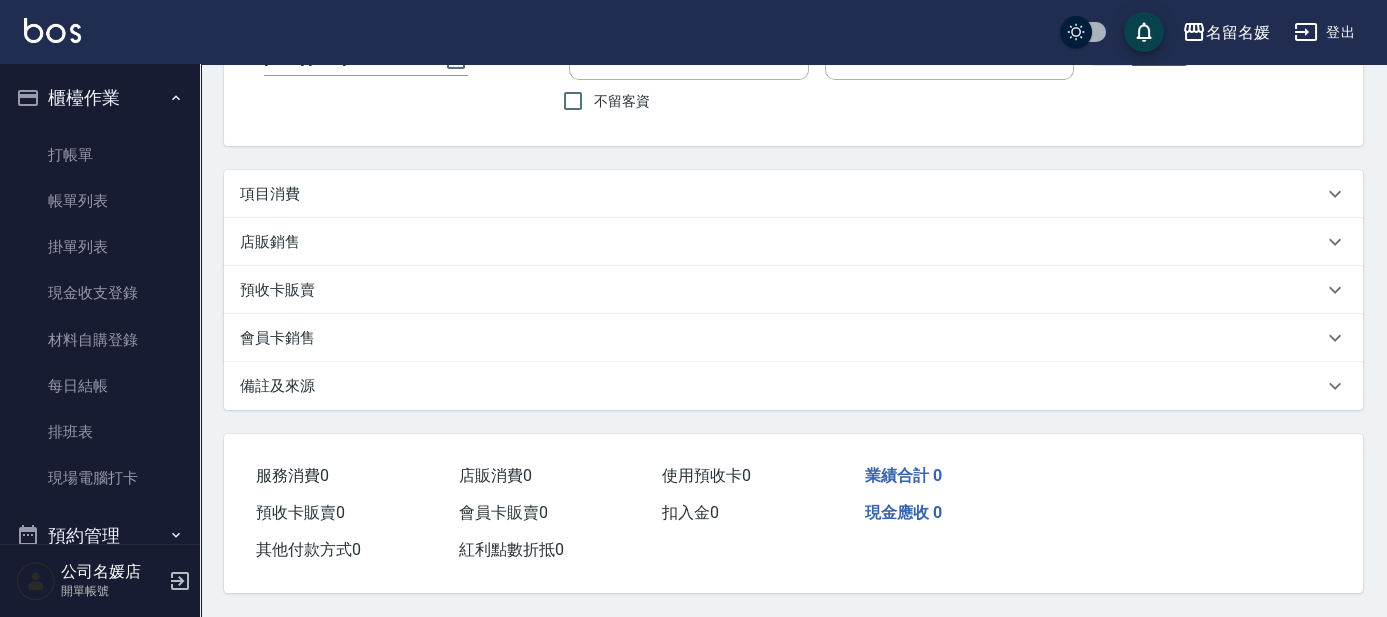 scroll, scrollTop: 0, scrollLeft: 0, axis: both 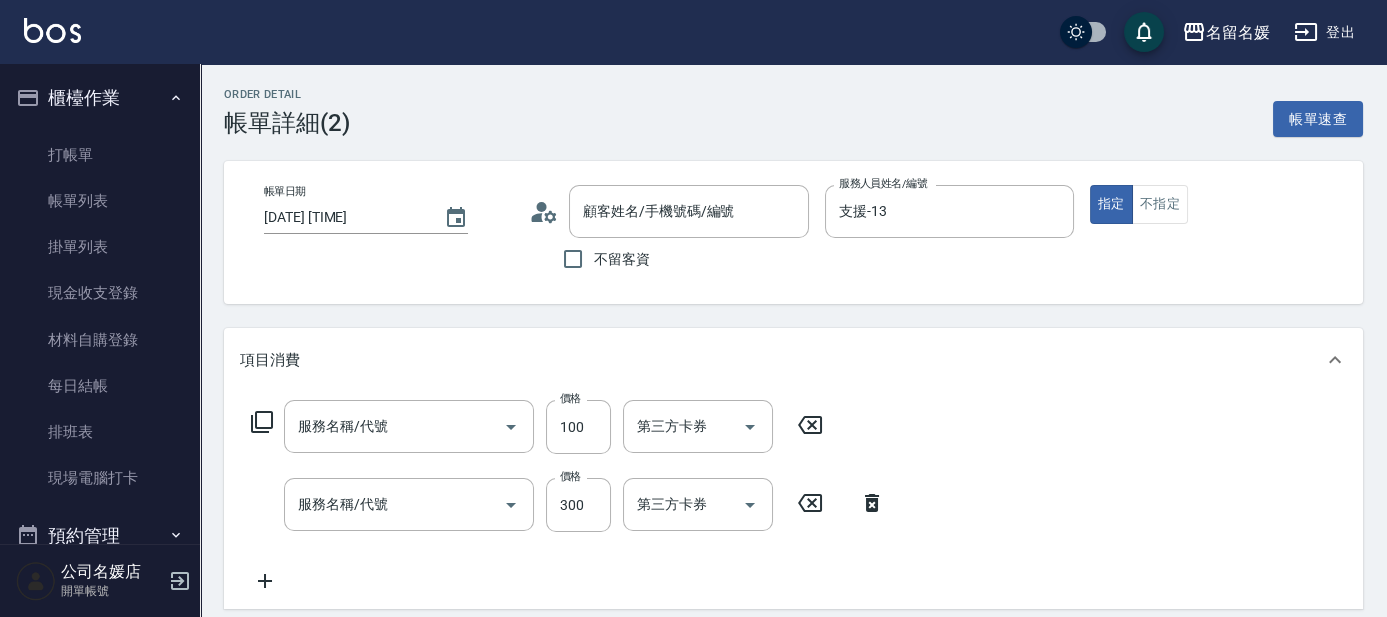 type on "[DATE] [TIME]" 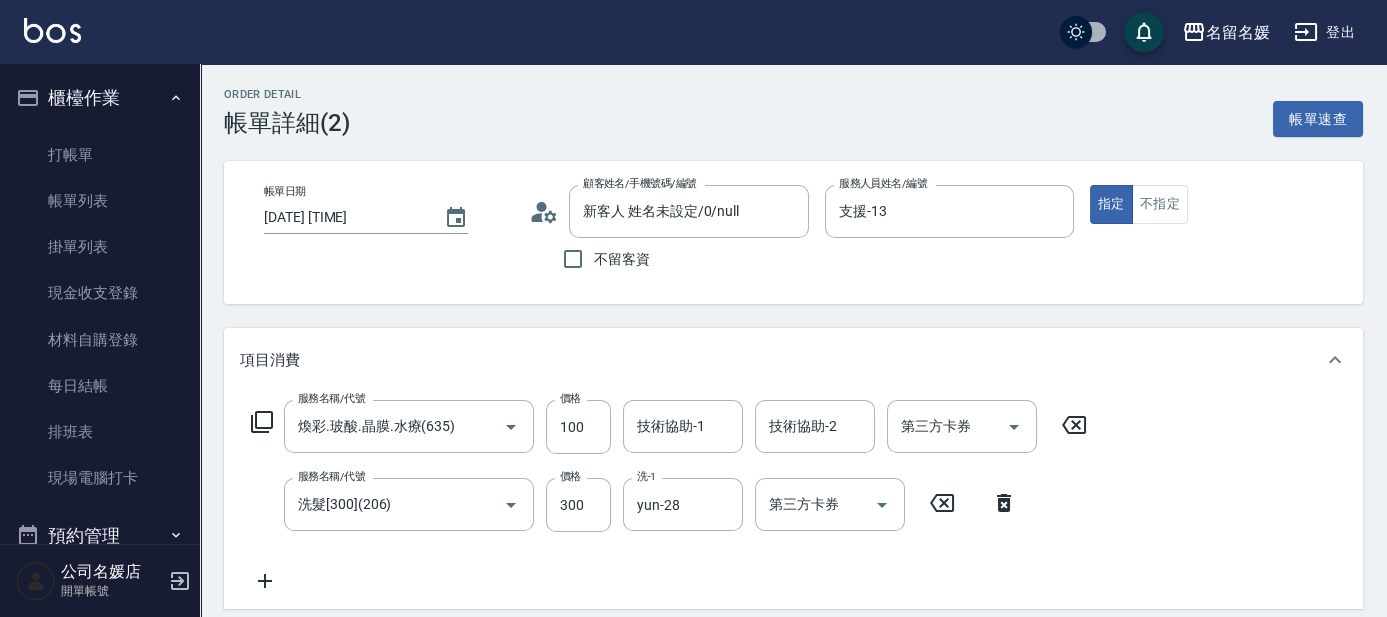 type on "新客人 姓名未設定/0/null" 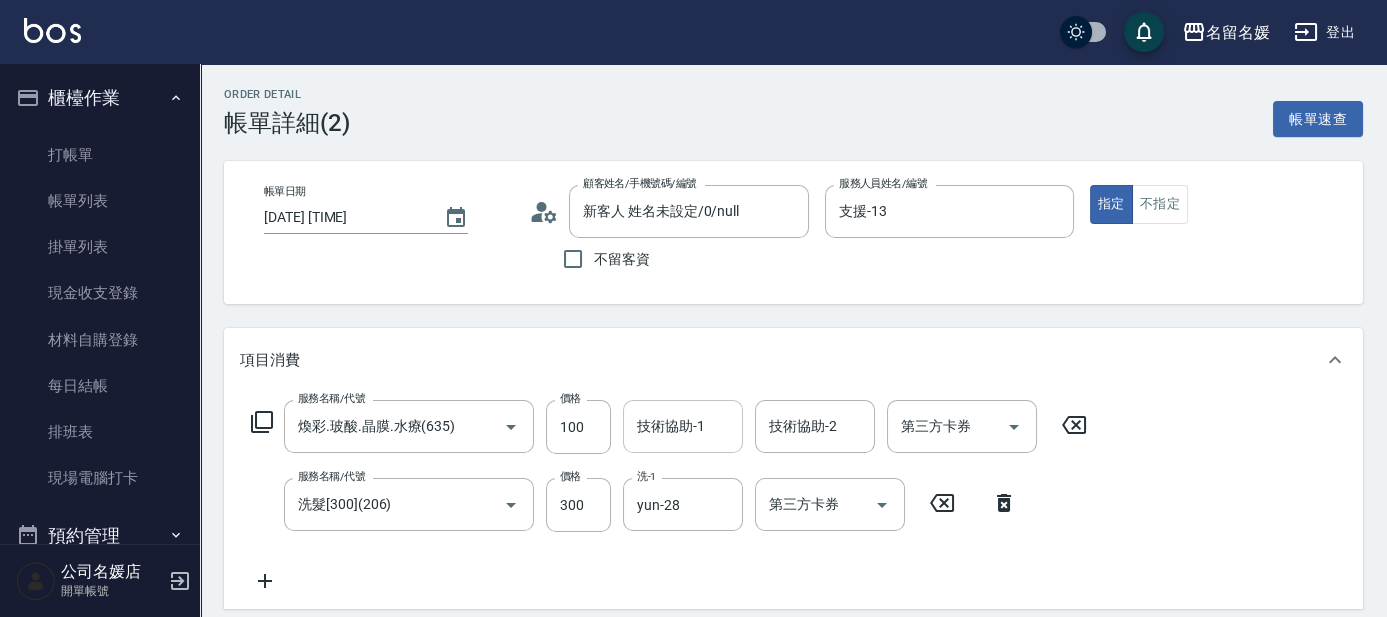 click on "技術協助-1" at bounding box center (683, 426) 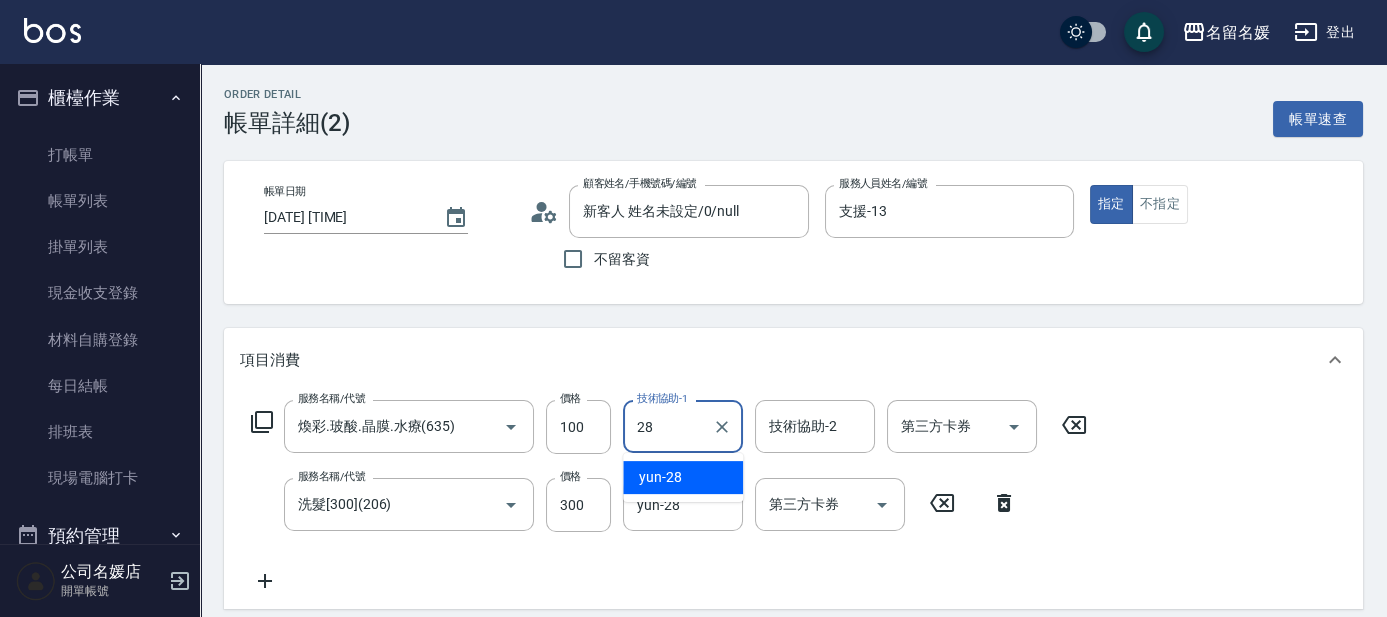 type on "yun-28" 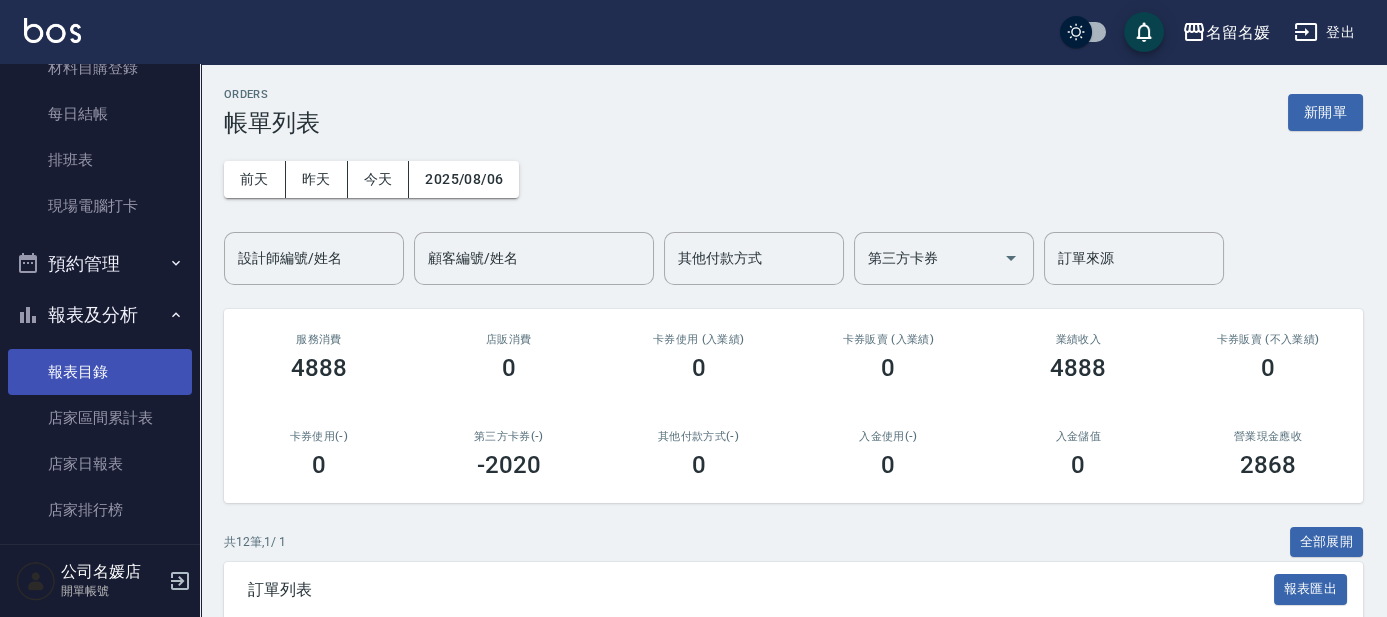 scroll, scrollTop: 454, scrollLeft: 0, axis: vertical 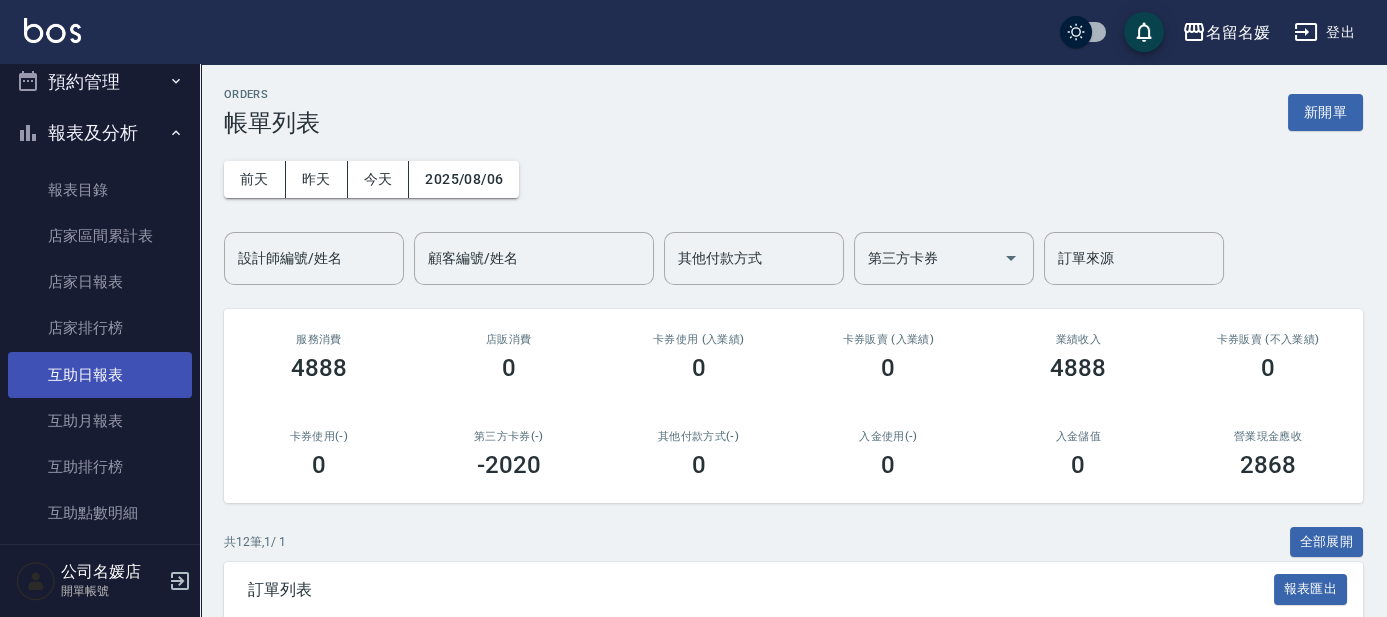 click on "互助日報表" at bounding box center [100, 375] 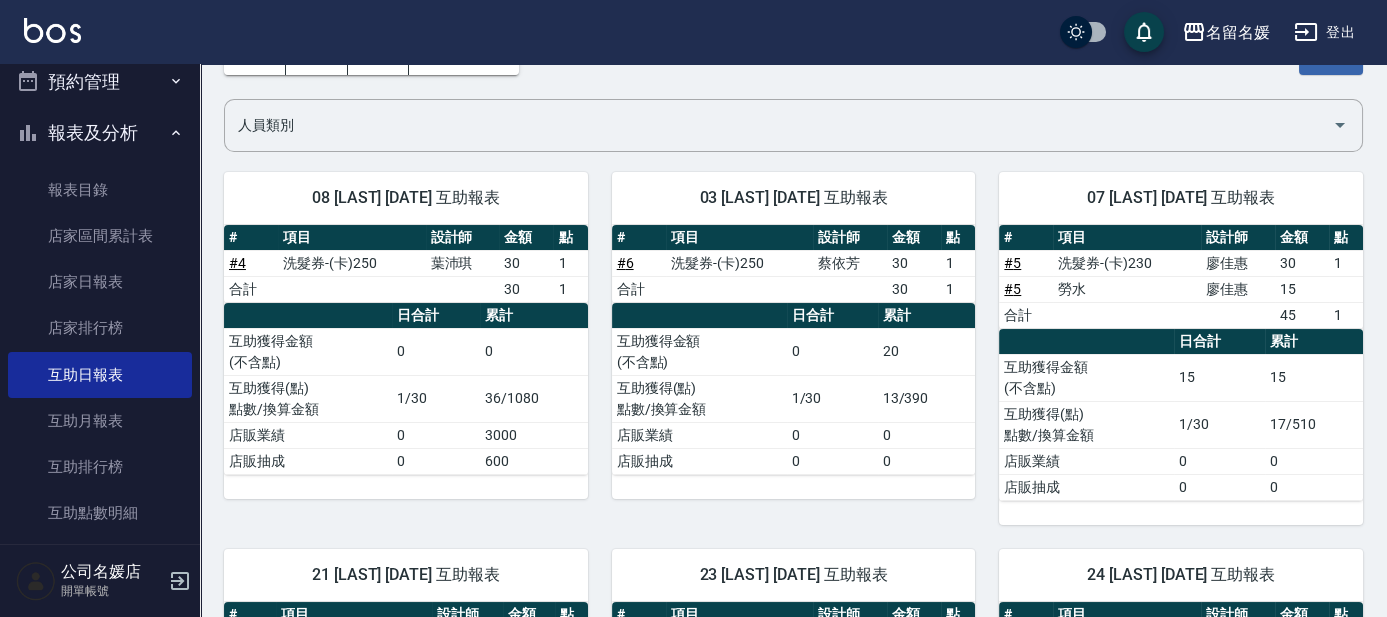 scroll, scrollTop: 0, scrollLeft: 0, axis: both 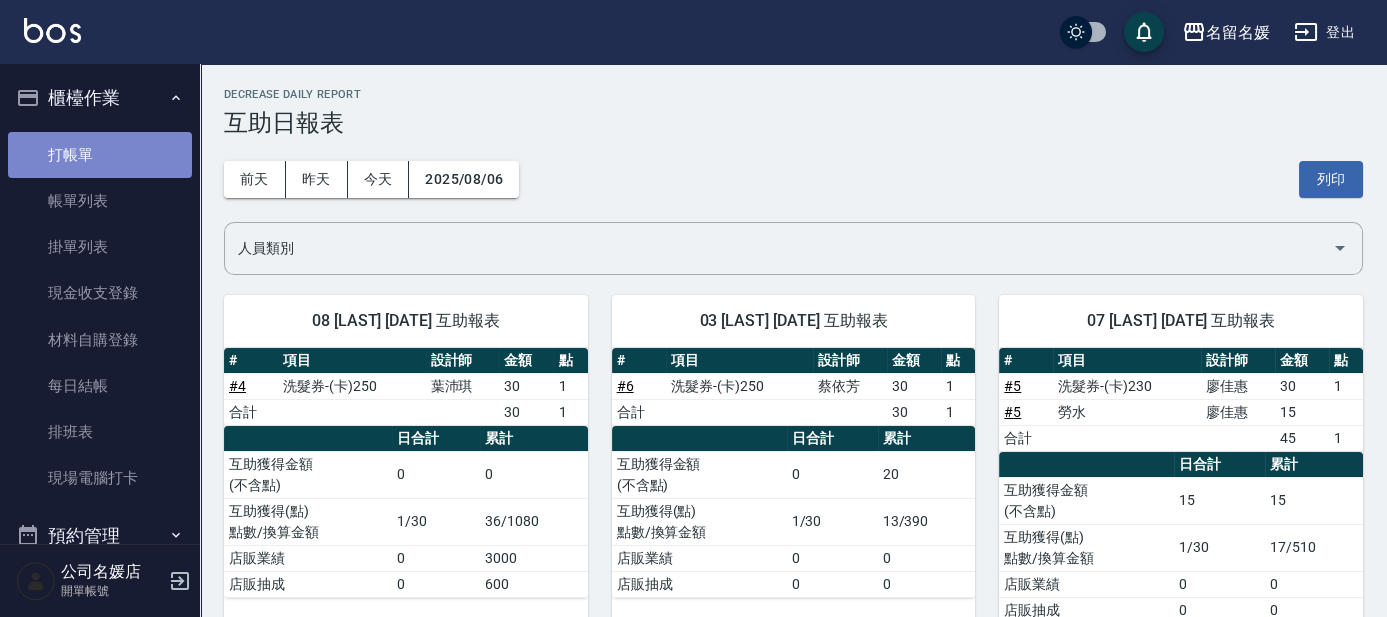 click on "打帳單" at bounding box center (100, 155) 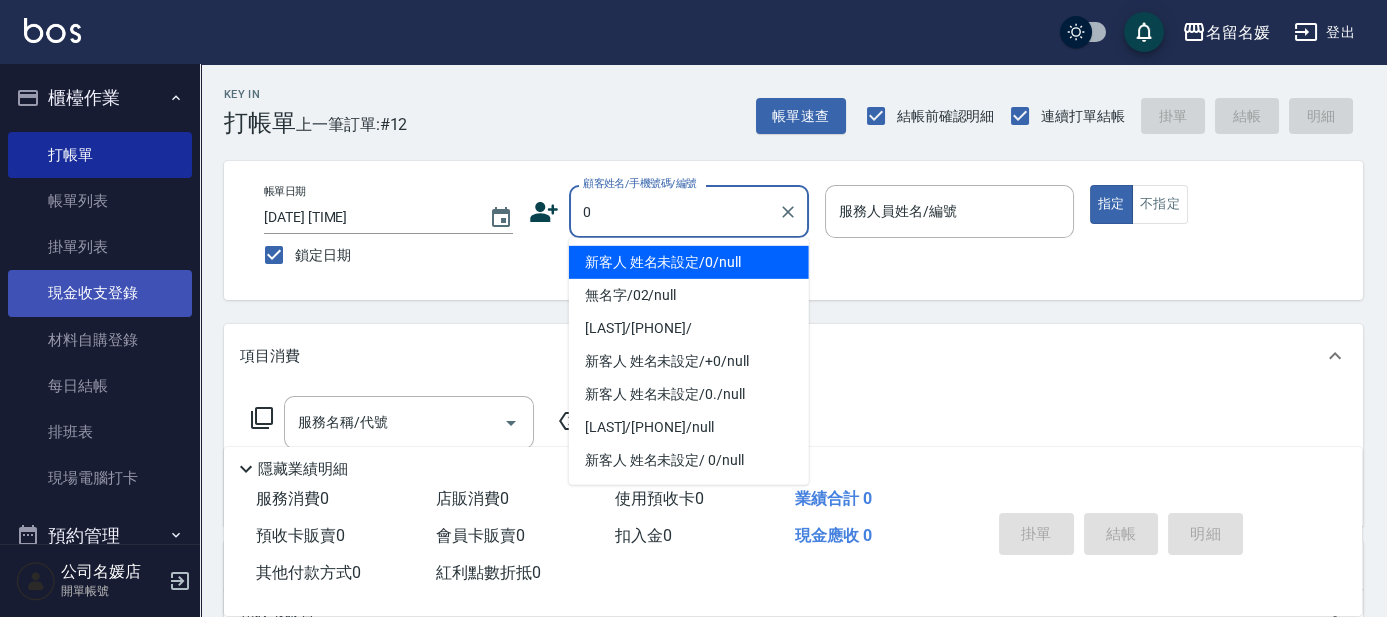type on "新客人 姓名未設定/0/null" 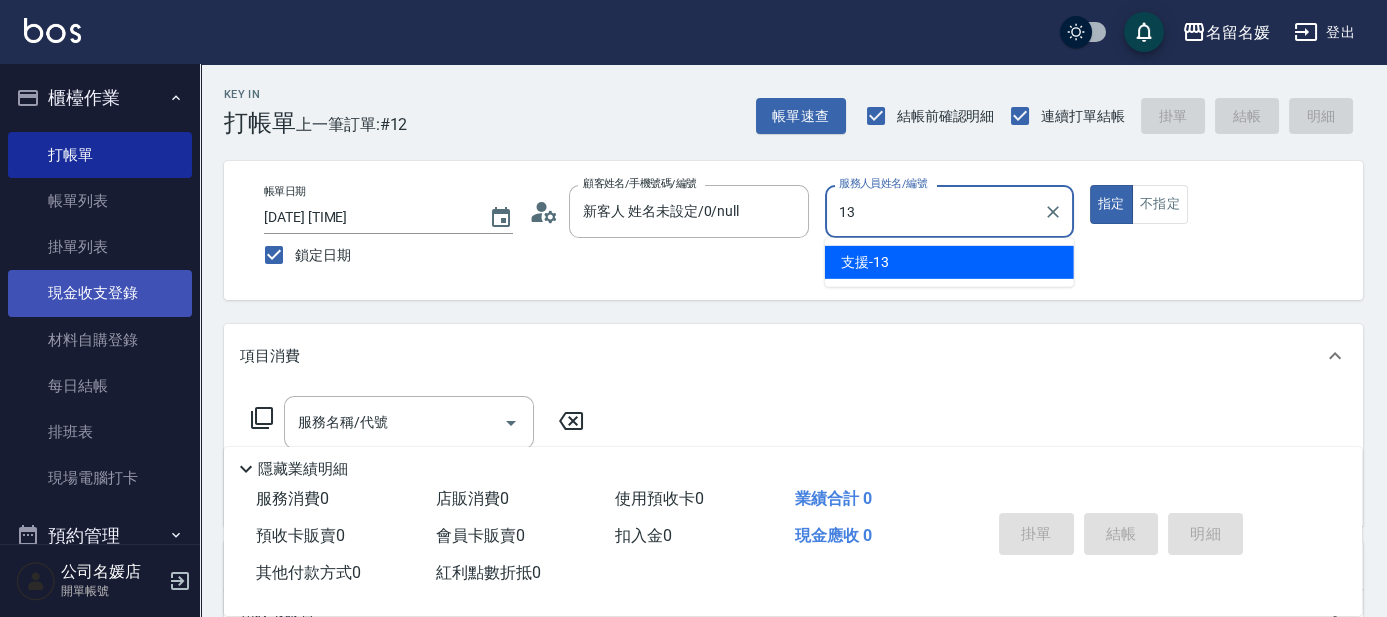 type on "13" 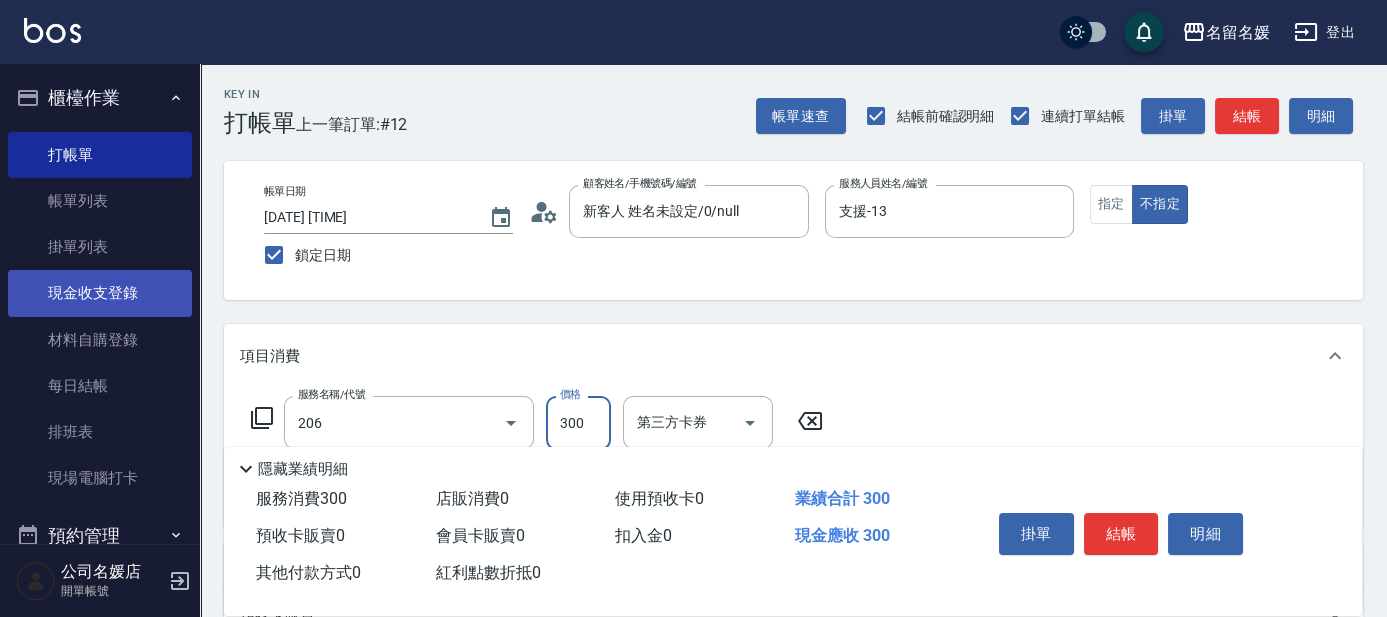 type on "洗髮[300](206)" 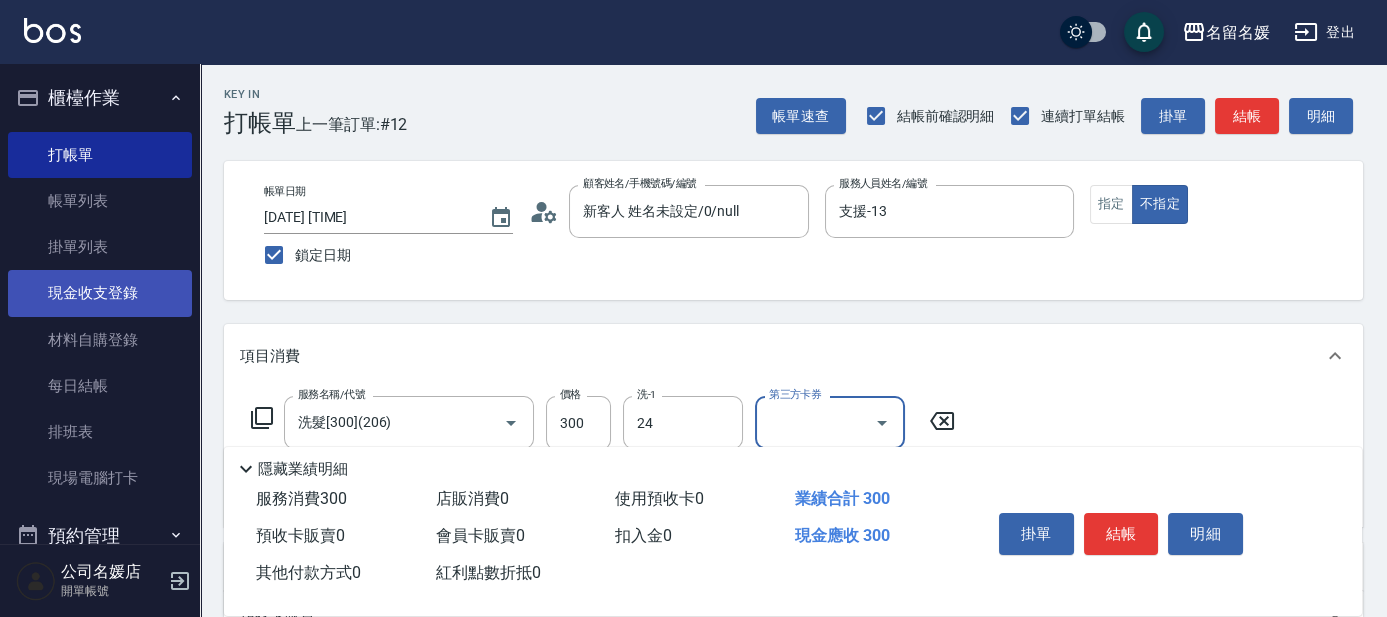 type on "張家惠-24" 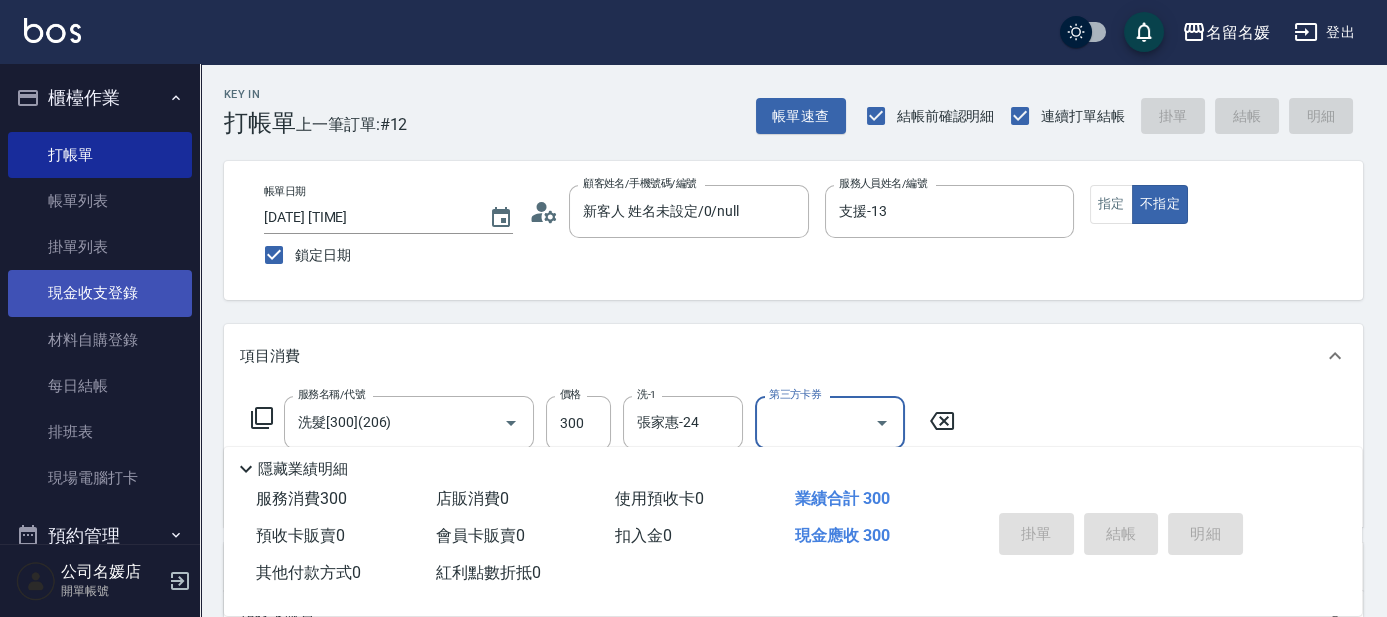 type 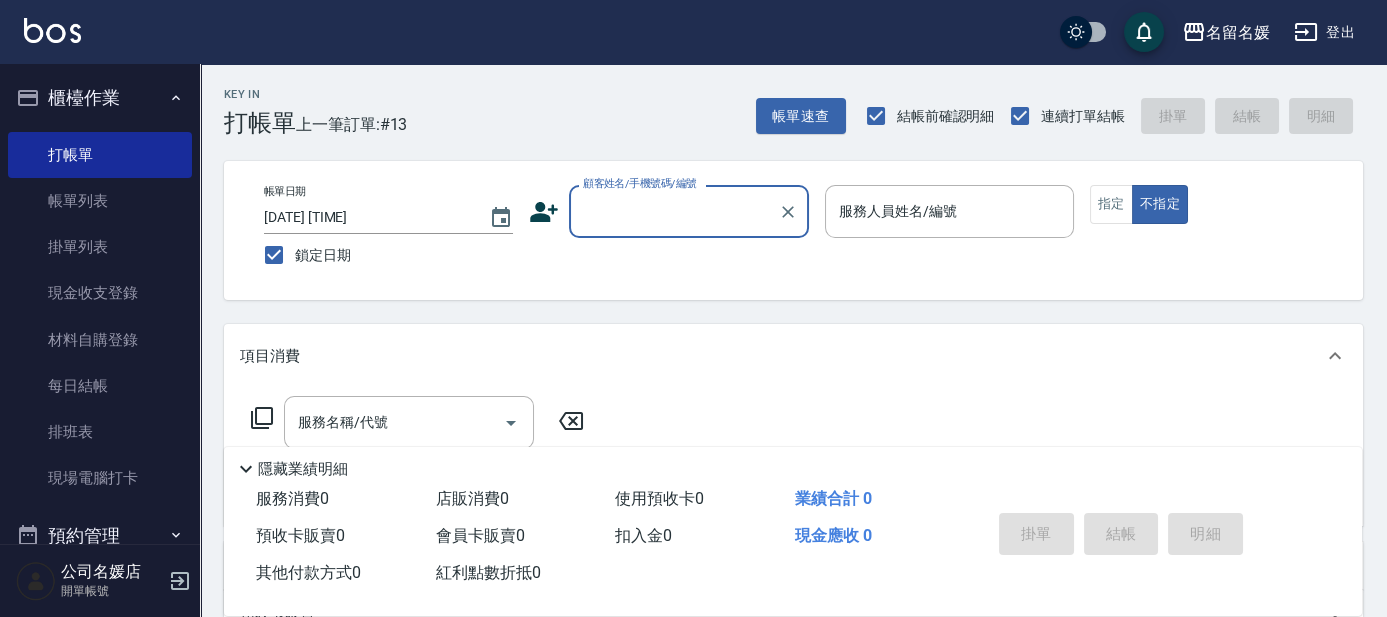 click on "顧客姓名/手機號碼/編號" at bounding box center (674, 211) 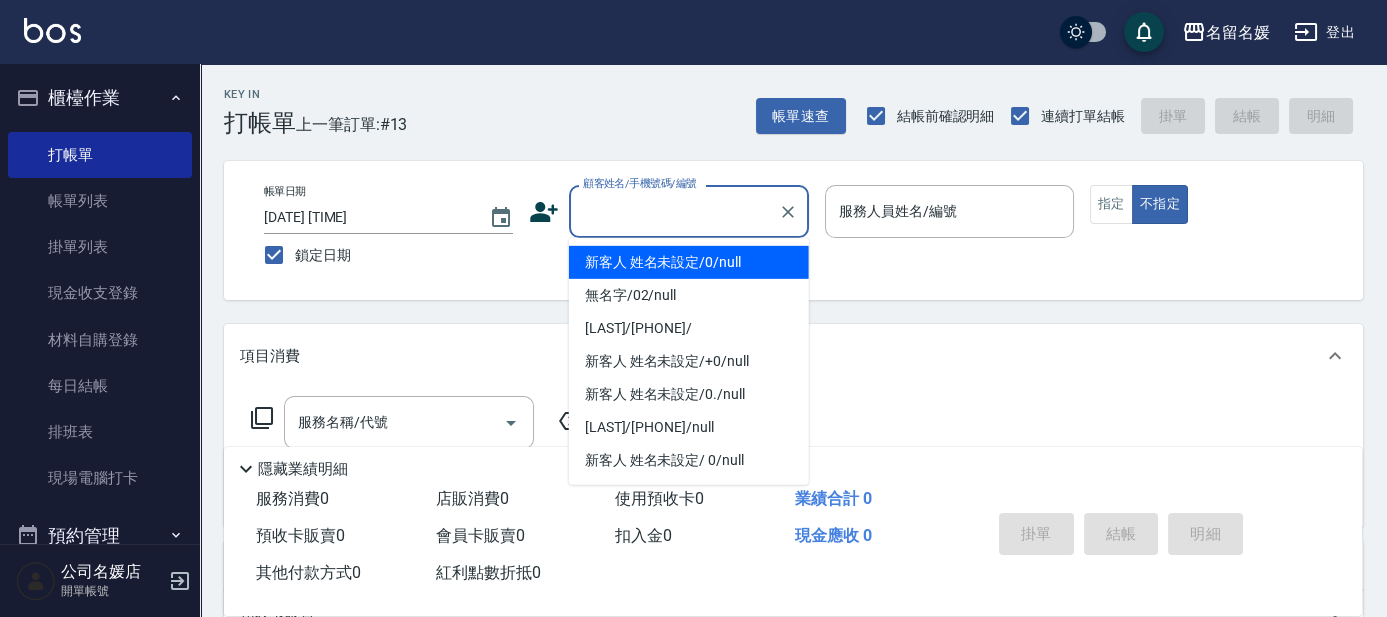 click on "新客人 姓名未設定/0/null" at bounding box center (689, 262) 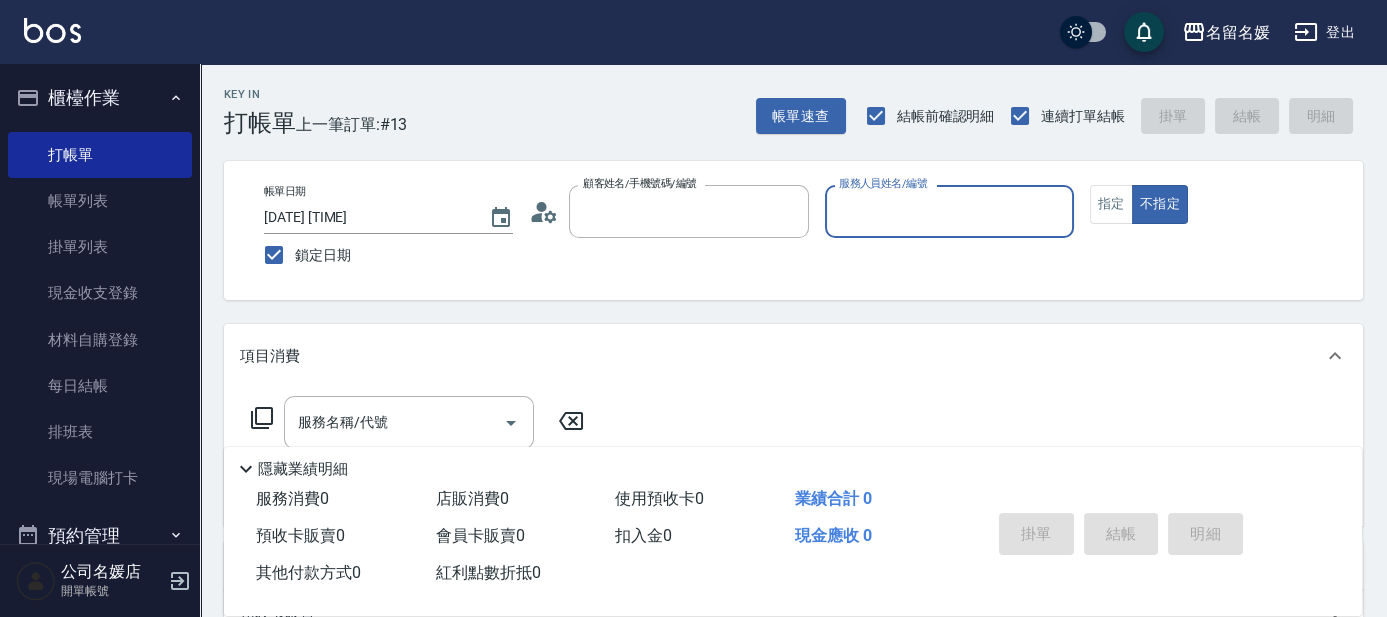 type on "新客人 姓名未設定/0/null" 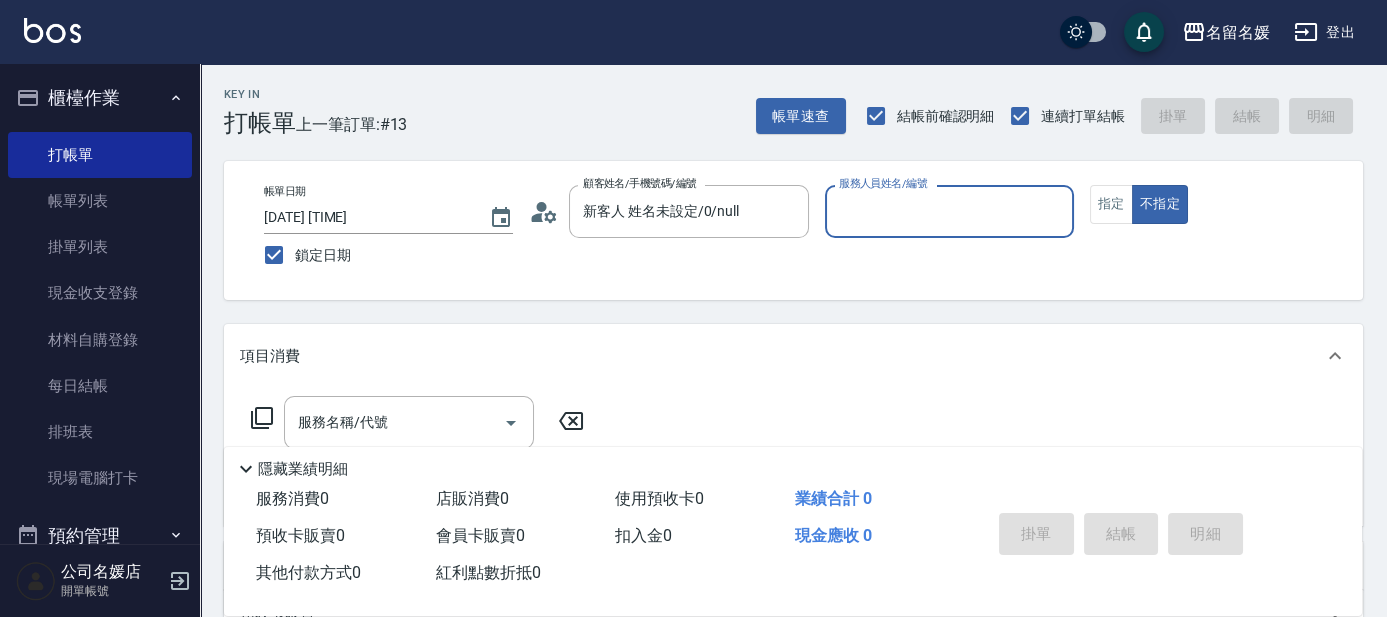 click on "服務人員姓名/編號" at bounding box center (949, 211) 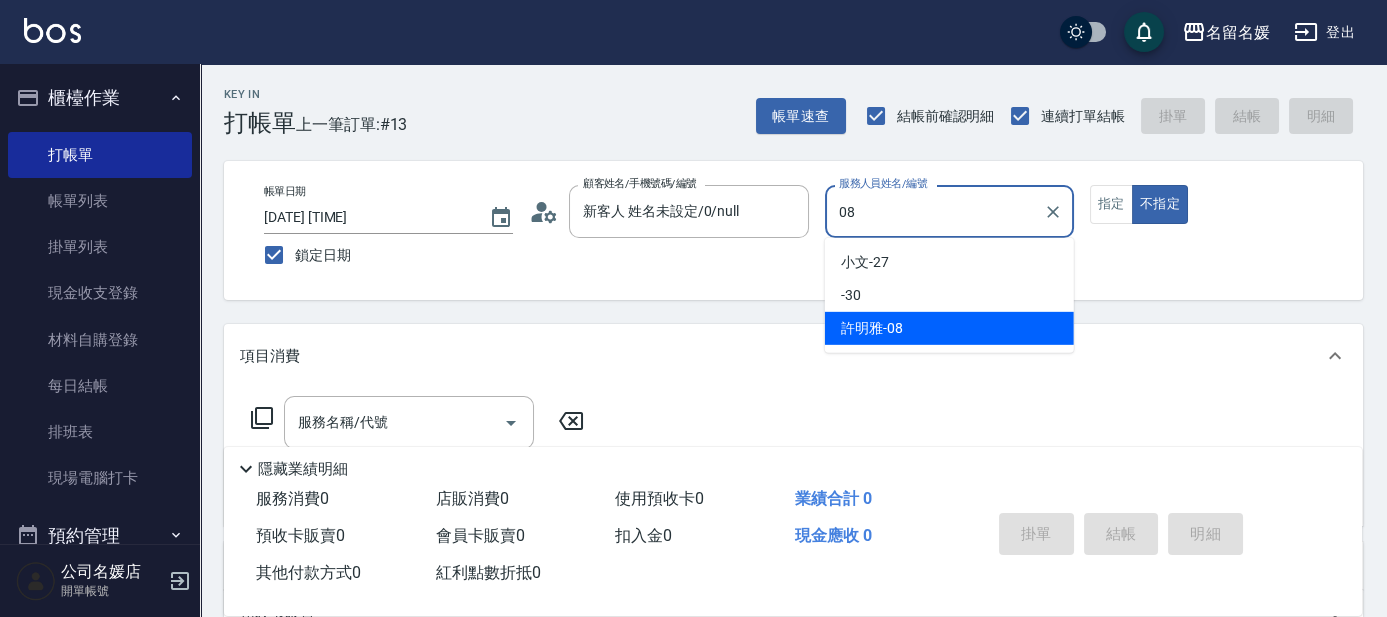 click on "[LAST] -08" at bounding box center (872, 328) 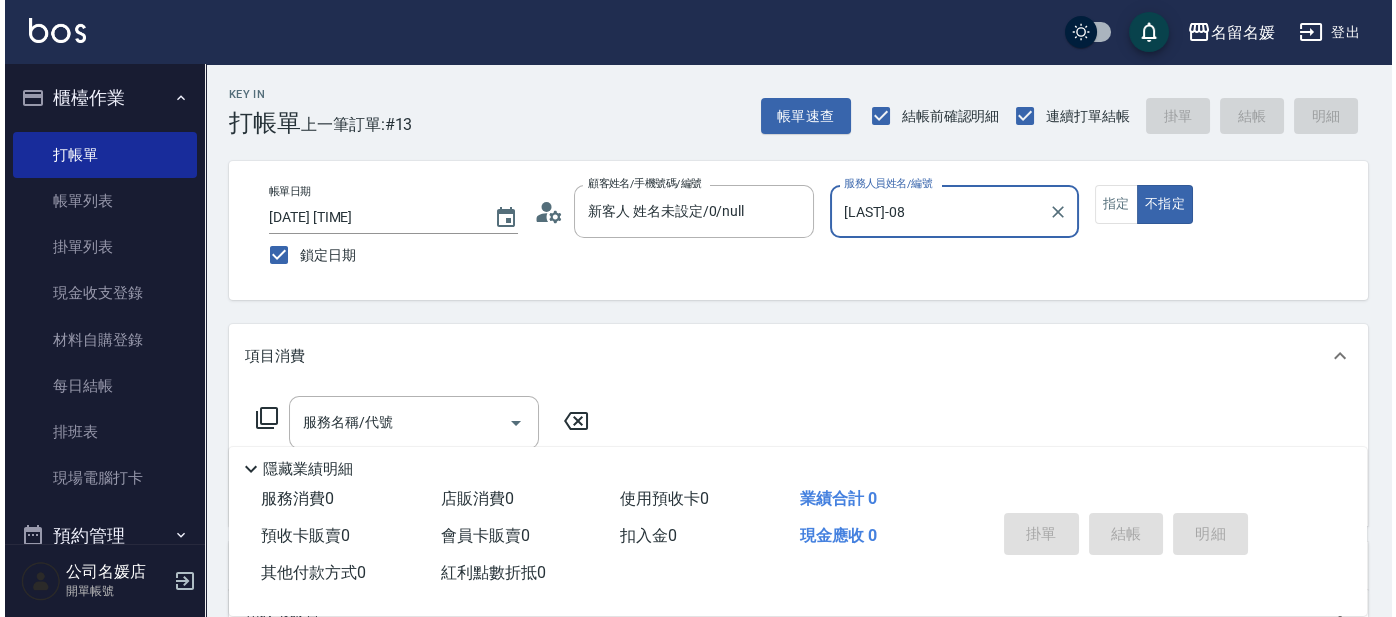 scroll, scrollTop: 90, scrollLeft: 0, axis: vertical 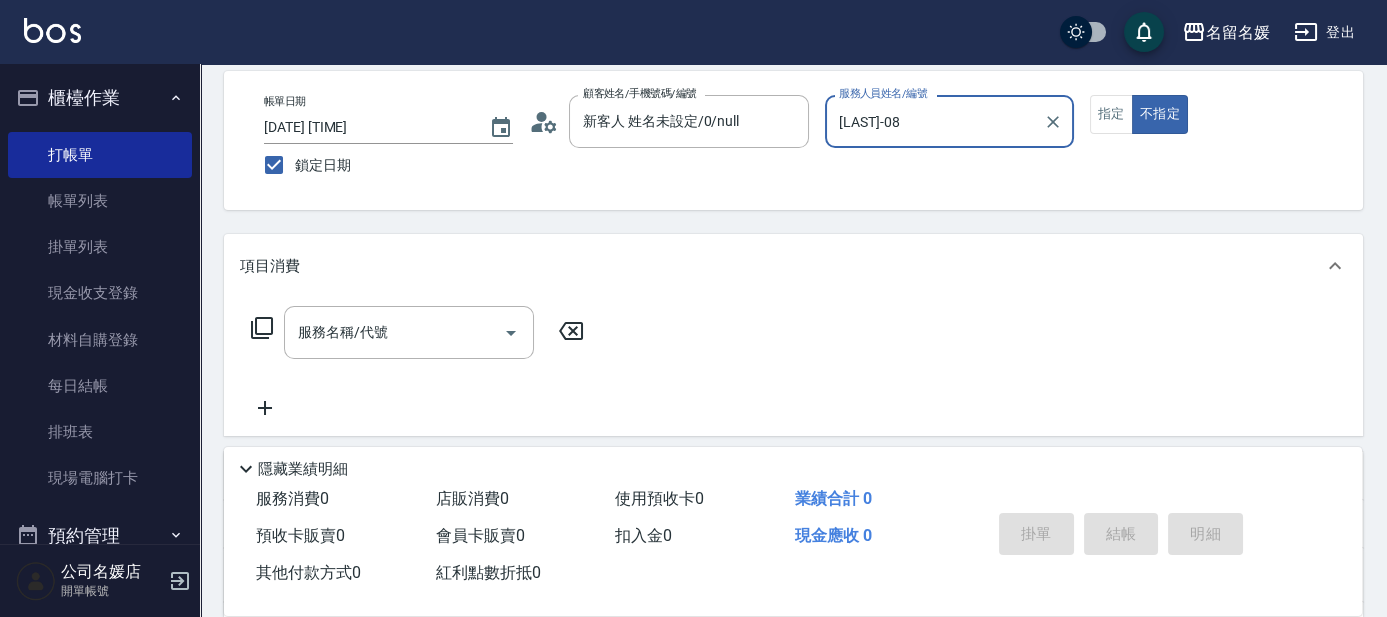 type on "[LAST]-08" 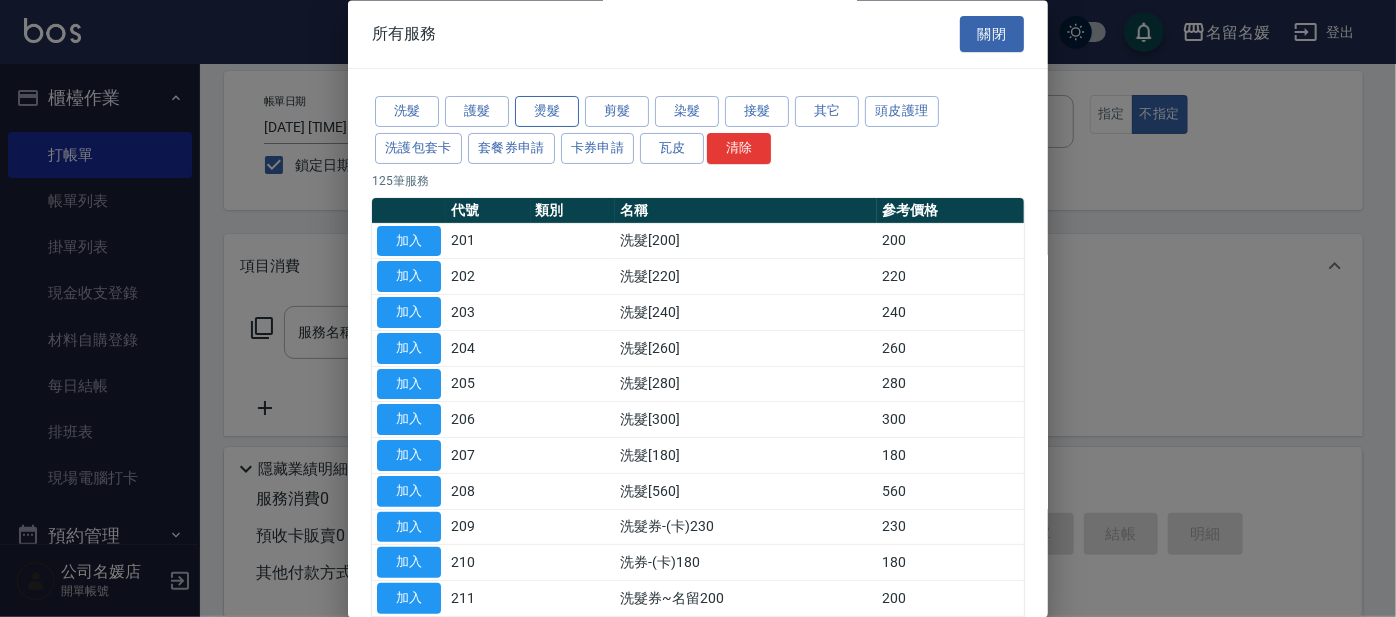 click on "燙髮" at bounding box center [547, 112] 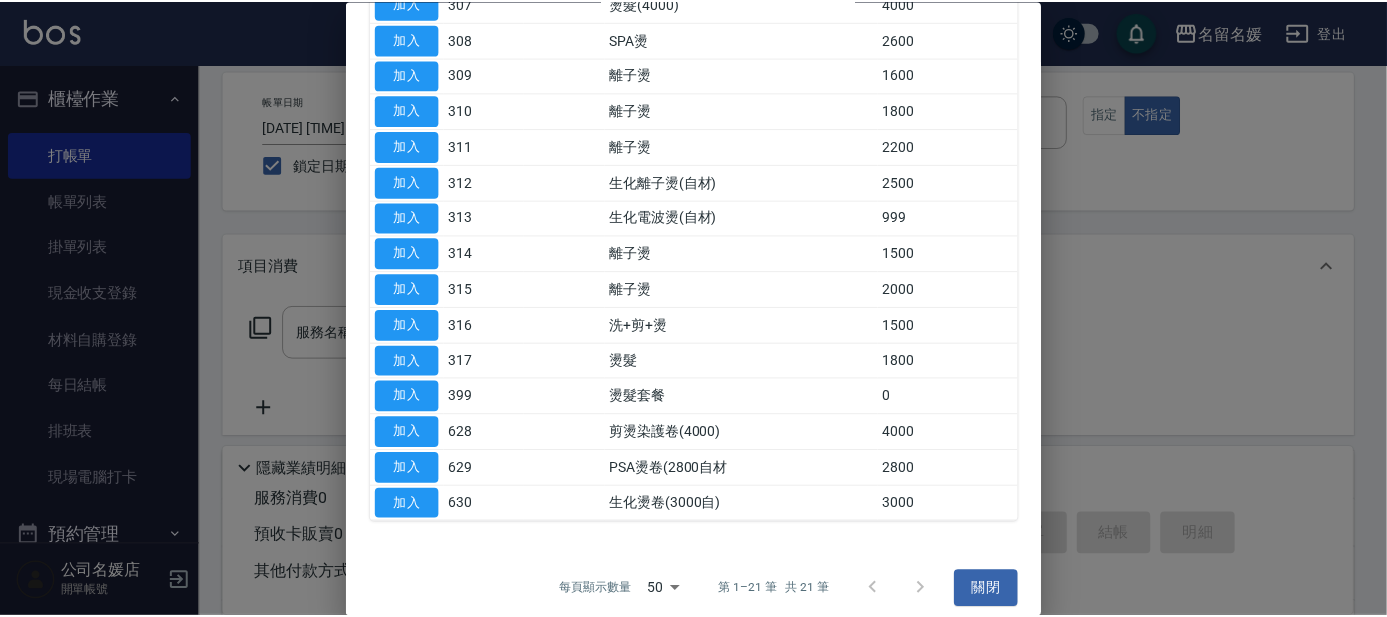 scroll, scrollTop: 461, scrollLeft: 0, axis: vertical 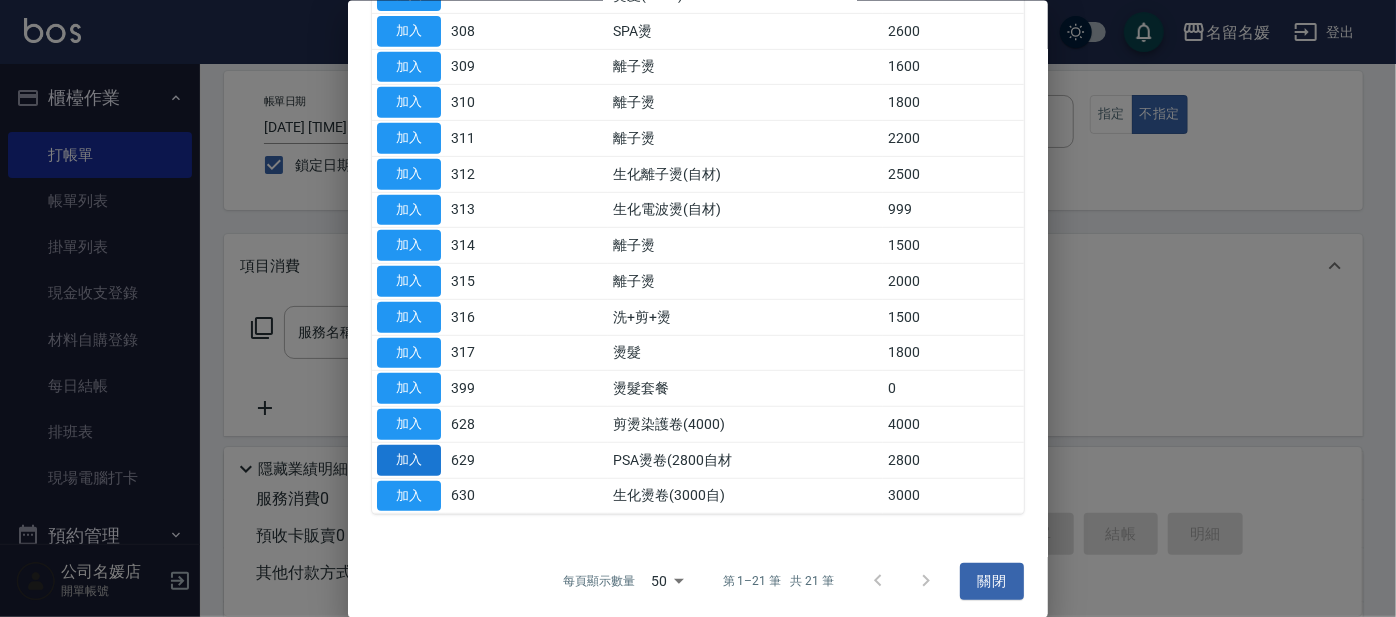 click on "加入" at bounding box center [409, 459] 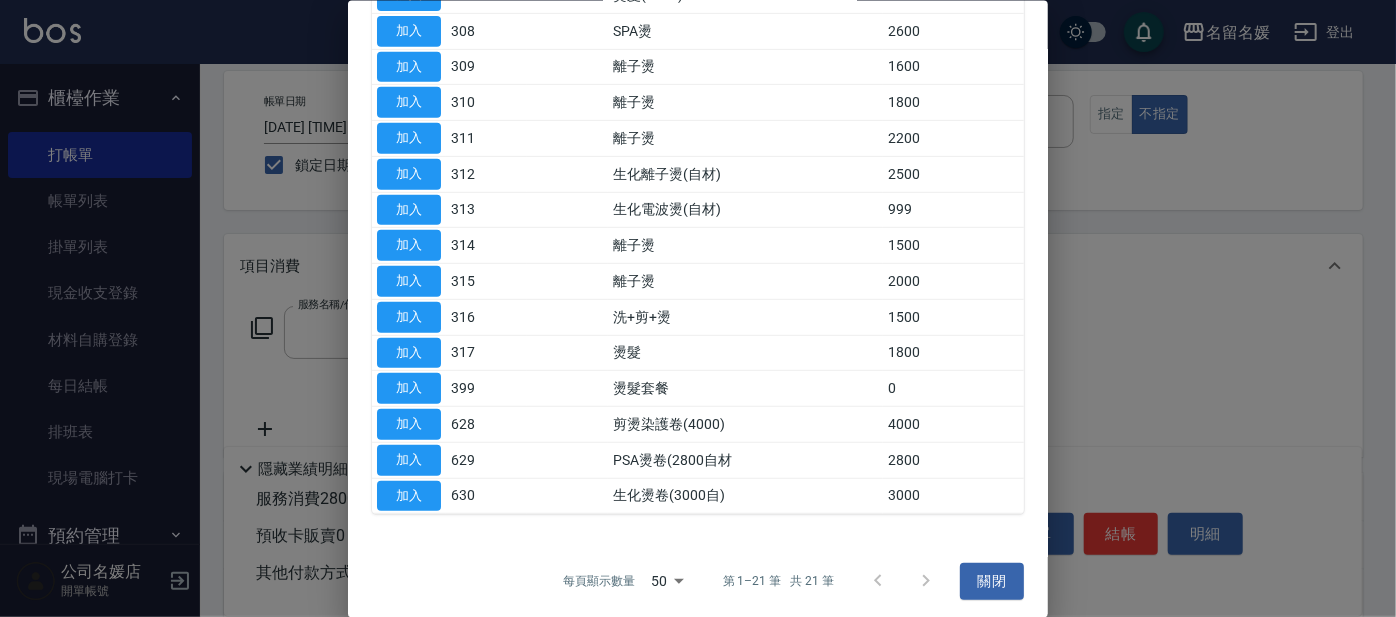 type on "PSA燙卷(2800自材(629)" 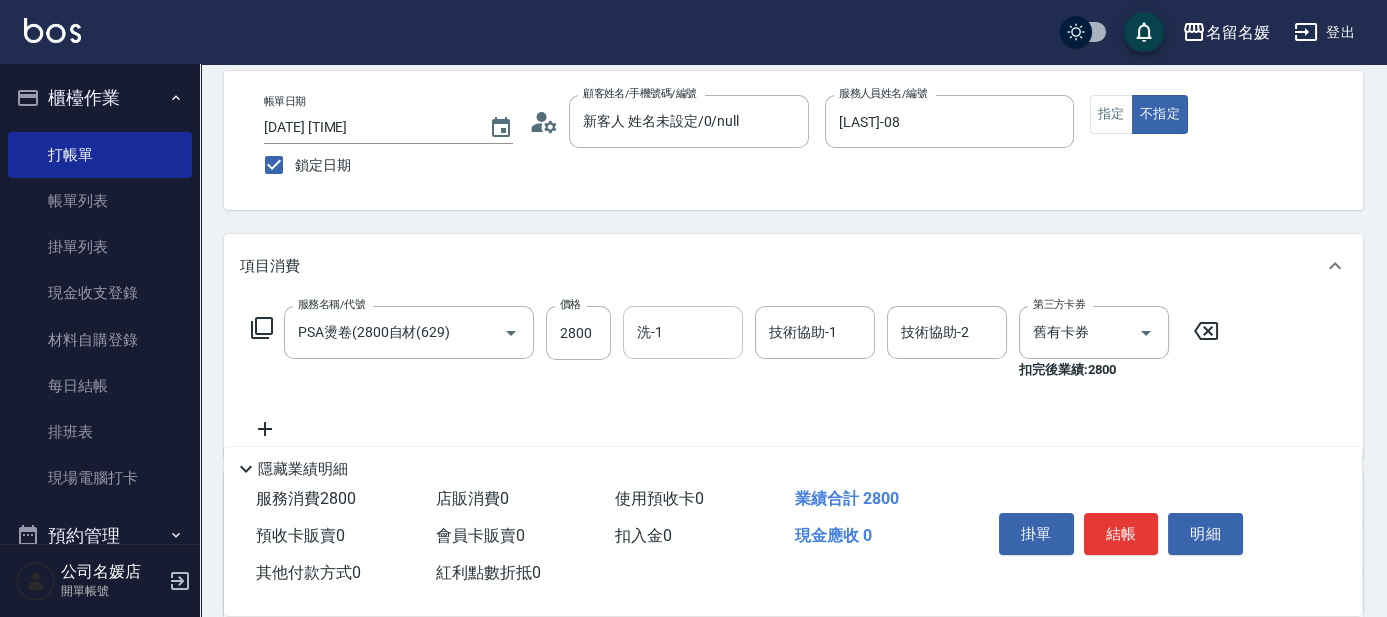 click on "洗-1" at bounding box center [683, 332] 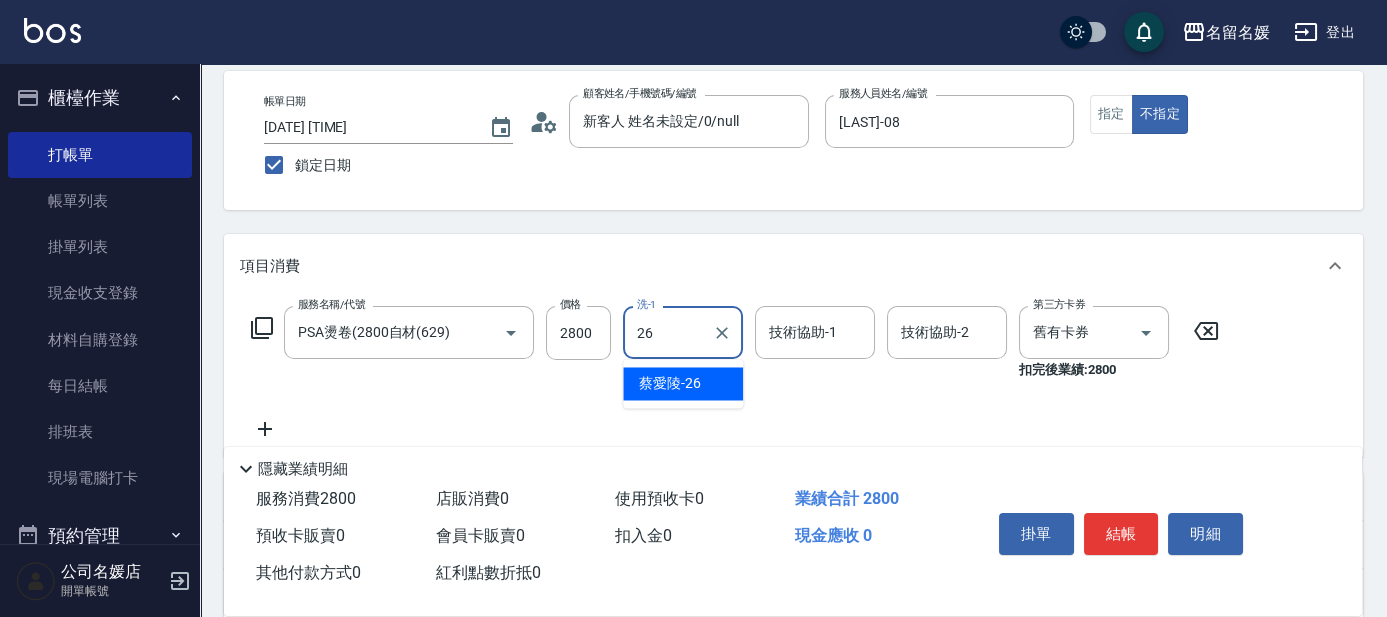 click on "[LAST] -26" at bounding box center (670, 383) 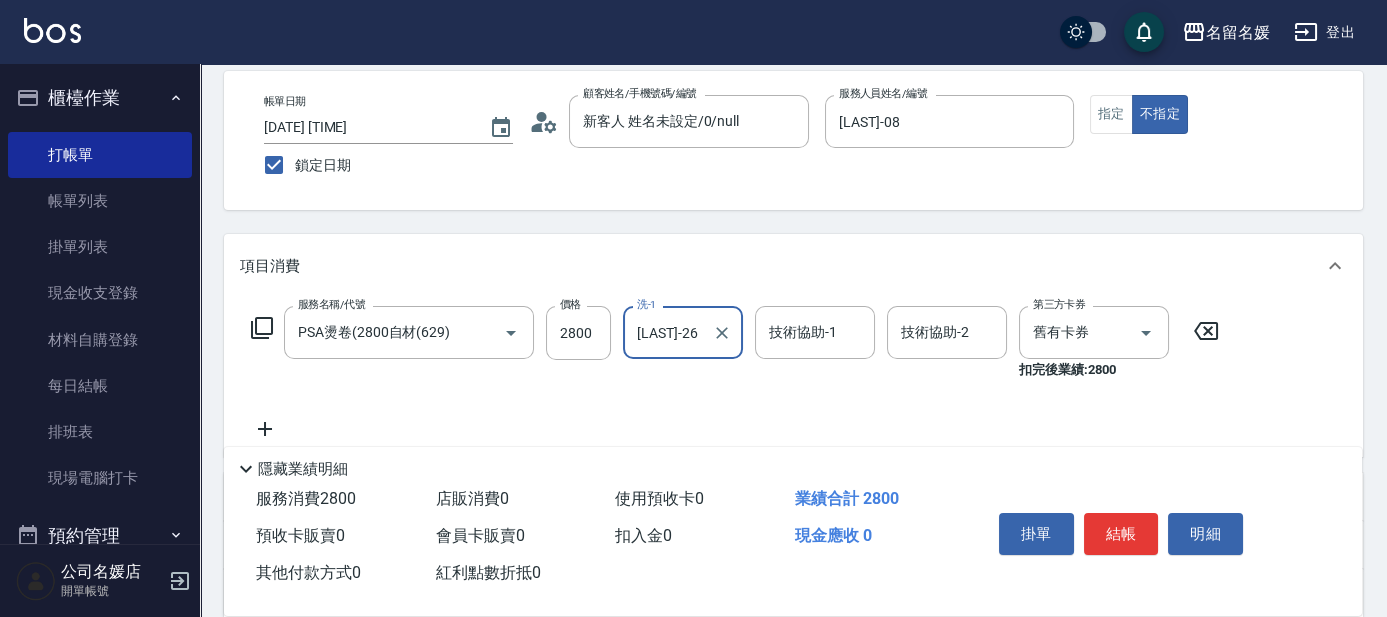 type on "[LAST]-26" 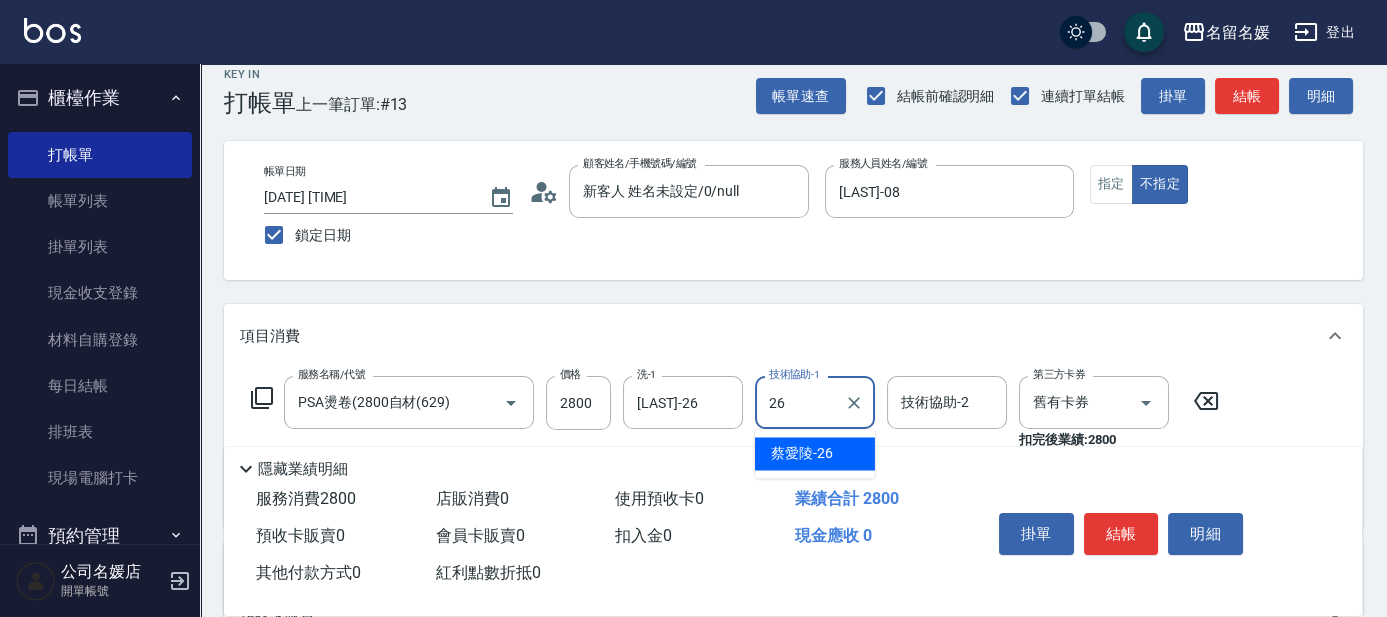 scroll, scrollTop: 0, scrollLeft: 0, axis: both 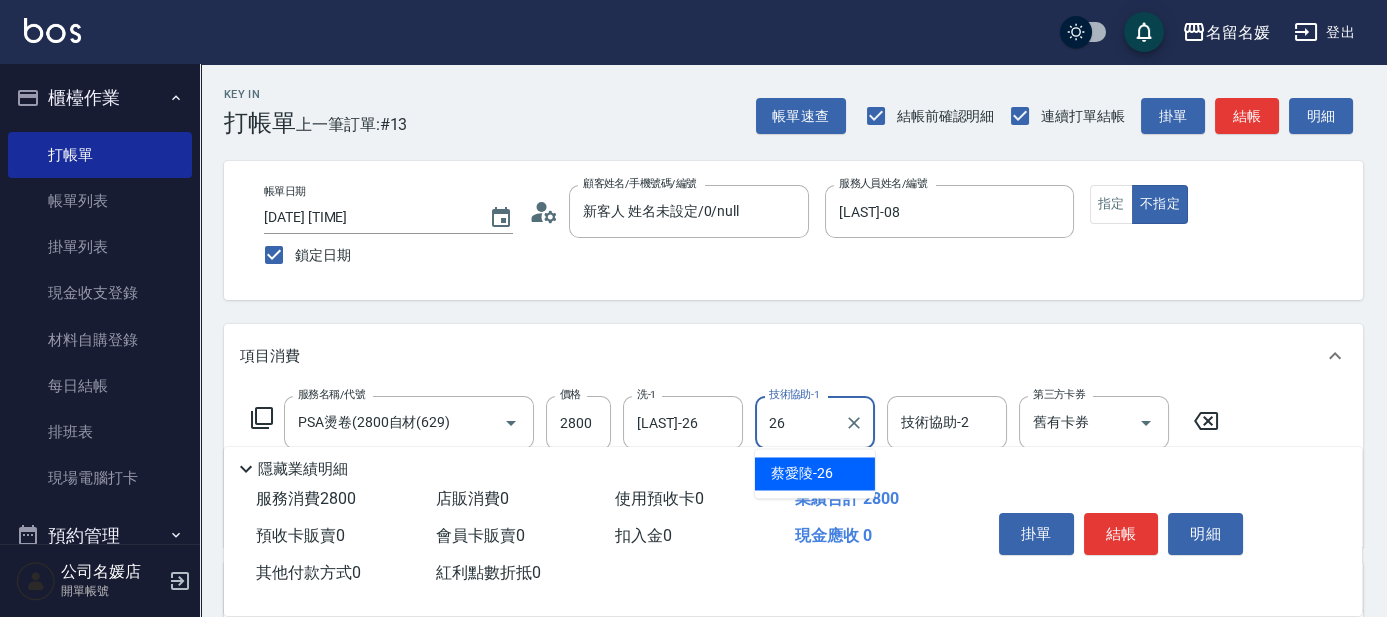 click on "[LAST] -26" at bounding box center [815, 473] 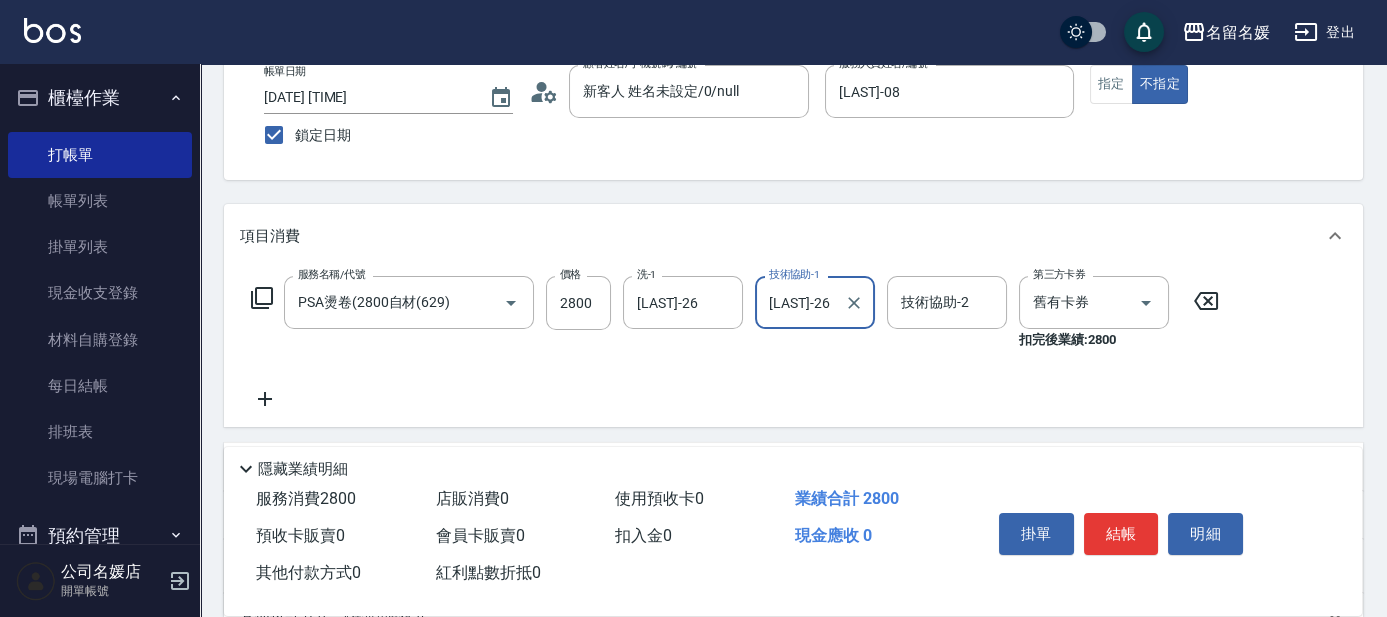scroll, scrollTop: 272, scrollLeft: 0, axis: vertical 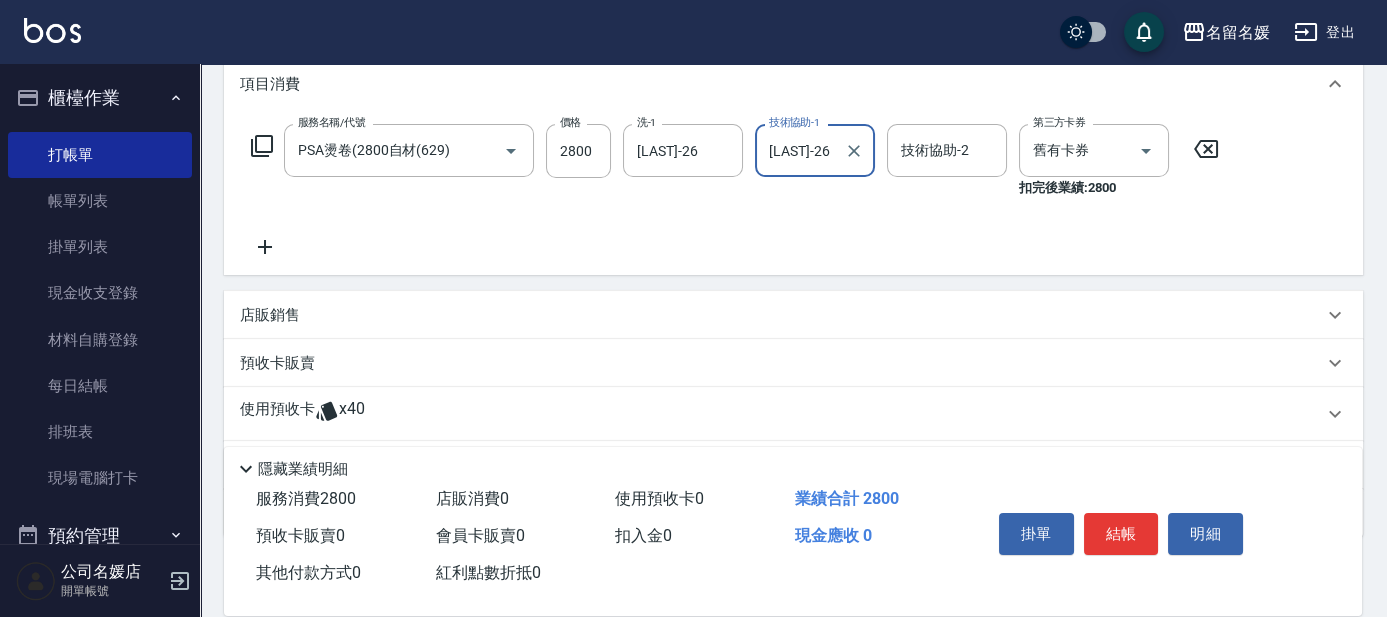 type on "[LAST]-26" 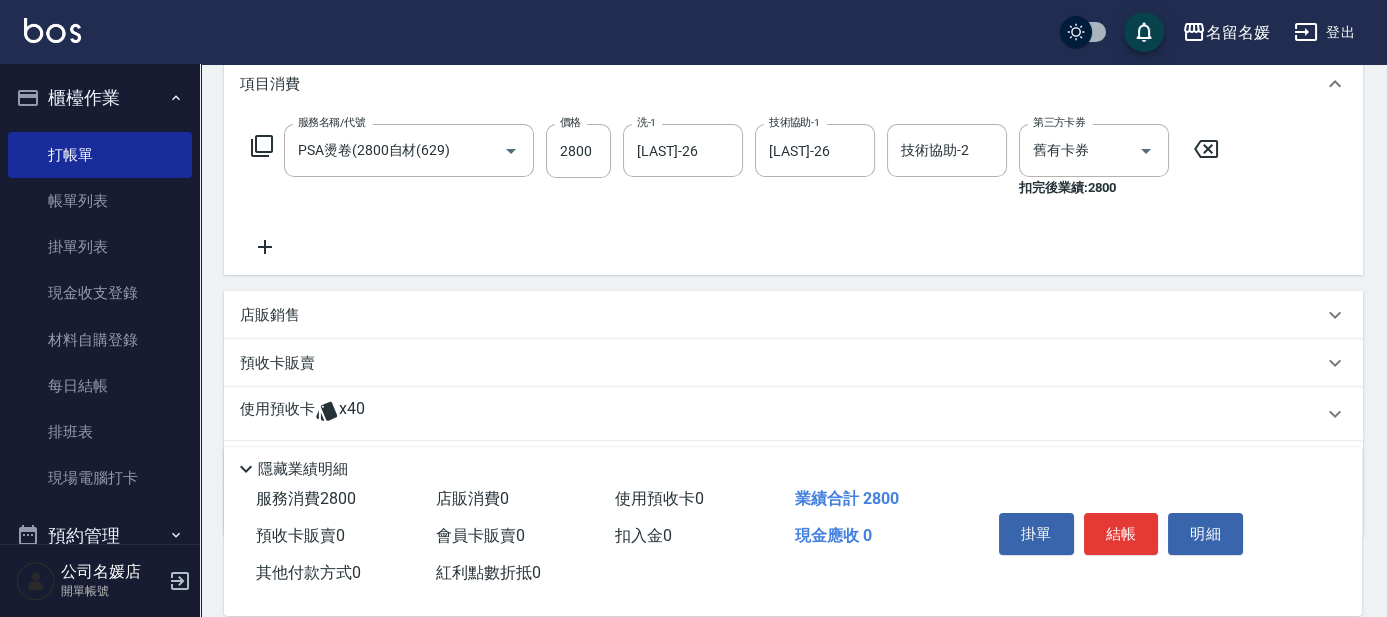 click 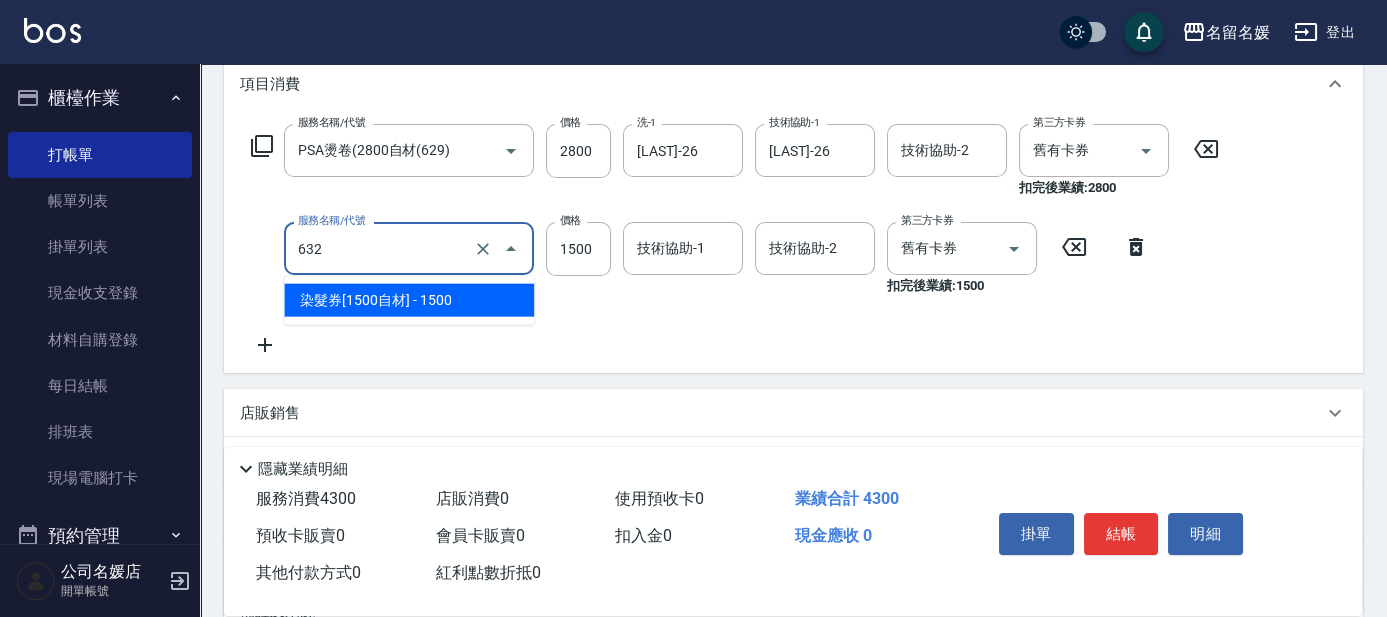 drag, startPoint x: 361, startPoint y: 246, endPoint x: 351, endPoint y: 281, distance: 36.40055 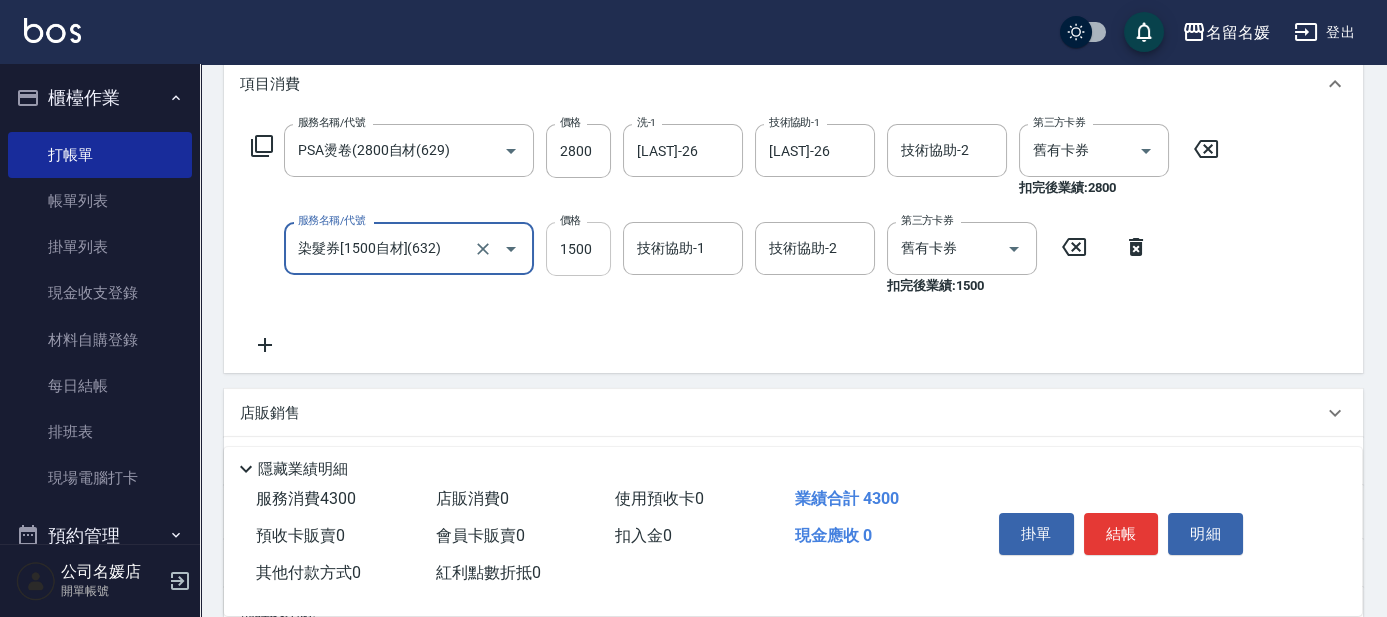 type on "染髮券[1500自材](632)" 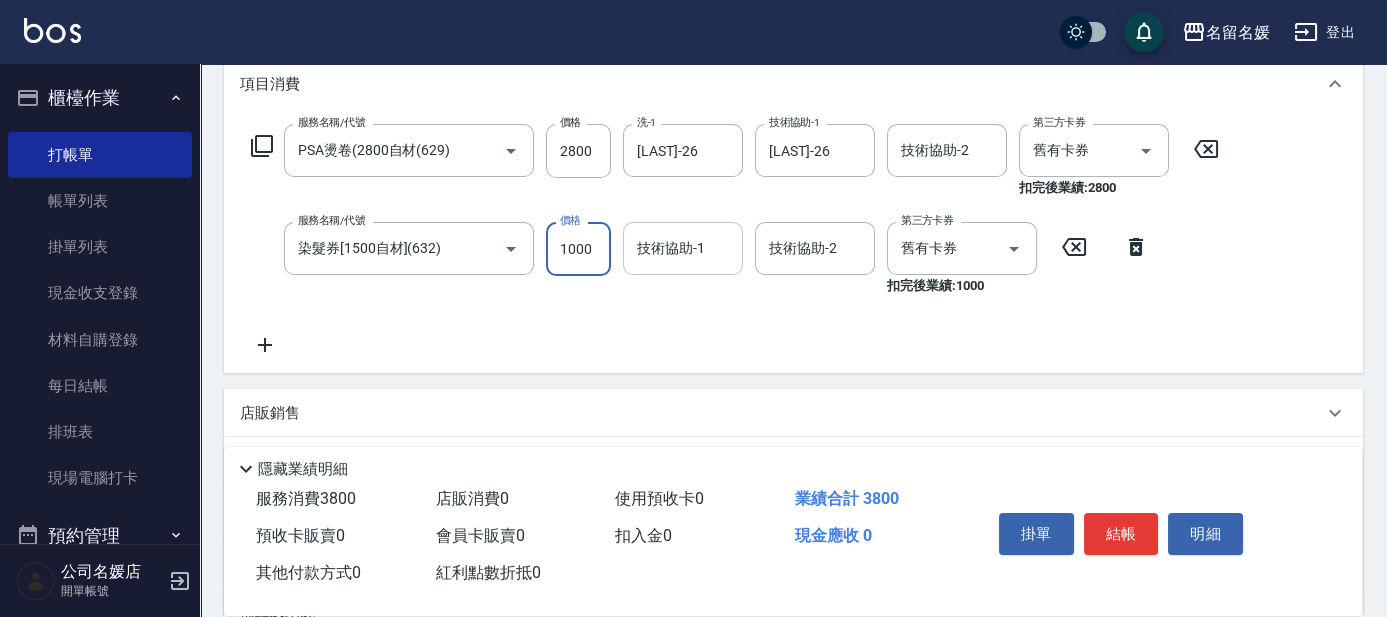 type on "1000" 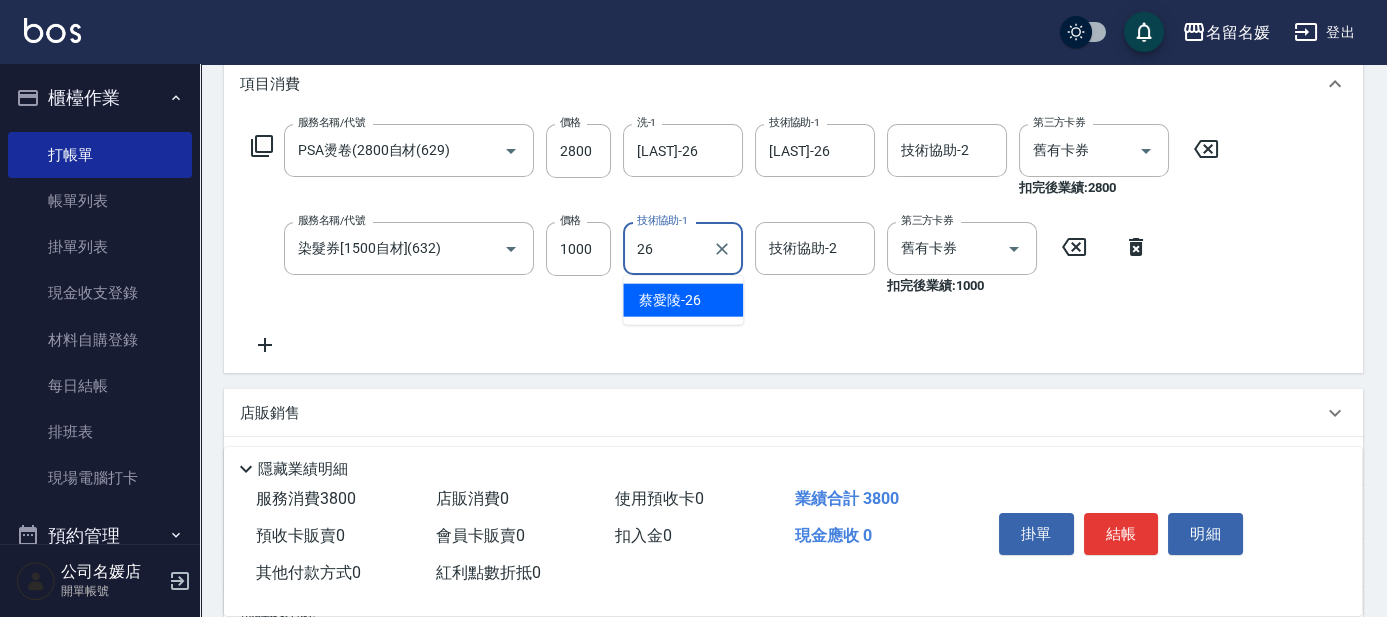 click on "[LAST] -26" at bounding box center [670, 300] 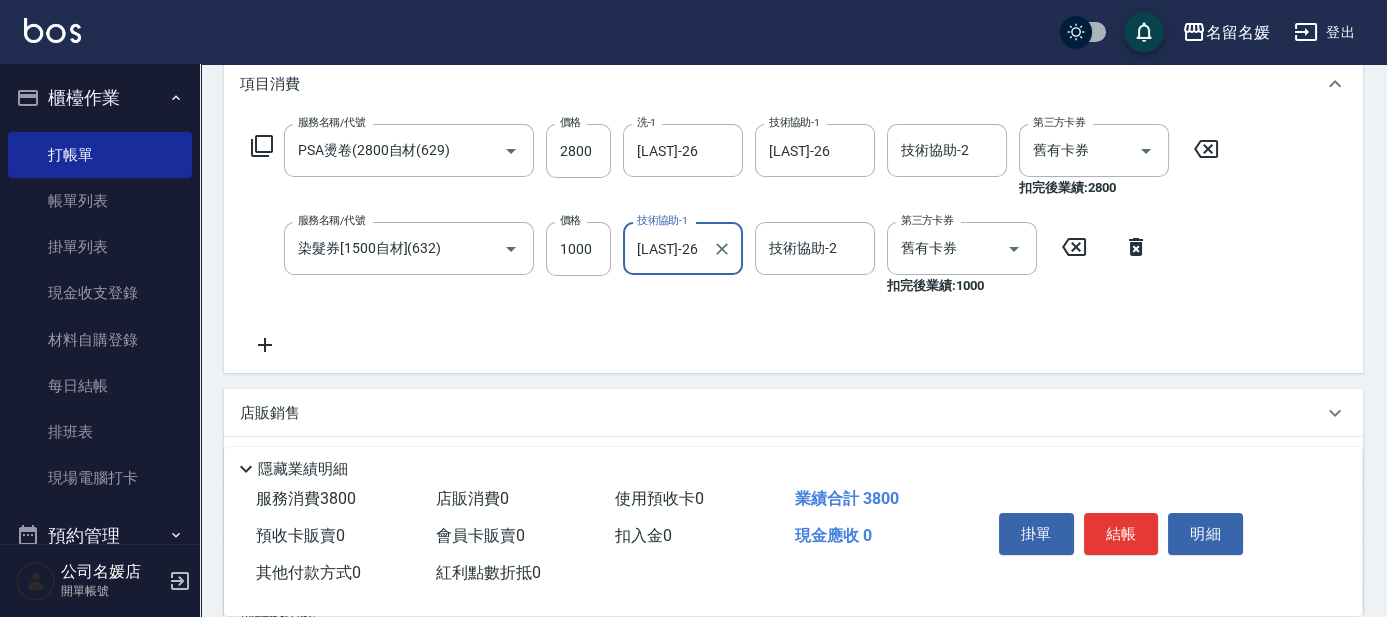 type on "[LAST]-26" 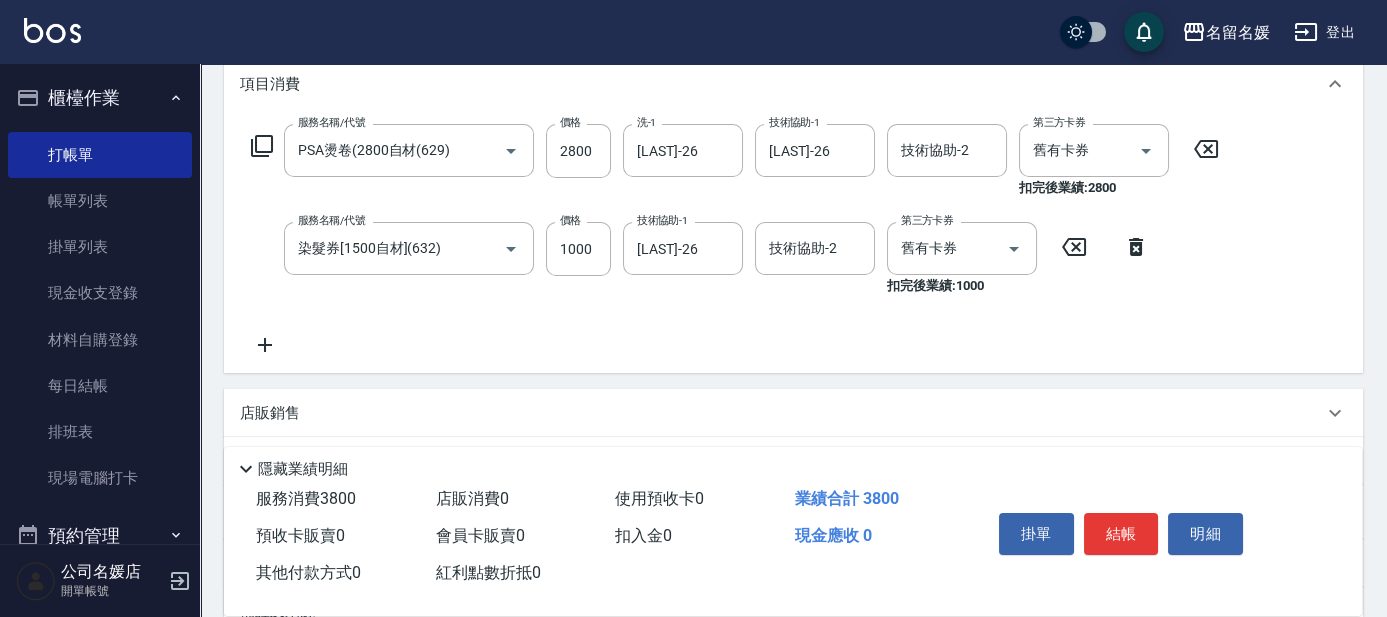 click 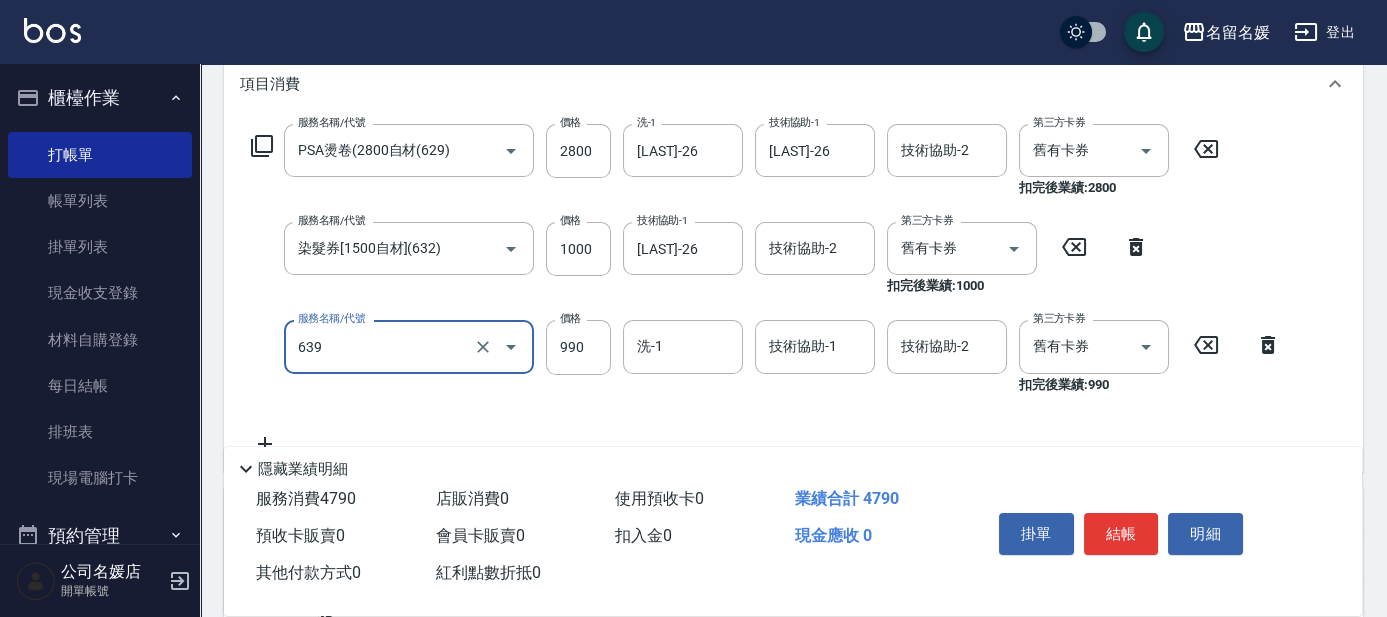 drag, startPoint x: 378, startPoint y: 351, endPoint x: 378, endPoint y: 369, distance: 18 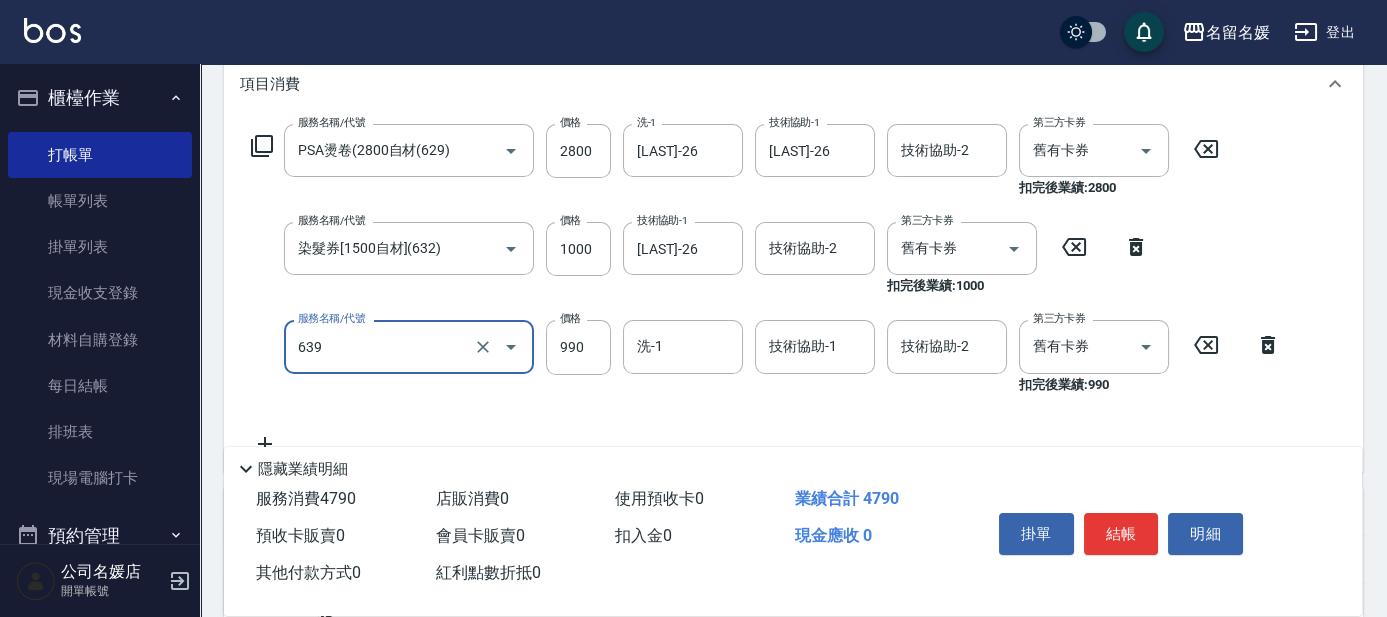 click on "639" at bounding box center [381, 346] 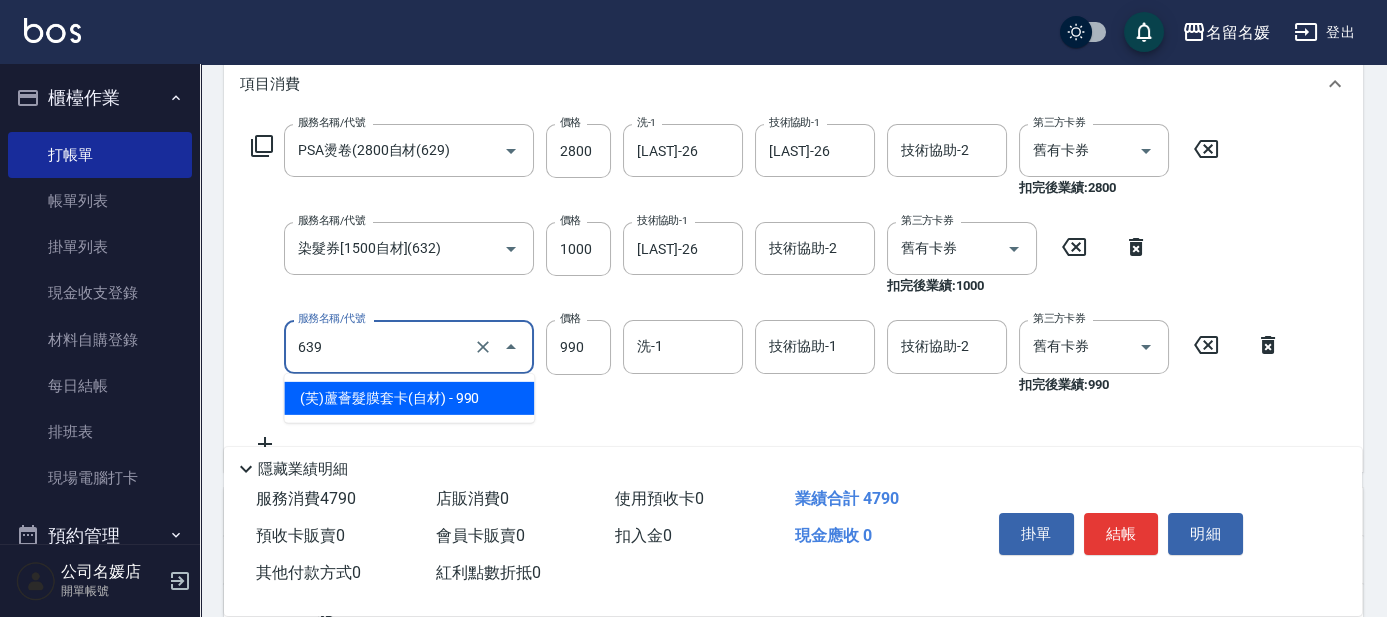 drag, startPoint x: 373, startPoint y: 403, endPoint x: 525, endPoint y: 367, distance: 156.20499 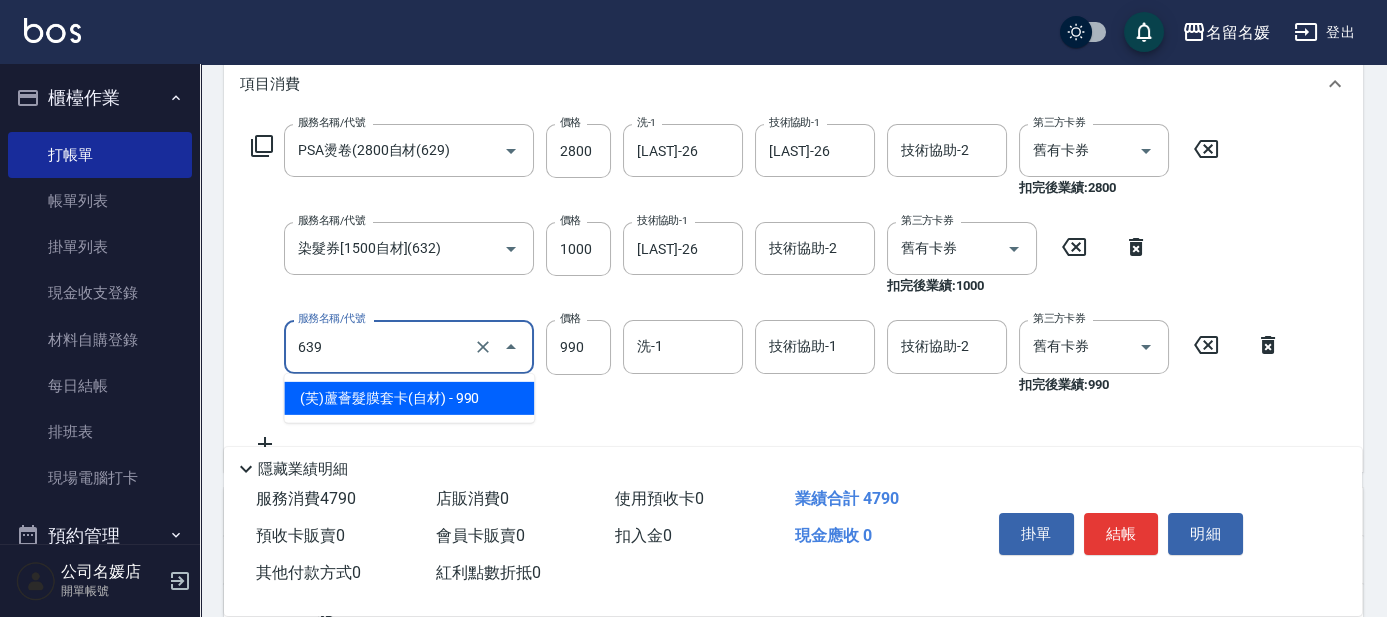 click on "(芙)蘆薈髮膜套卡(自材) - 990" at bounding box center (409, 398) 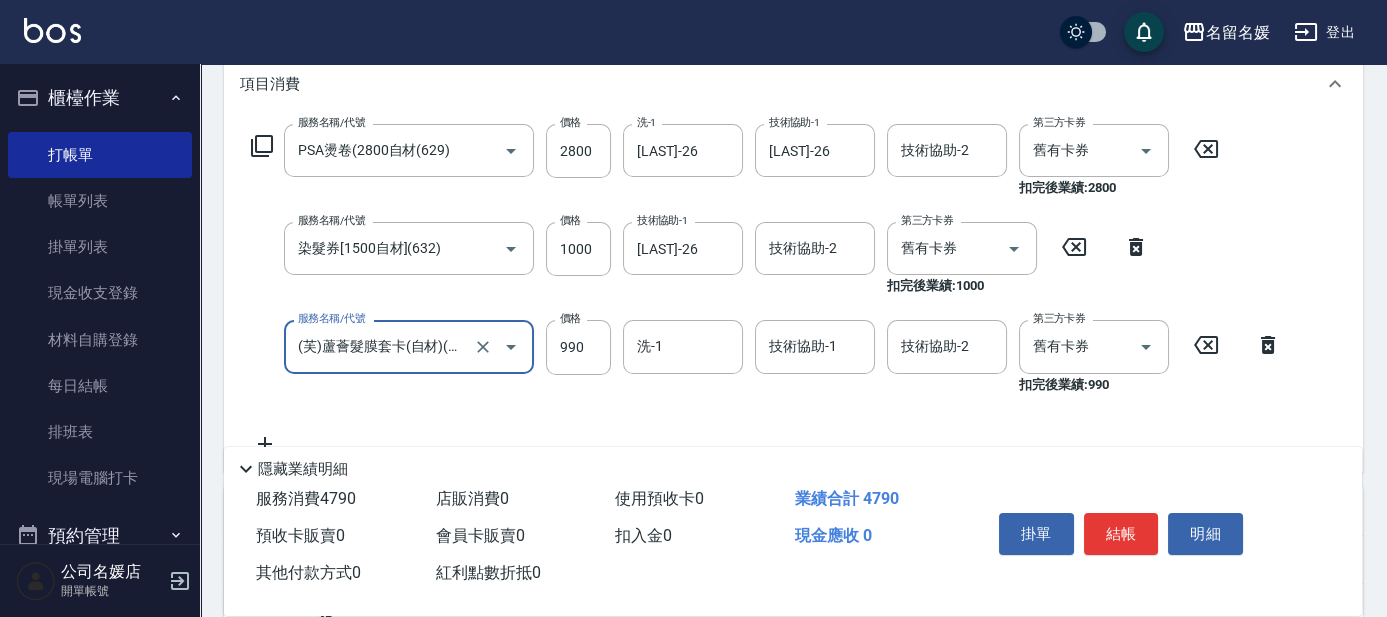 type on "(芙)蘆薈髮膜套卡(自材)(639)" 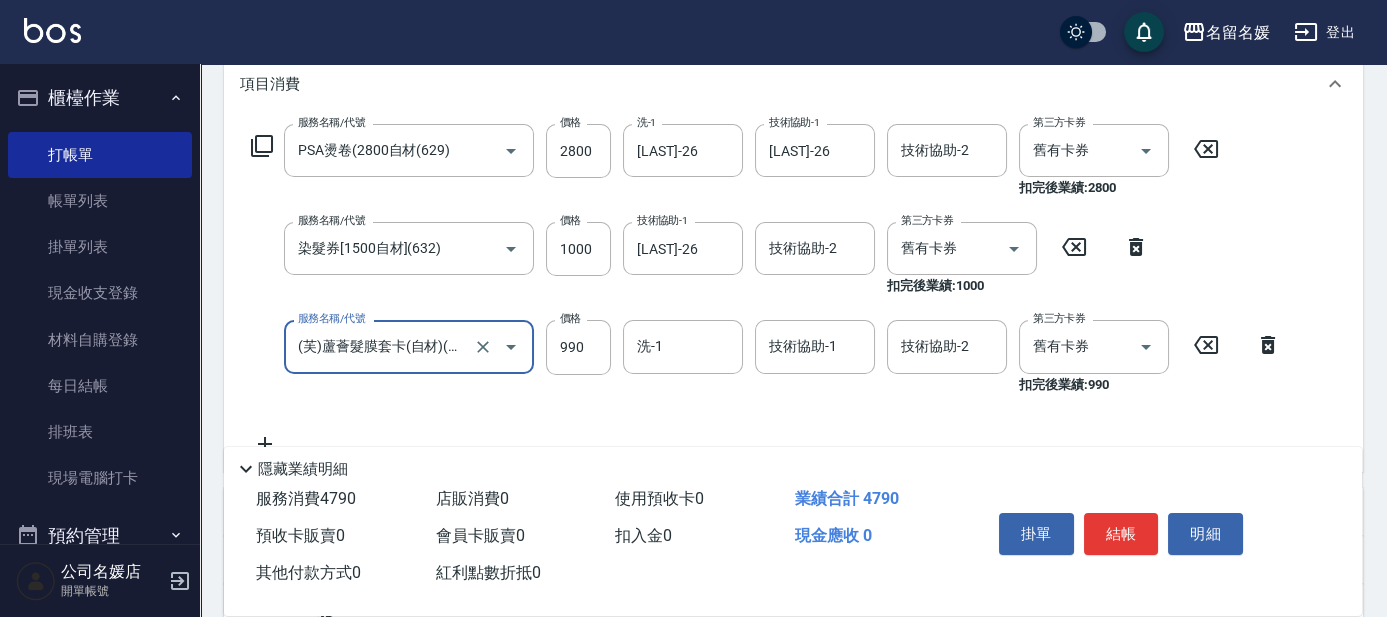 click on "洗-1" at bounding box center (683, 346) 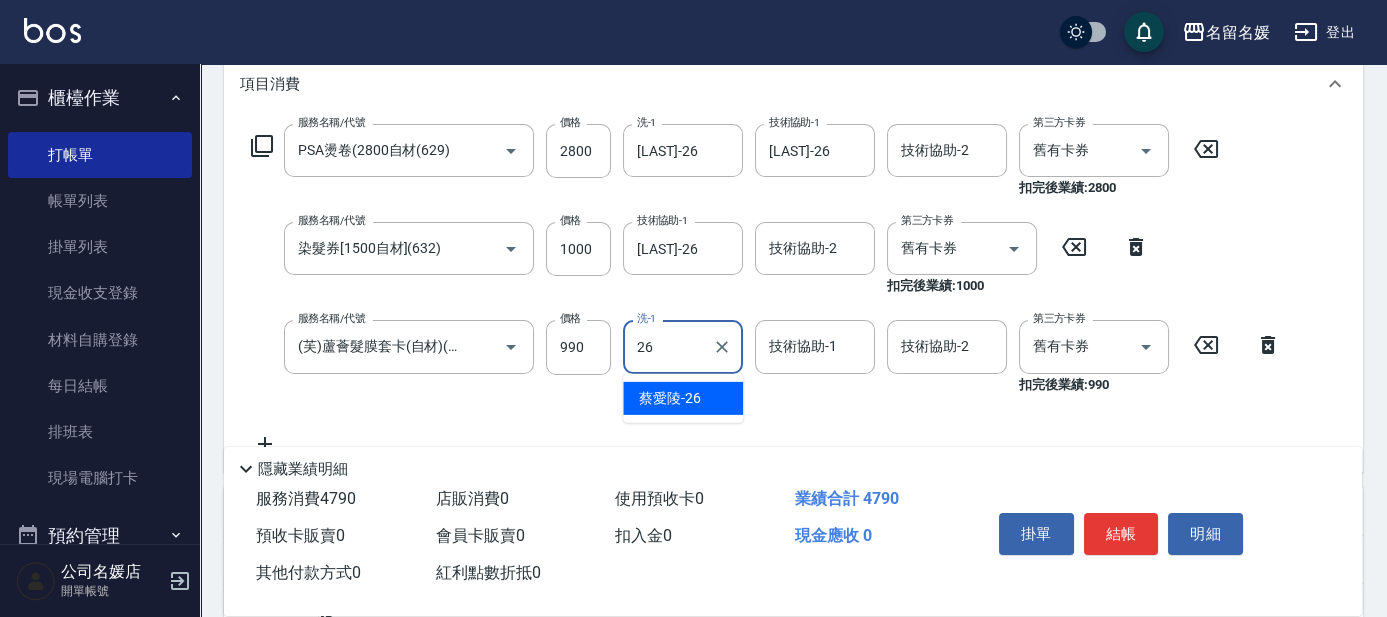 click on "[LAST] -26" at bounding box center [670, 398] 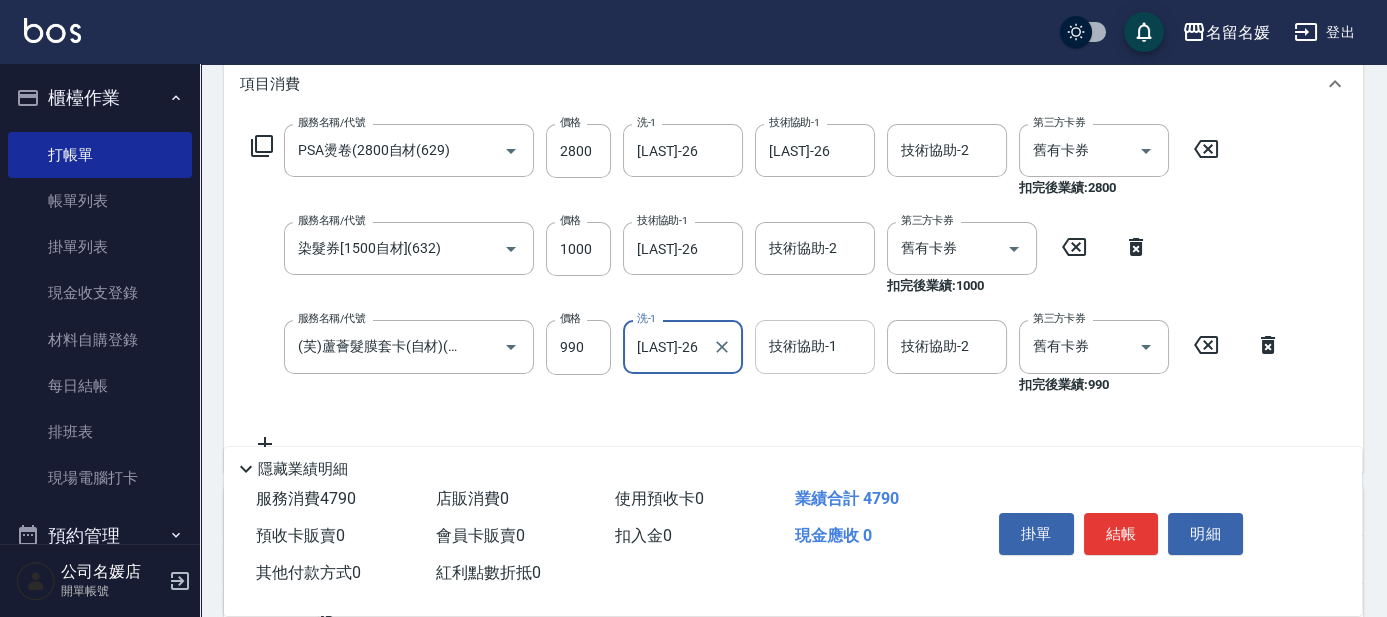 type on "[LAST]-26" 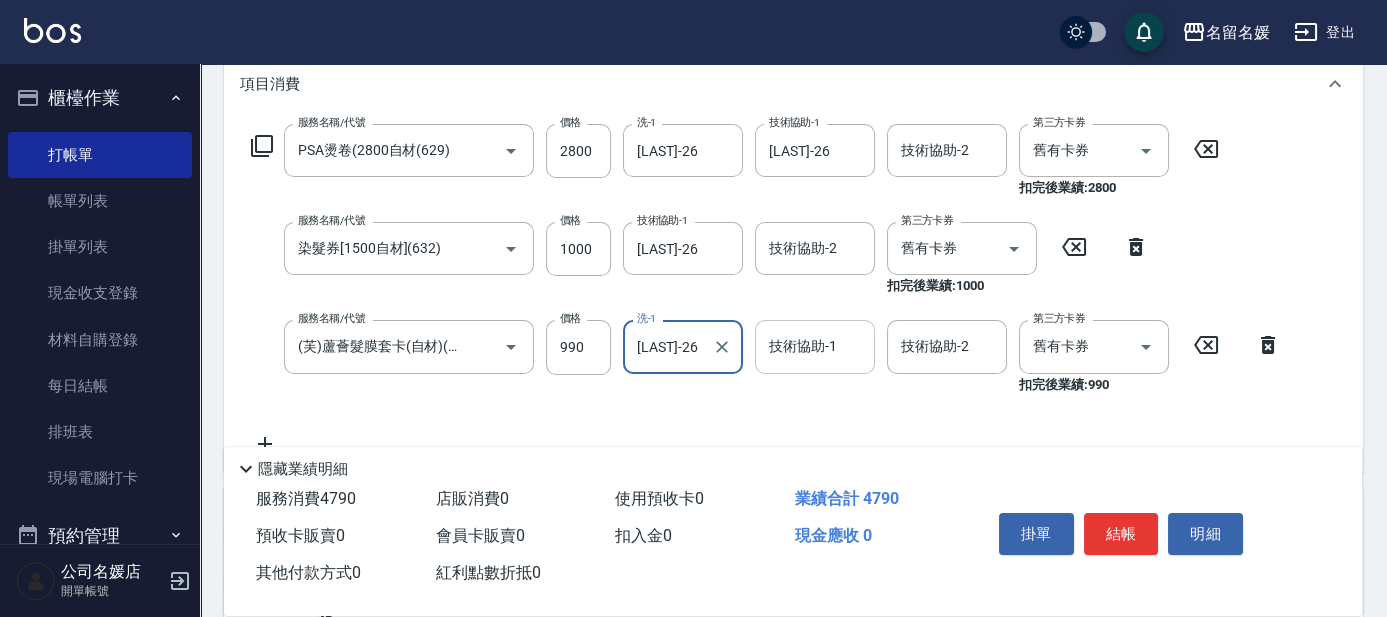 click on "技術協助-1 技術協助-1" at bounding box center (815, 346) 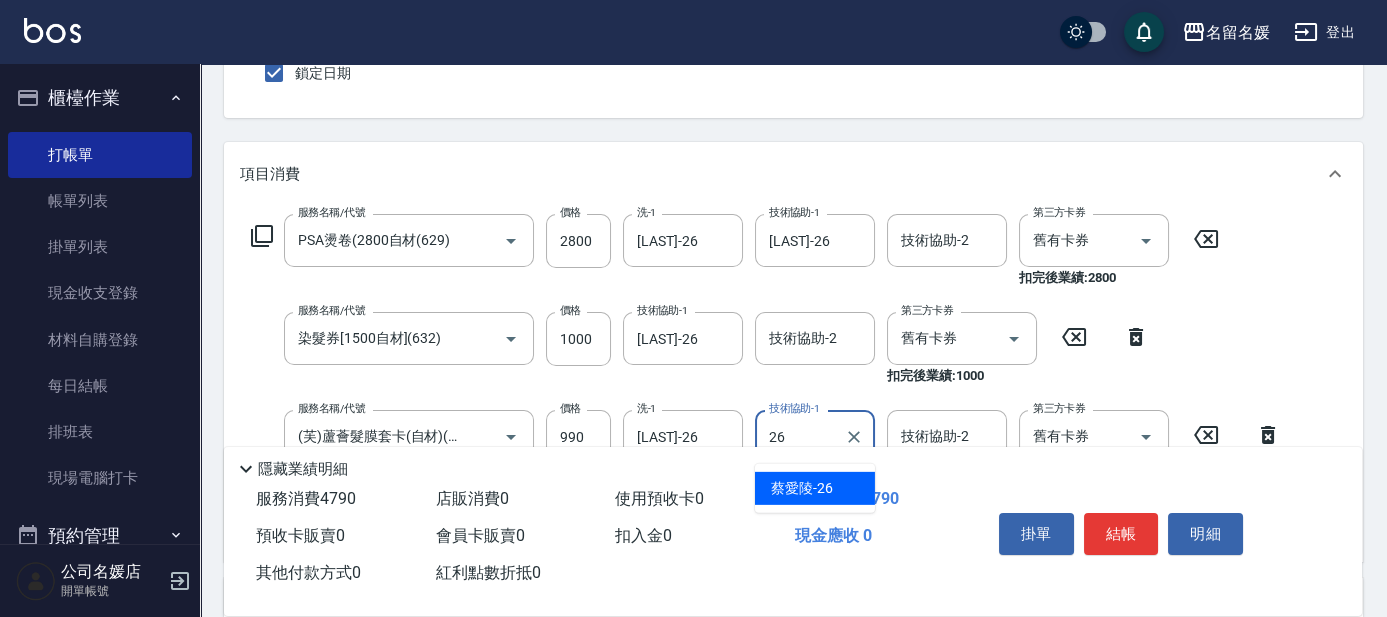 scroll, scrollTop: 181, scrollLeft: 0, axis: vertical 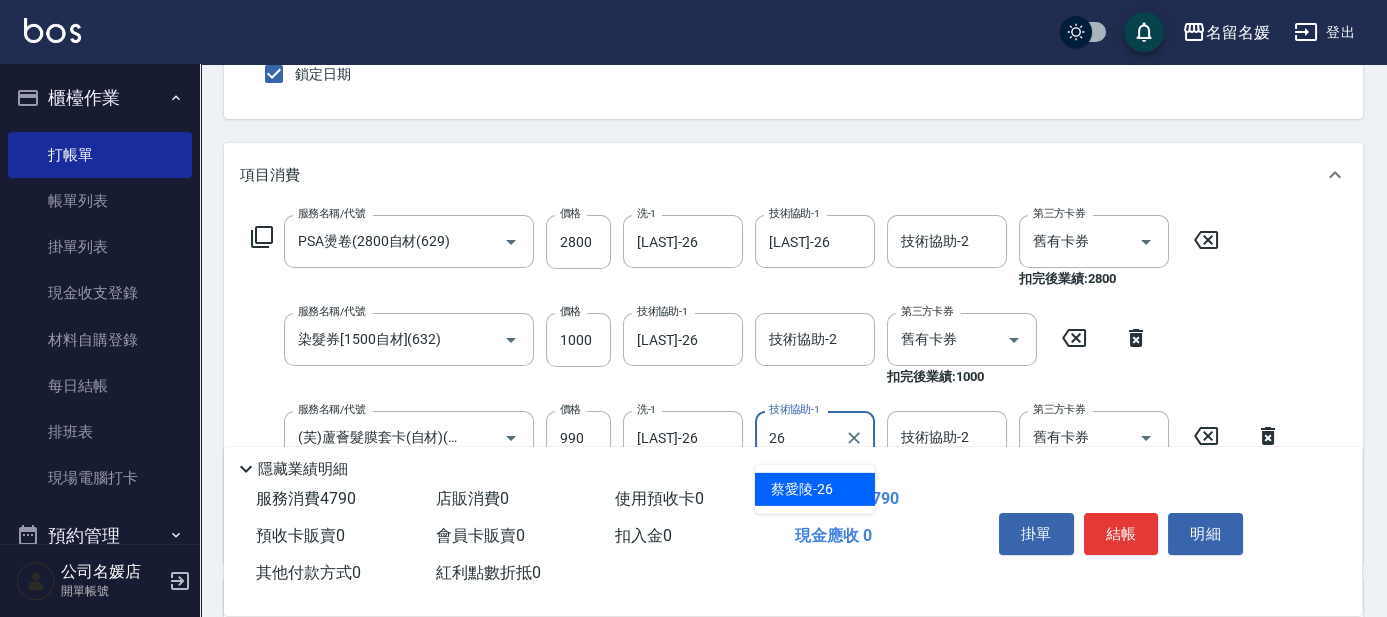 click on "[LAST] -26" at bounding box center (802, 489) 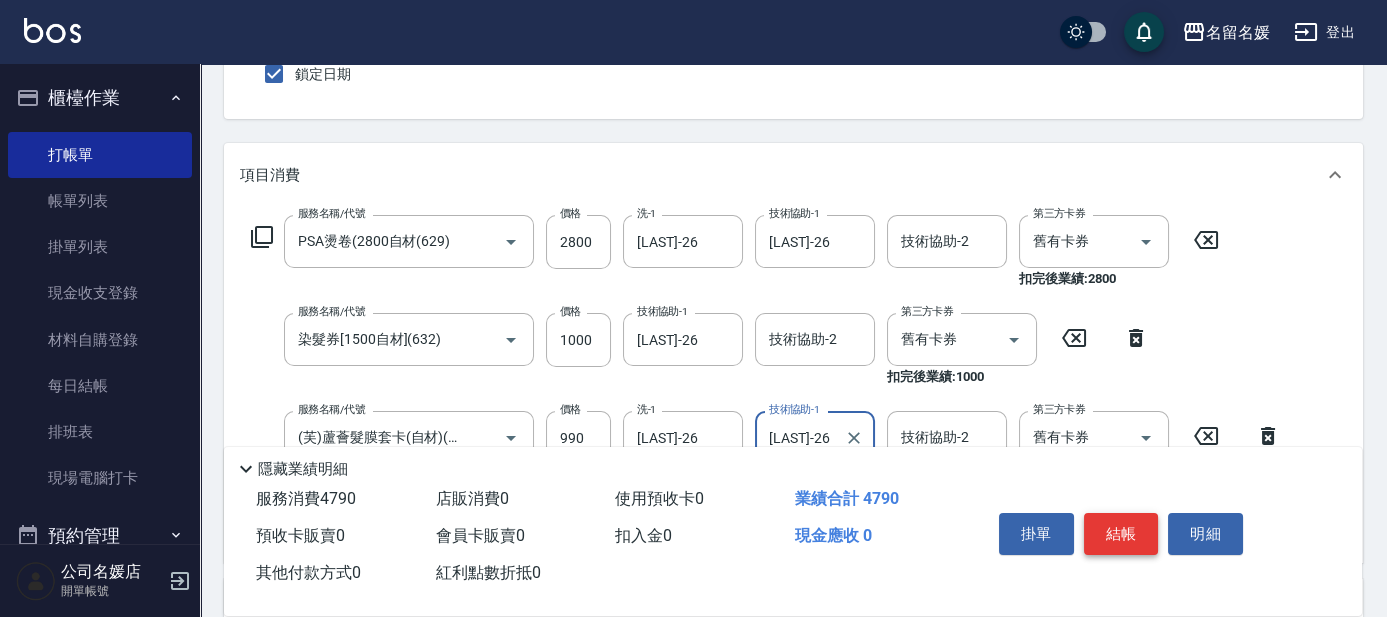 type on "[LAST]-26" 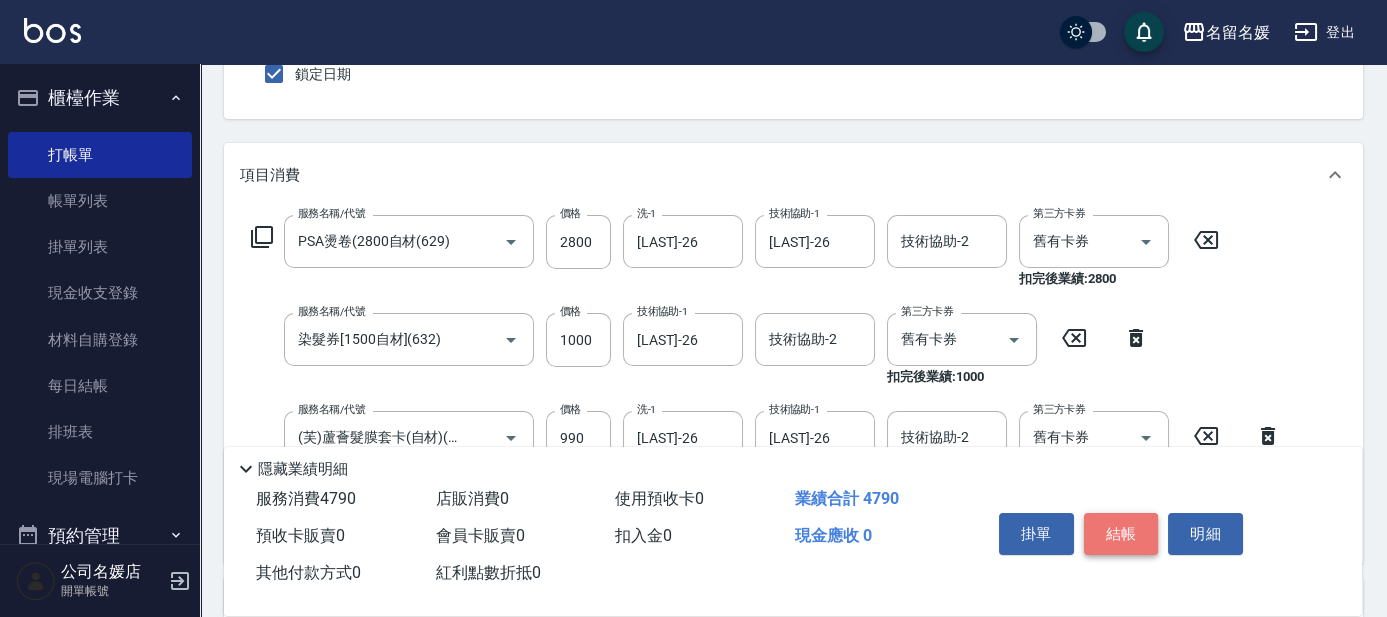 click on "結帳" at bounding box center (1121, 534) 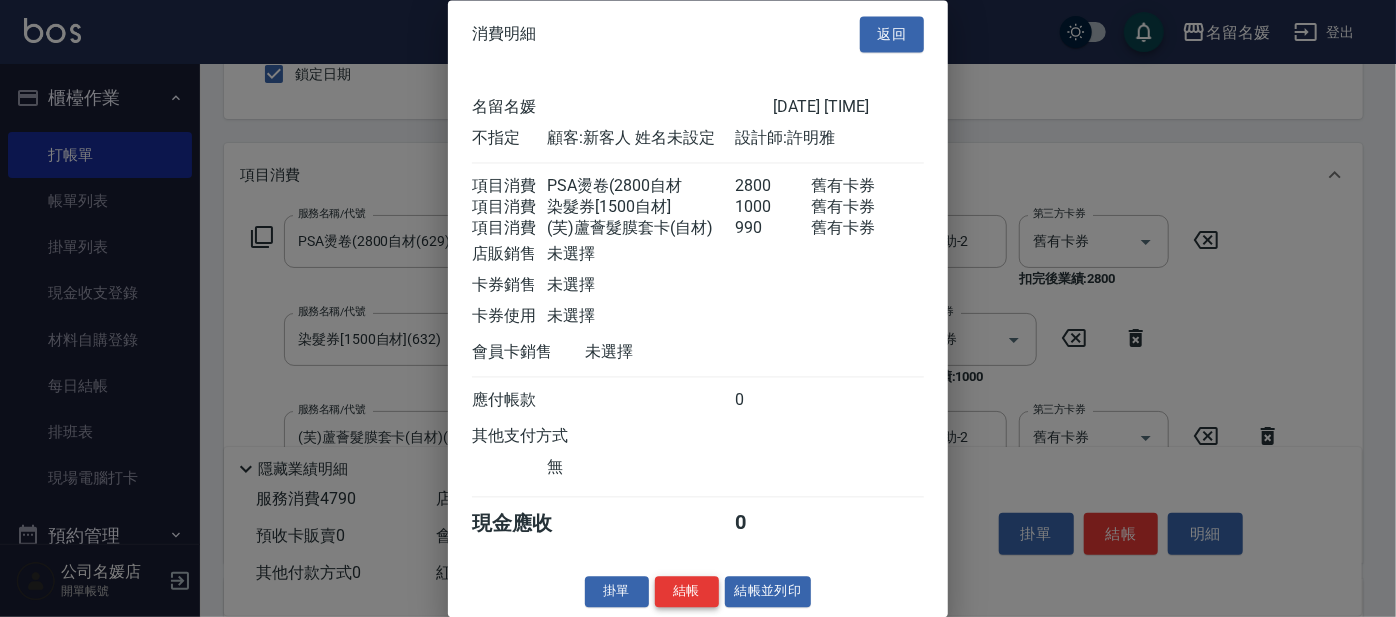 click on "結帳" at bounding box center (687, 592) 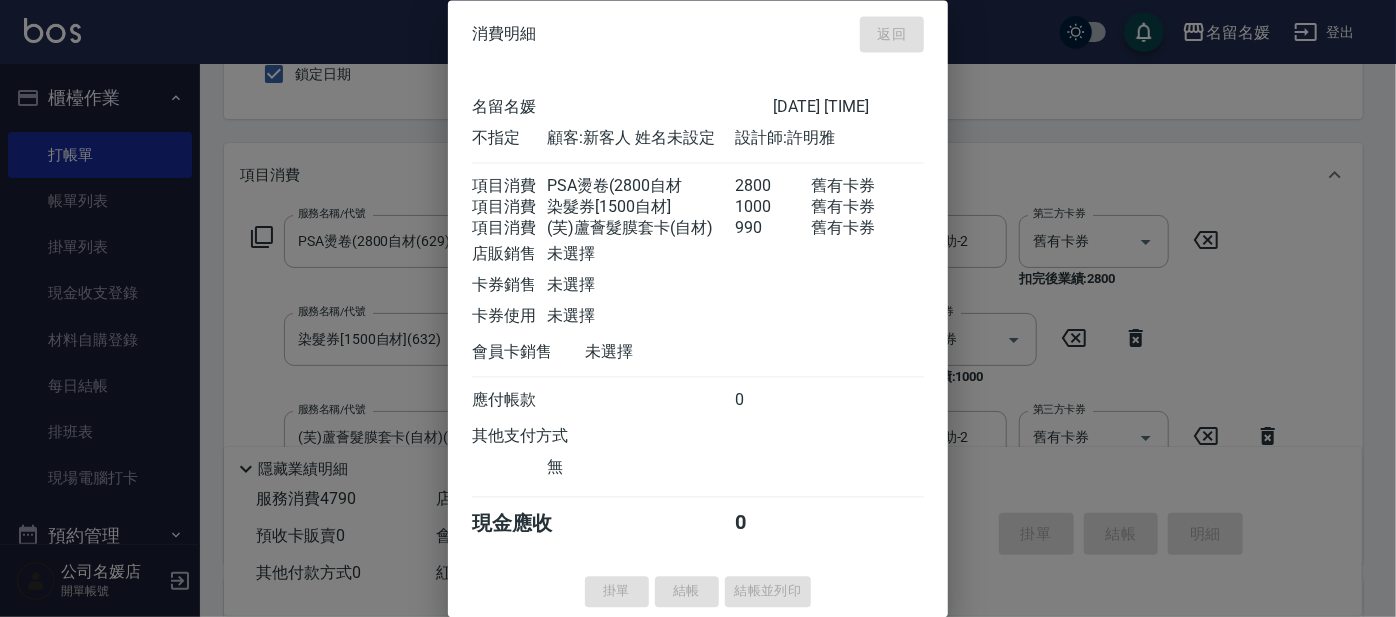 type 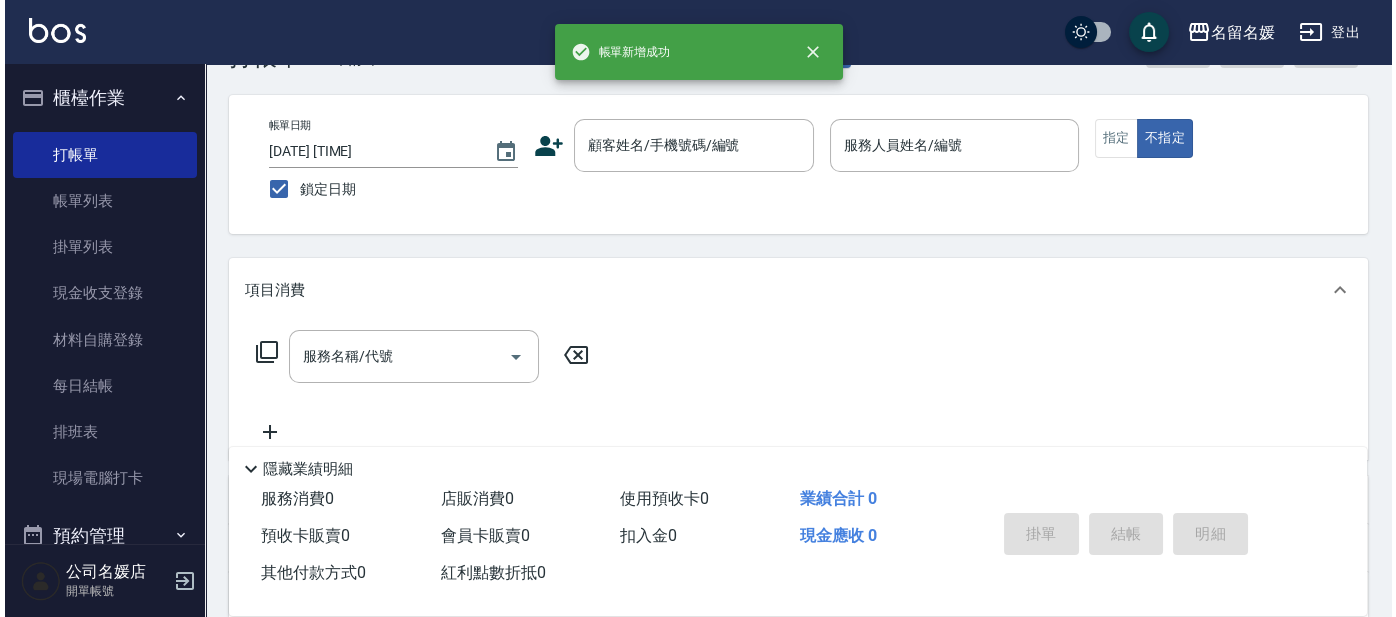 scroll, scrollTop: 0, scrollLeft: 0, axis: both 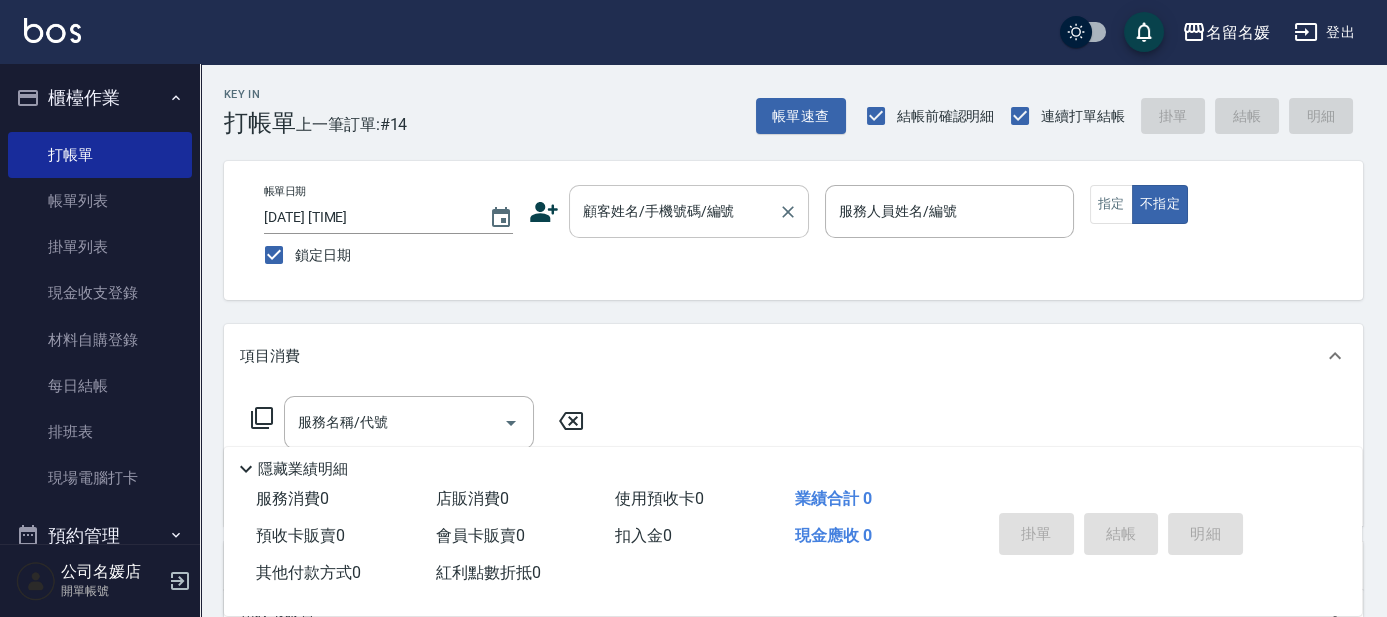 click on "顧客姓名/手機號碼/編號" at bounding box center (674, 211) 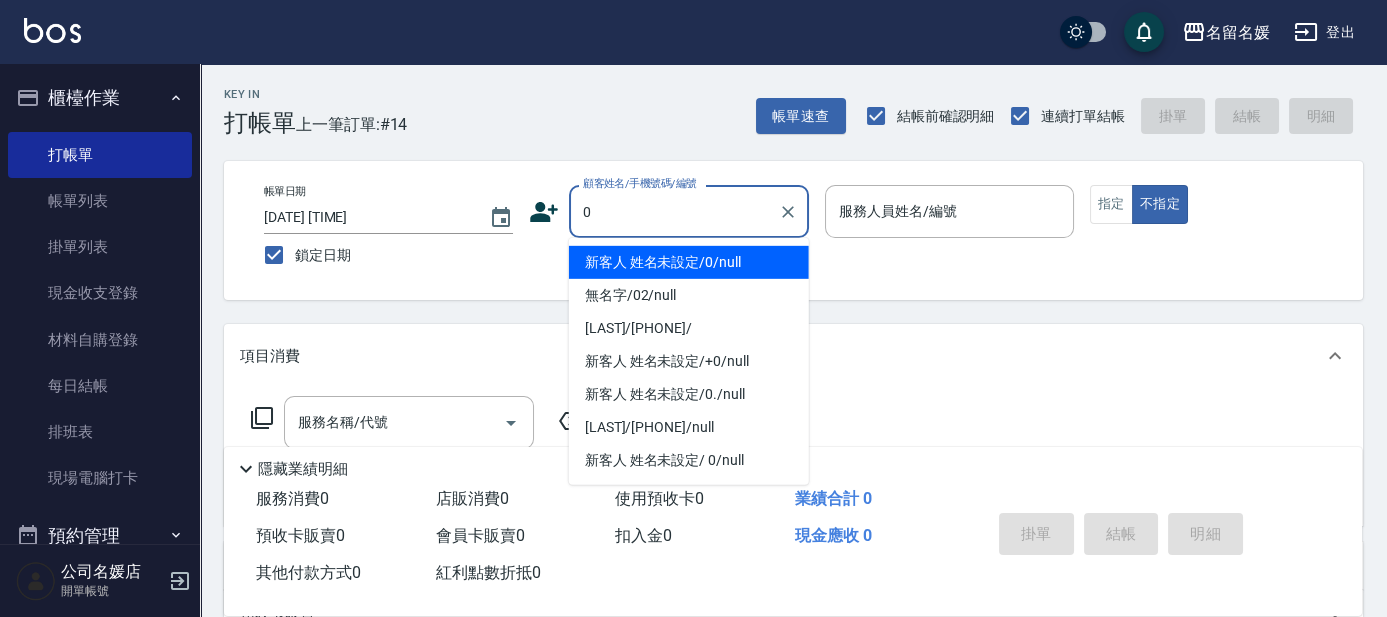 type on "0" 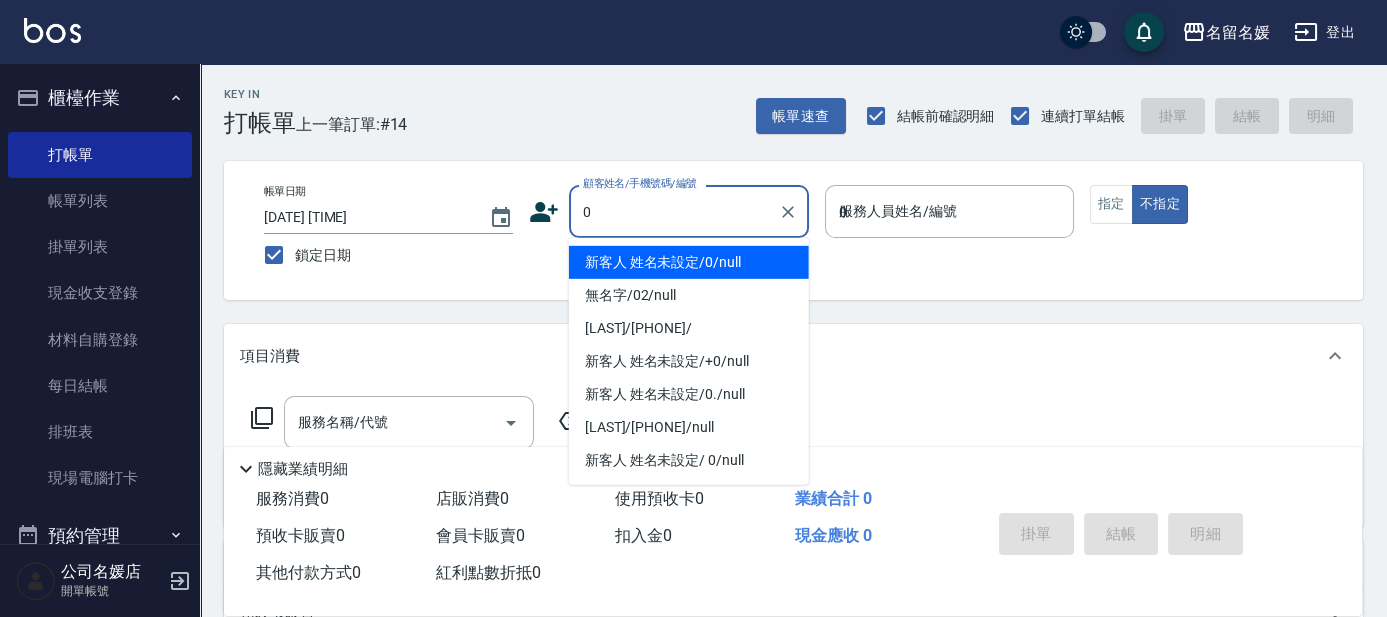 type on "新客人 姓名未設定/0/null" 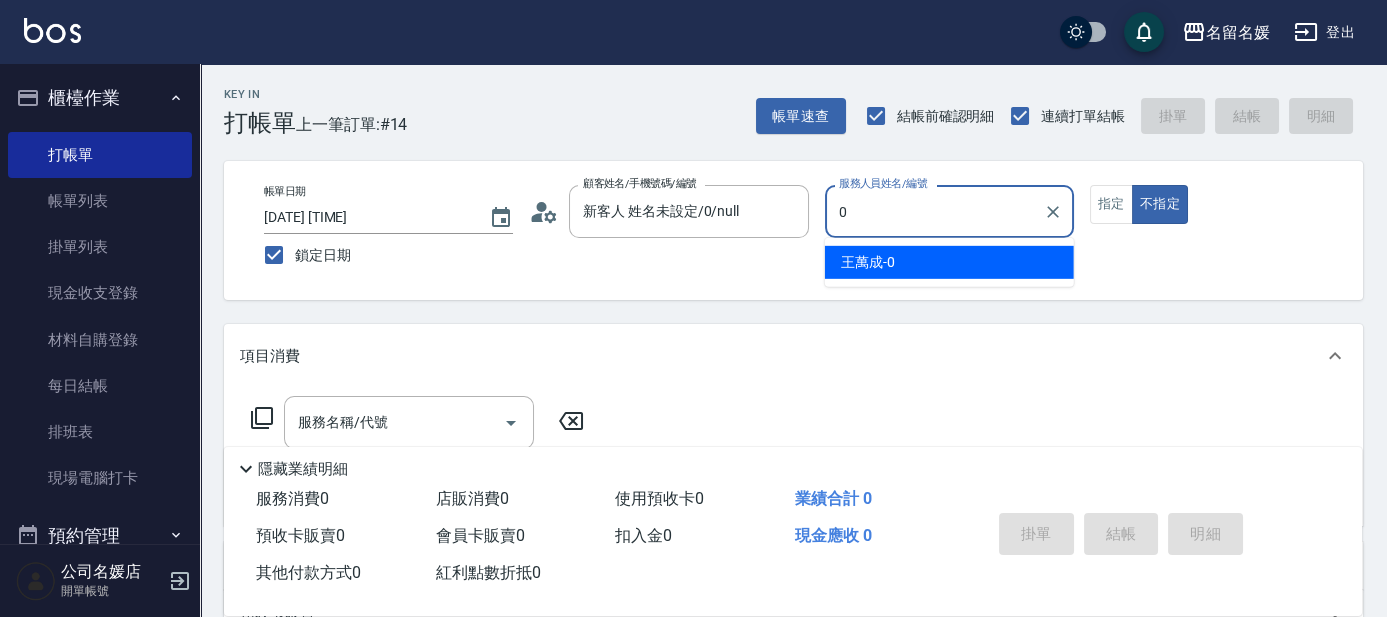 click 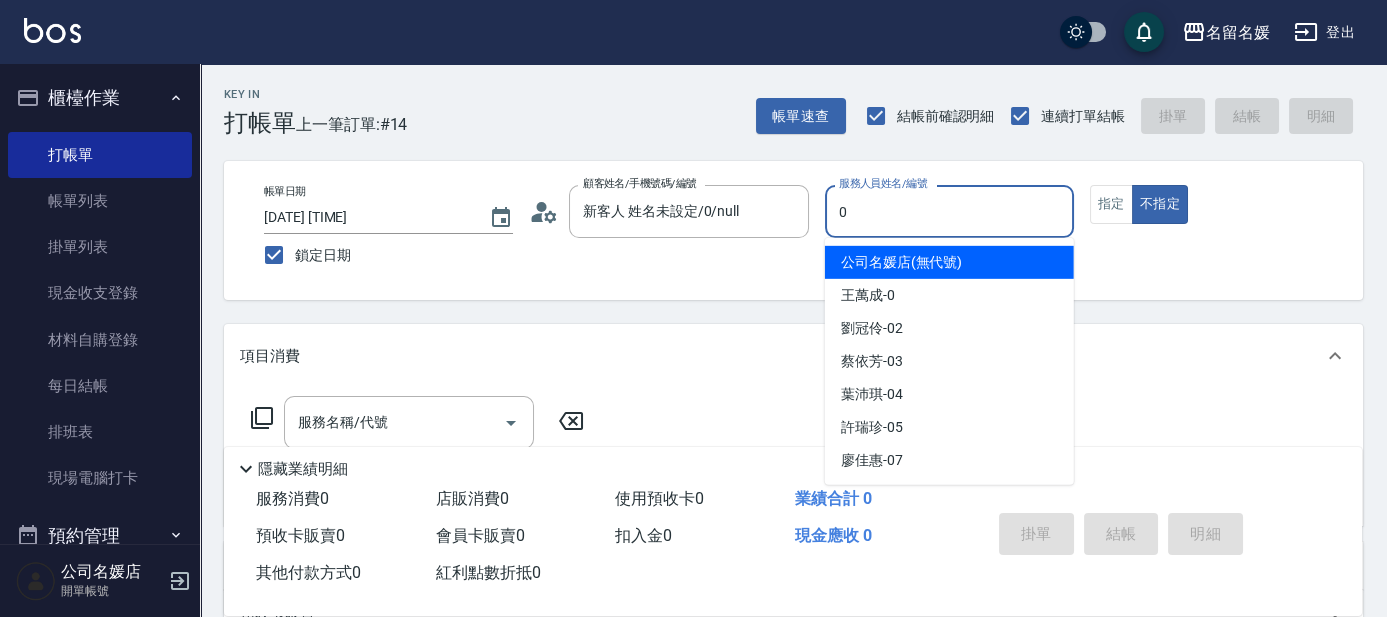 type on "0" 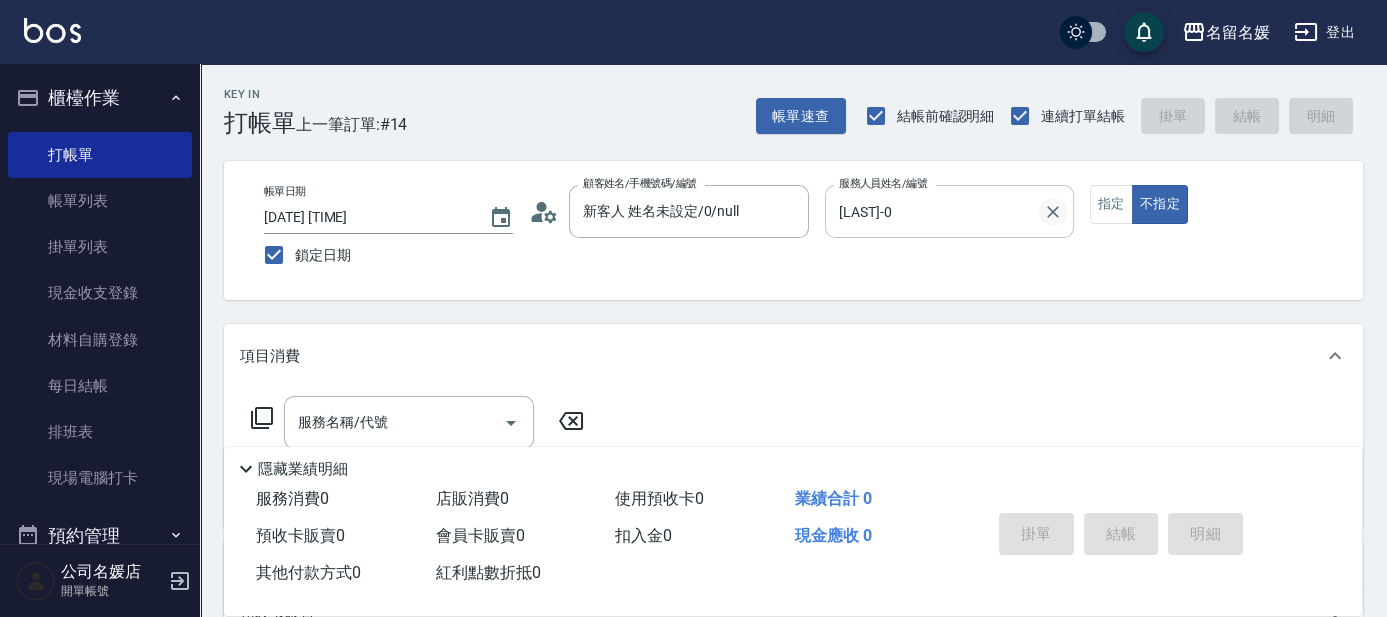 click 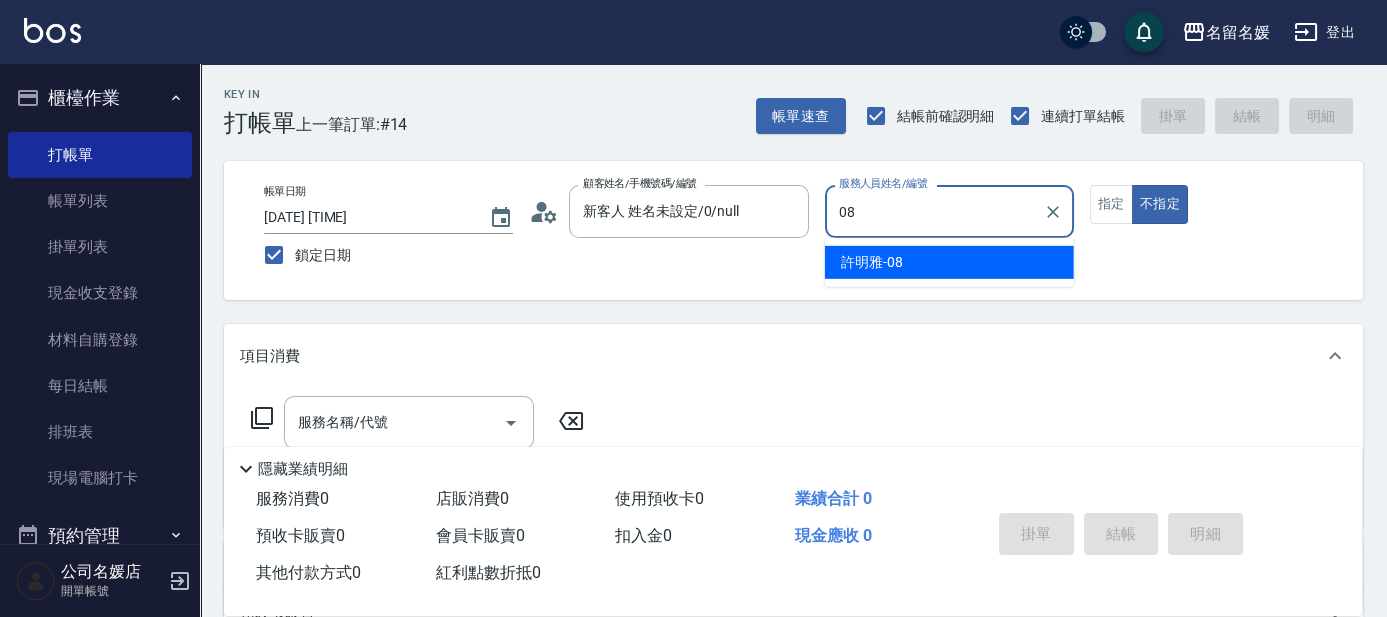 type on "[LAST]-08" 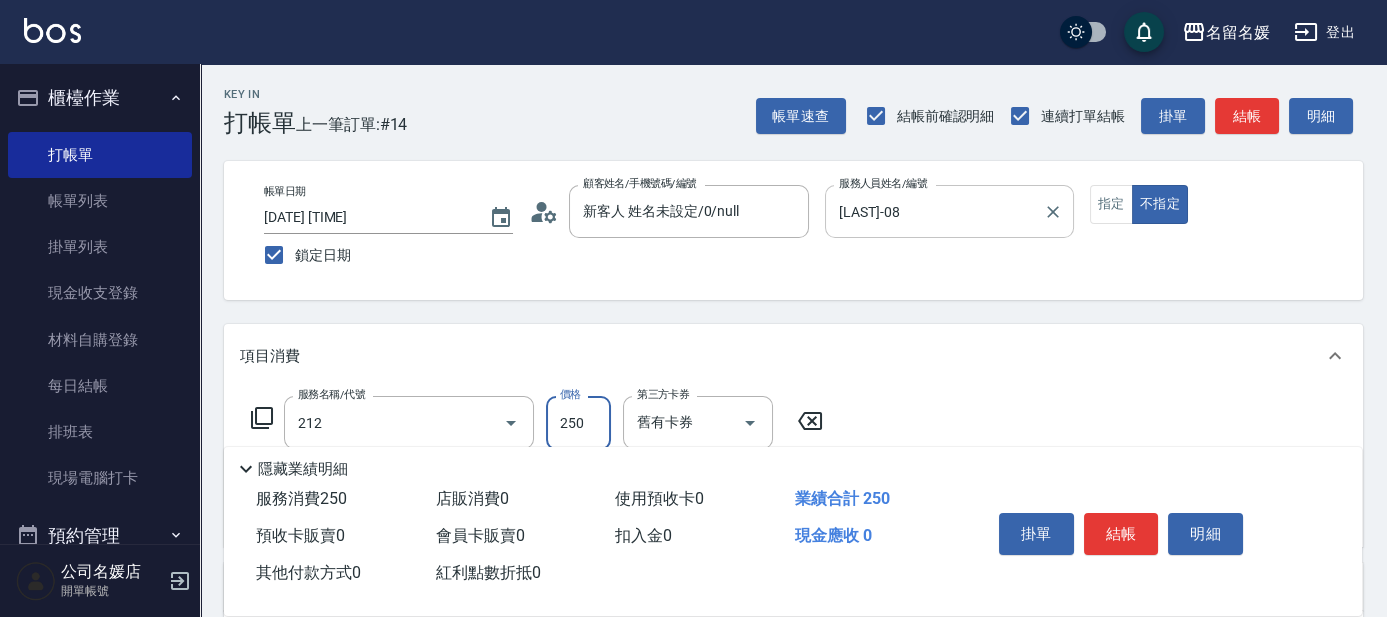 type on "洗髮券-(卡)250(212)" 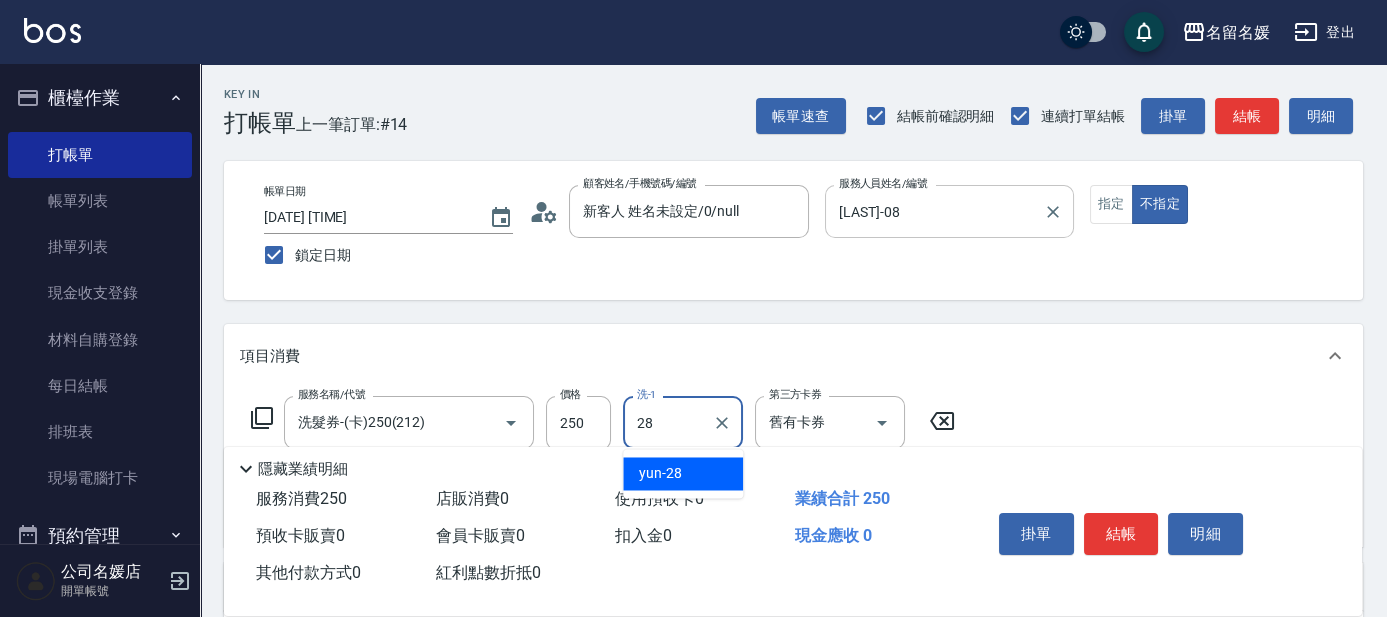 type on "yun-28" 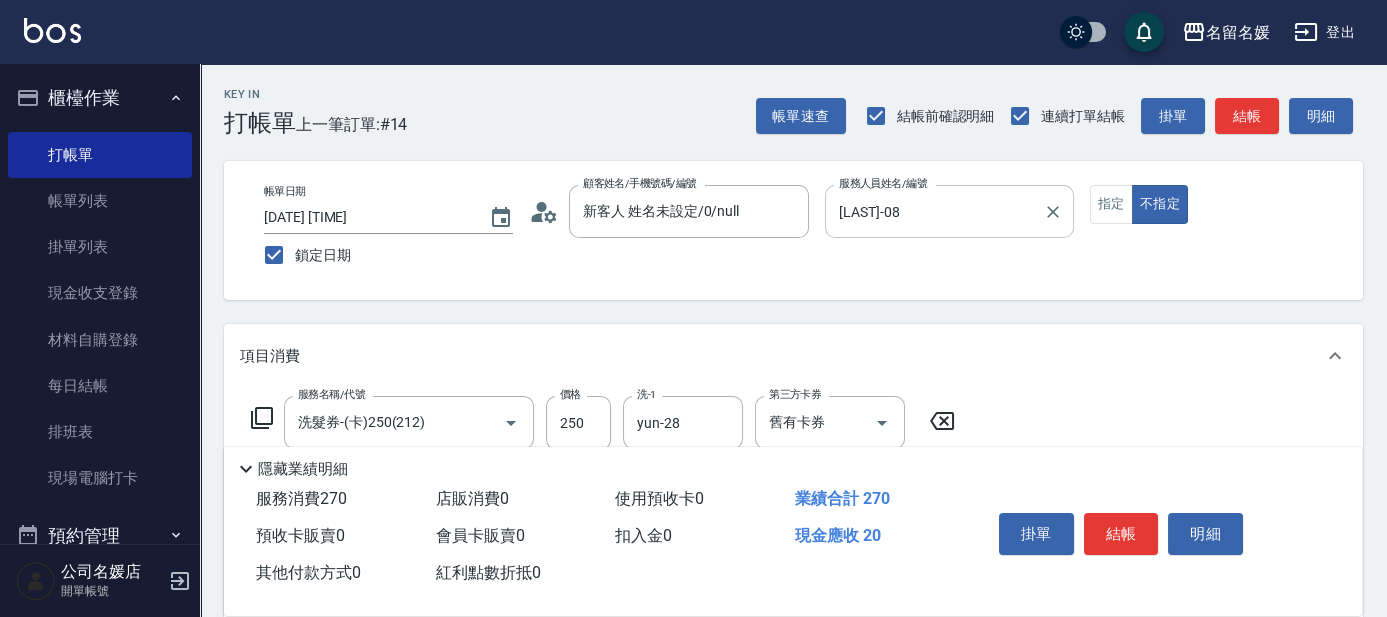 type on "潤絲(801)" 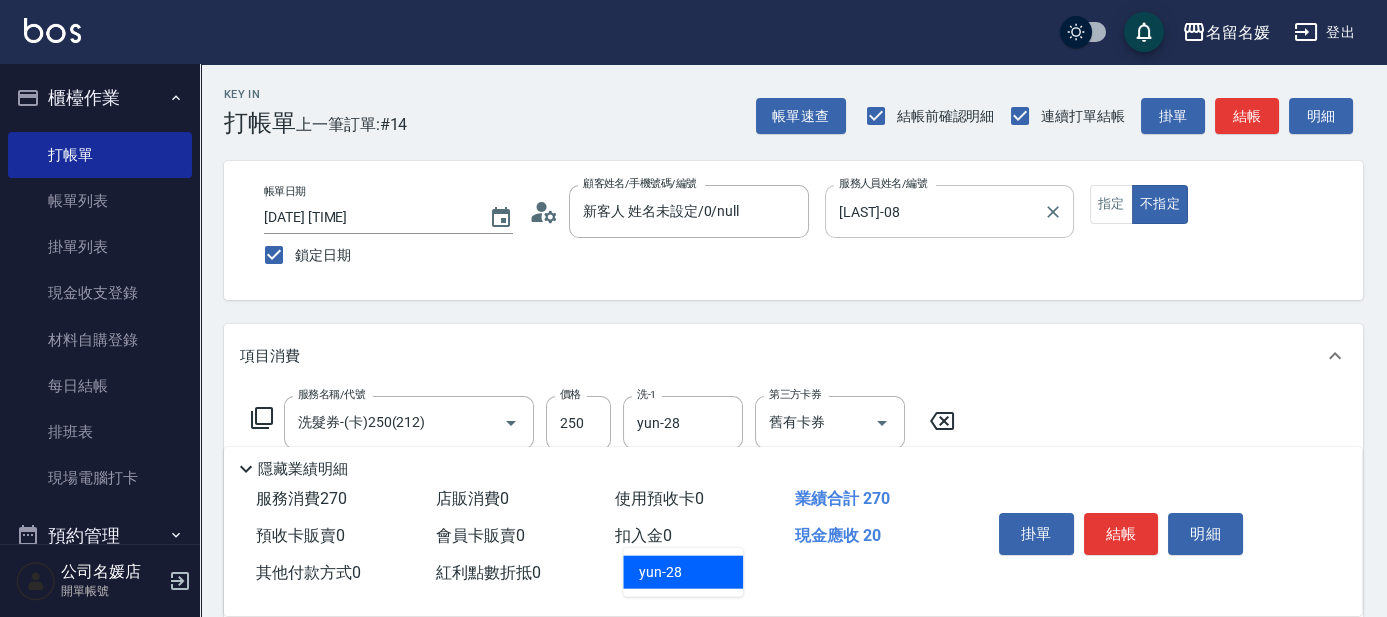 type on "yun-28" 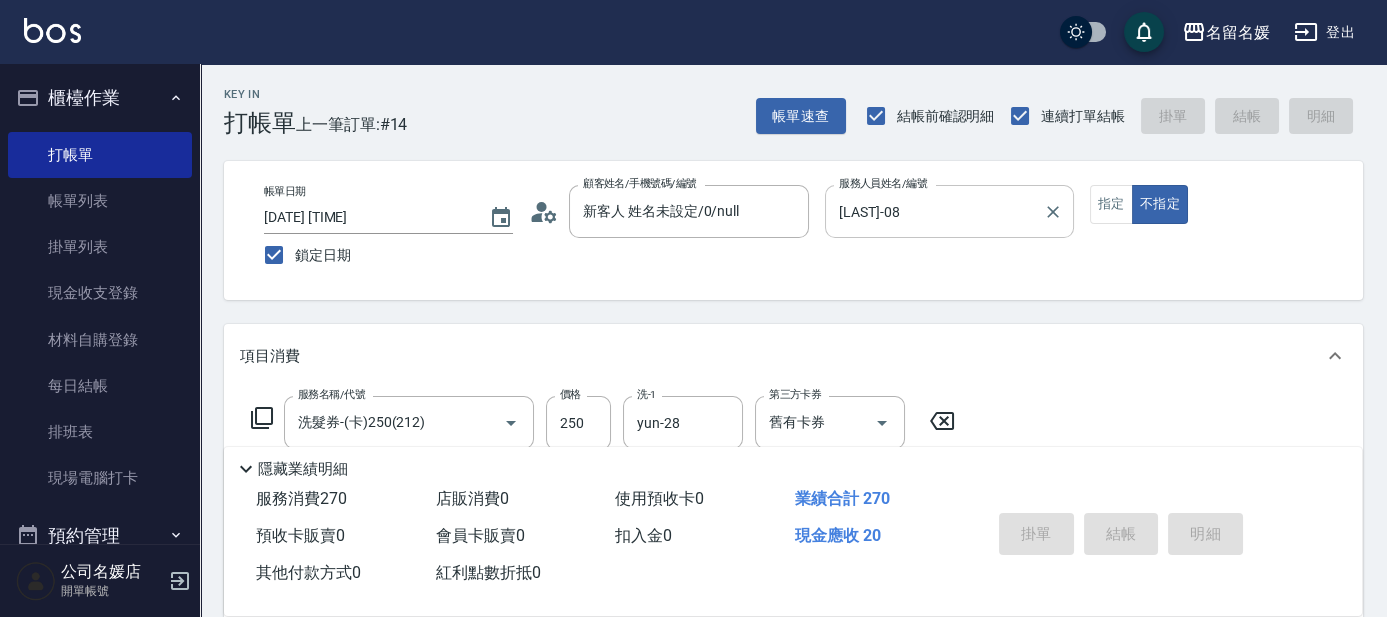type 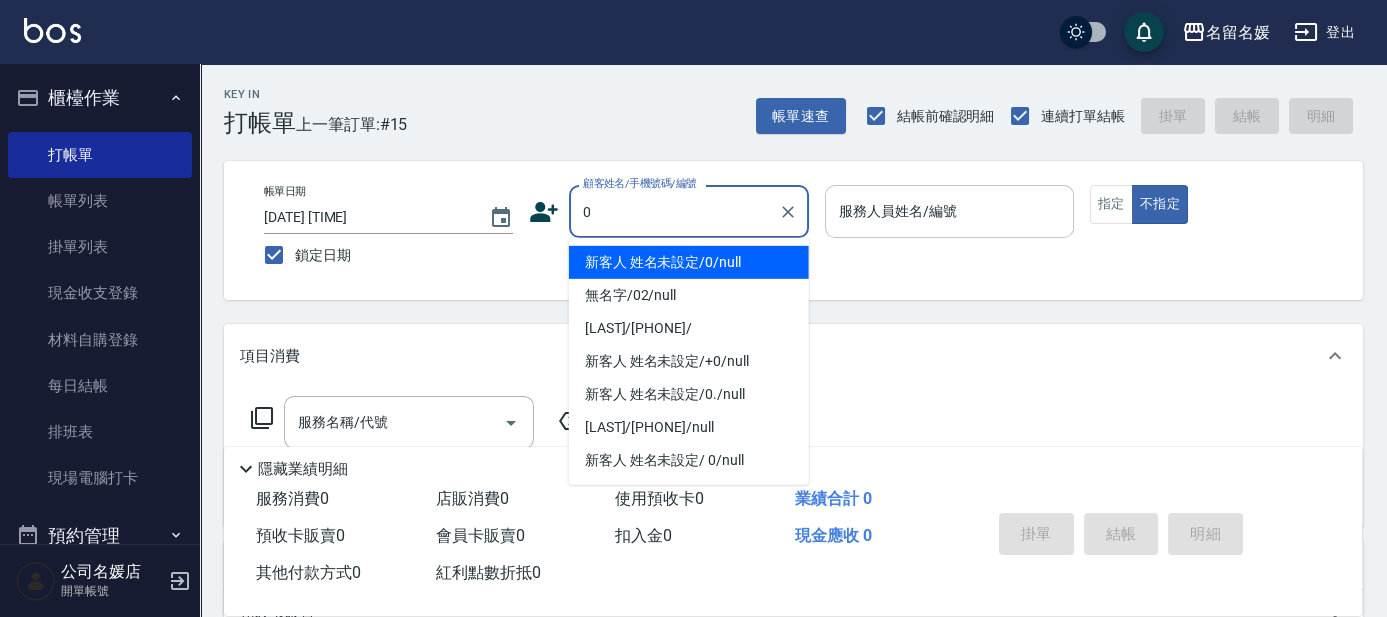 type on "0" 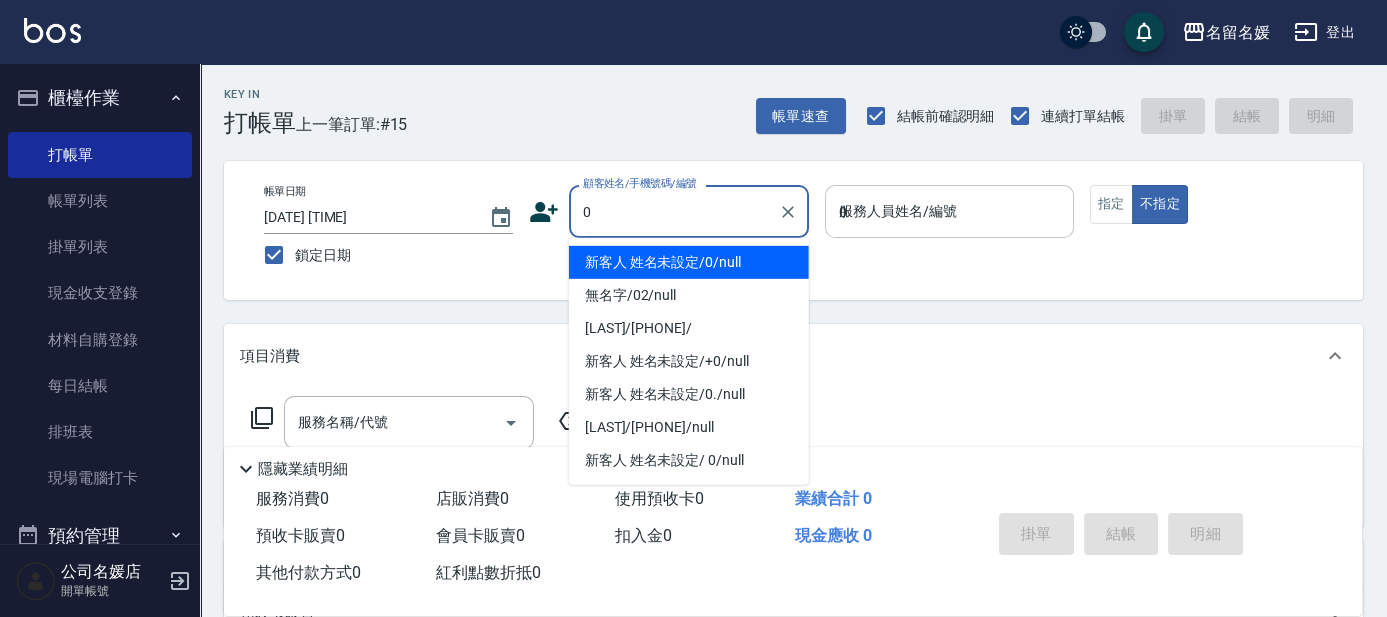 type on "新客人 姓名未設定/0/null" 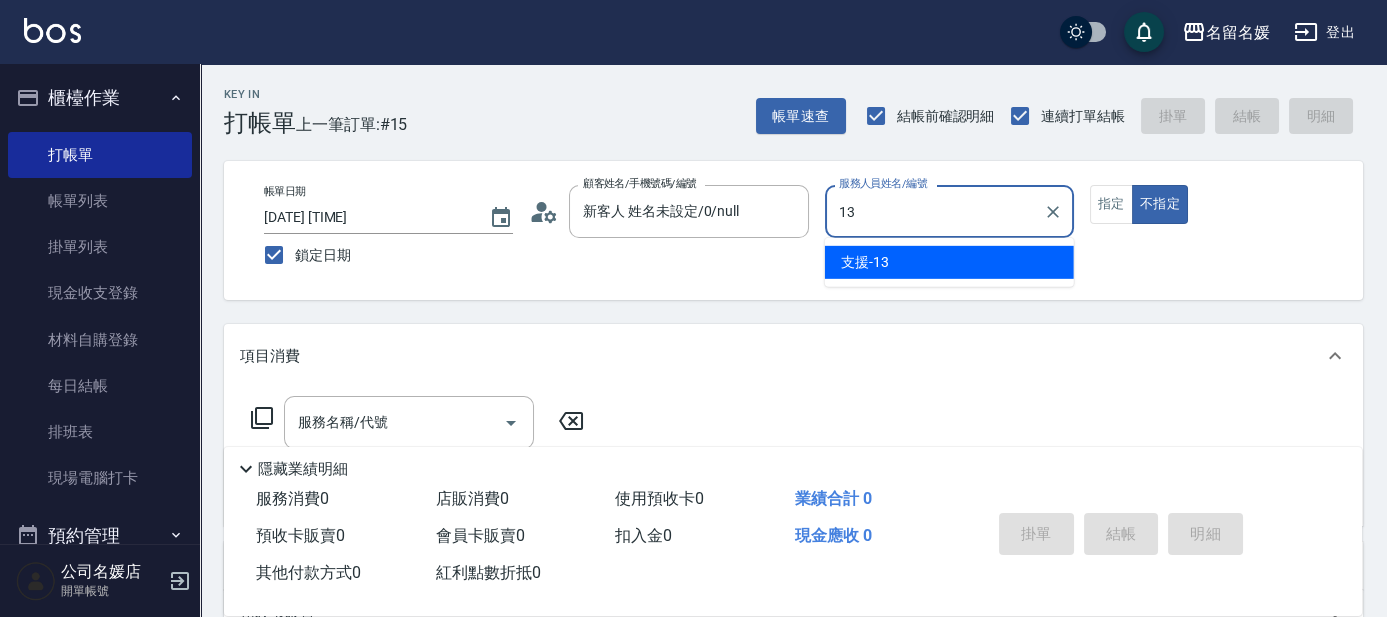 type on "支援-13" 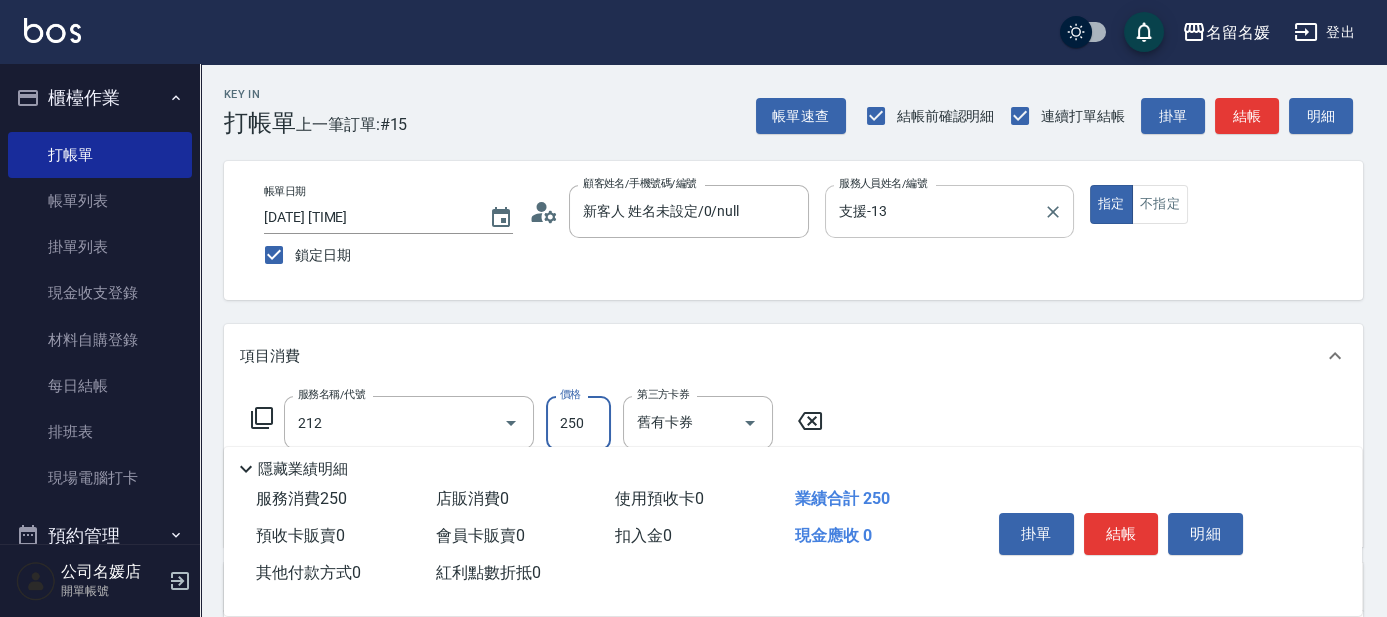 type on "洗髮券-(卡)250(212)" 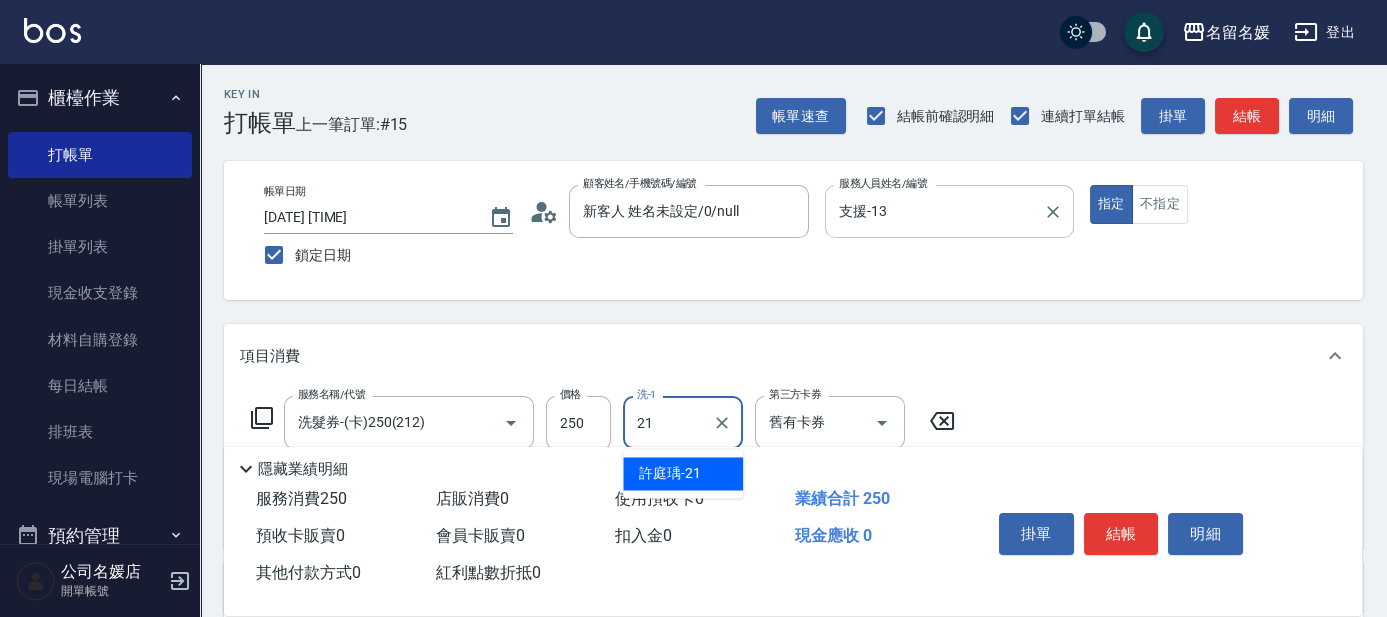 type on "許庭瑀-21" 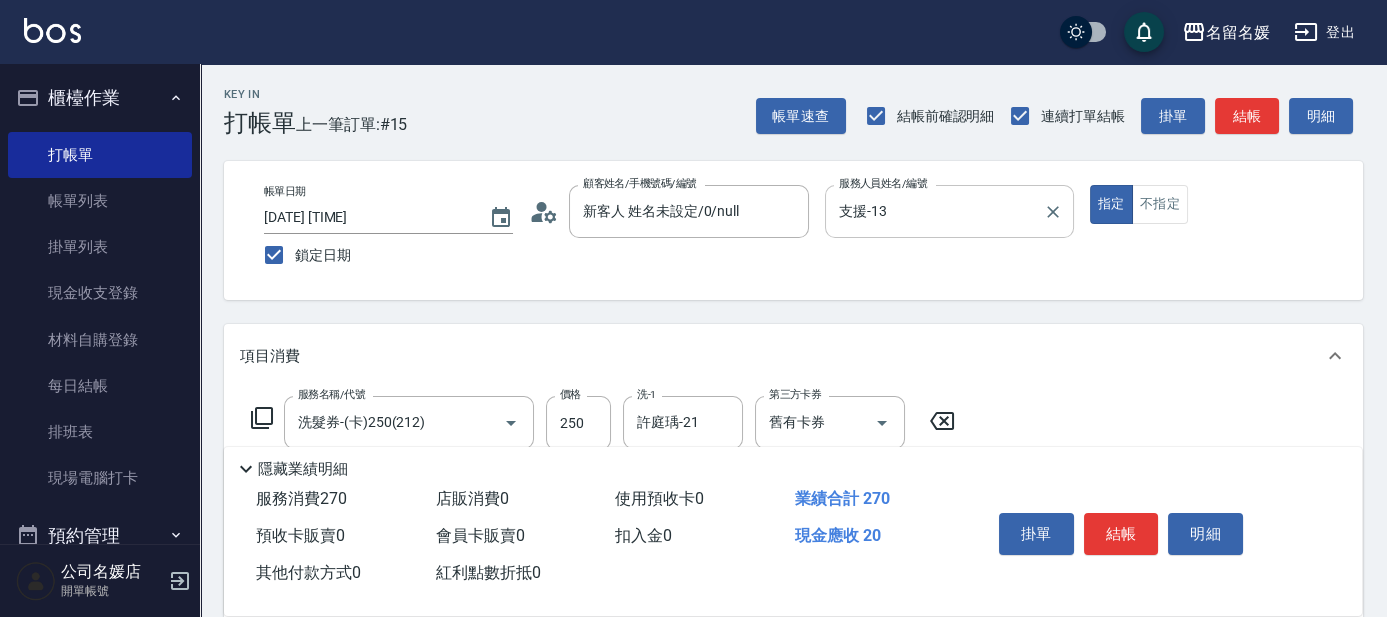 type on "潤絲(801)" 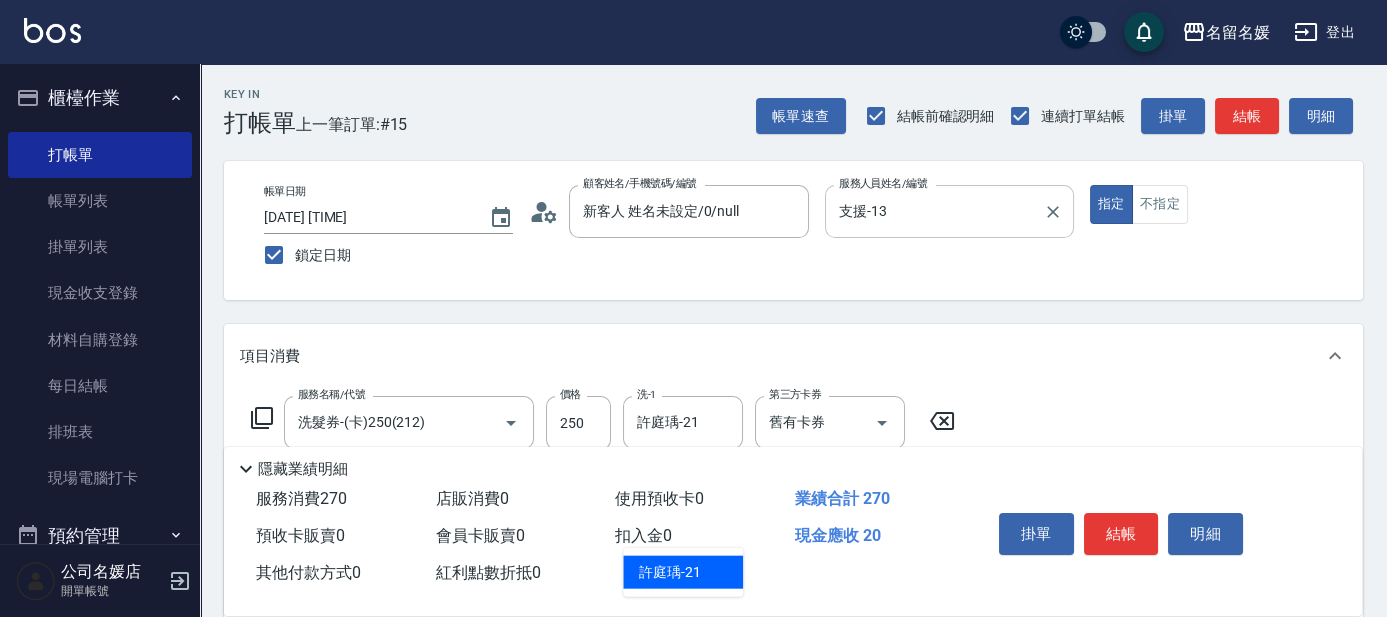 type on "許庭瑀-21" 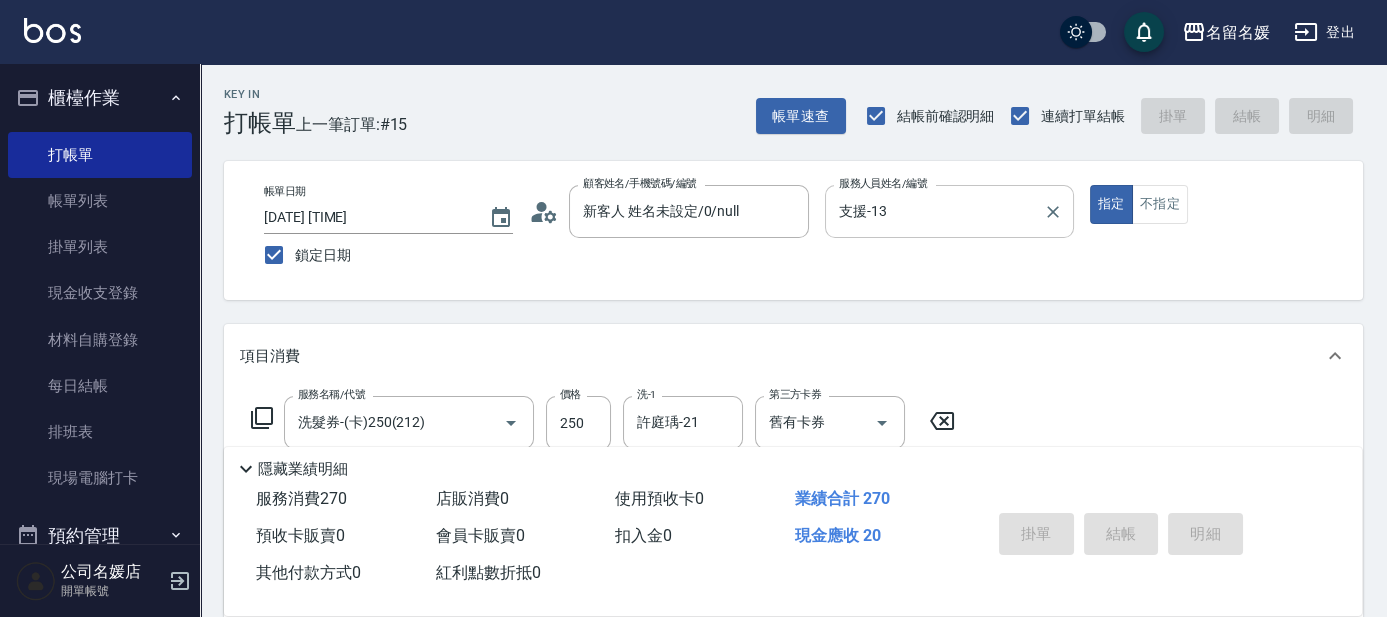 type 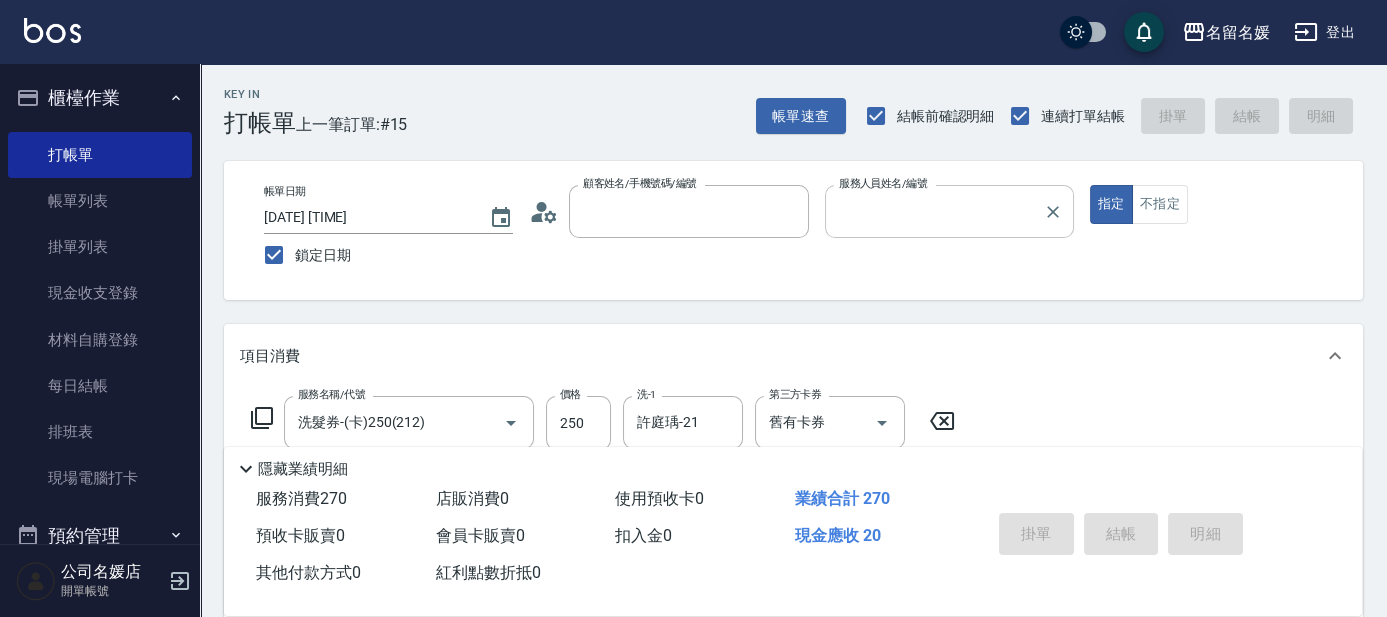 type 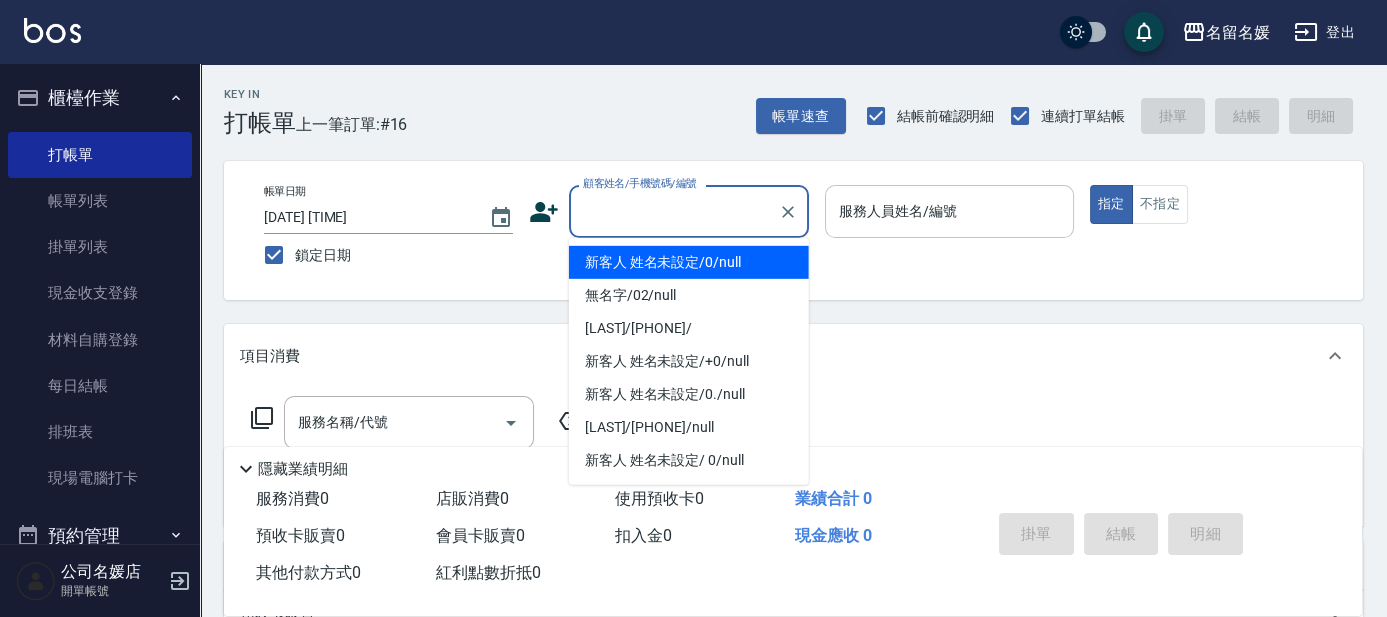 type on "0" 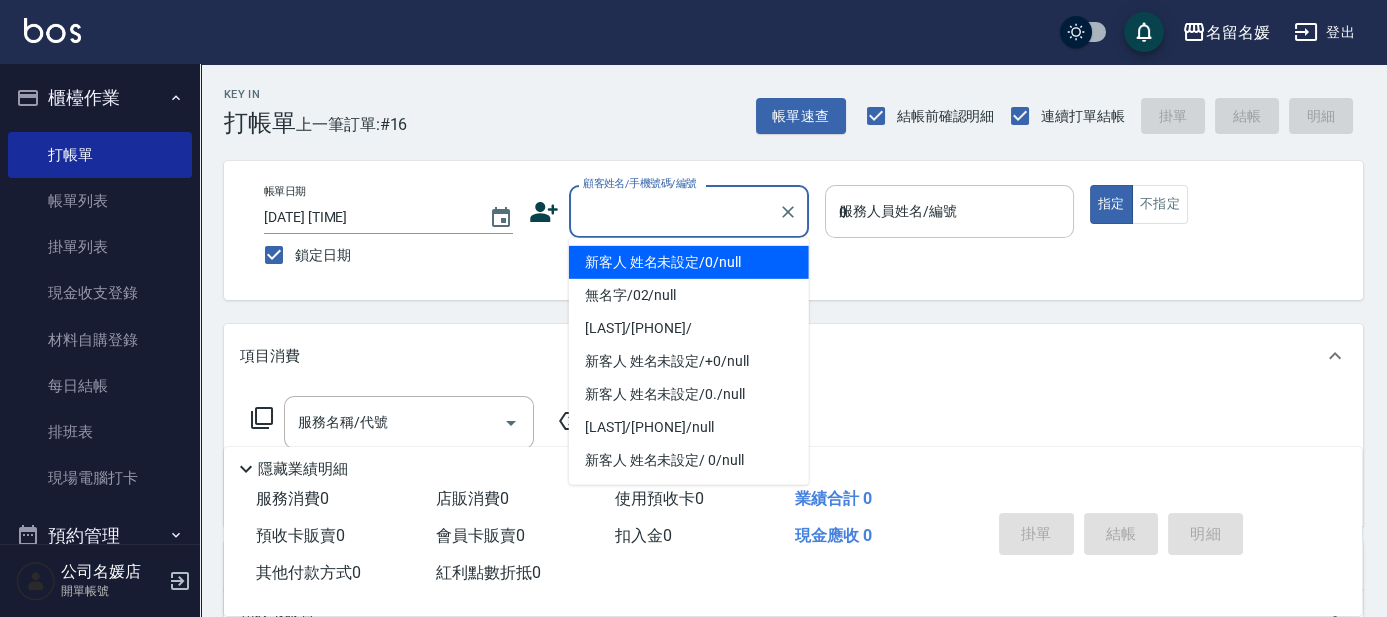type on "新客人 姓名未設定/0/null" 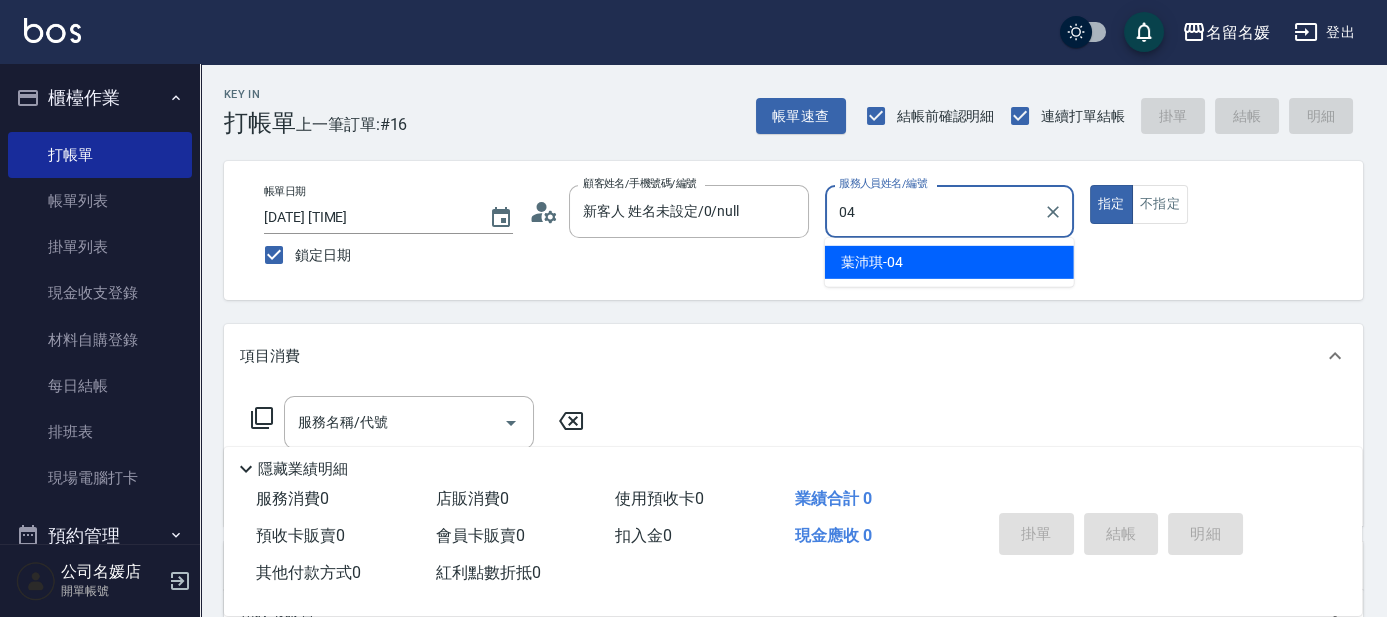 type on "葉沛琪-04" 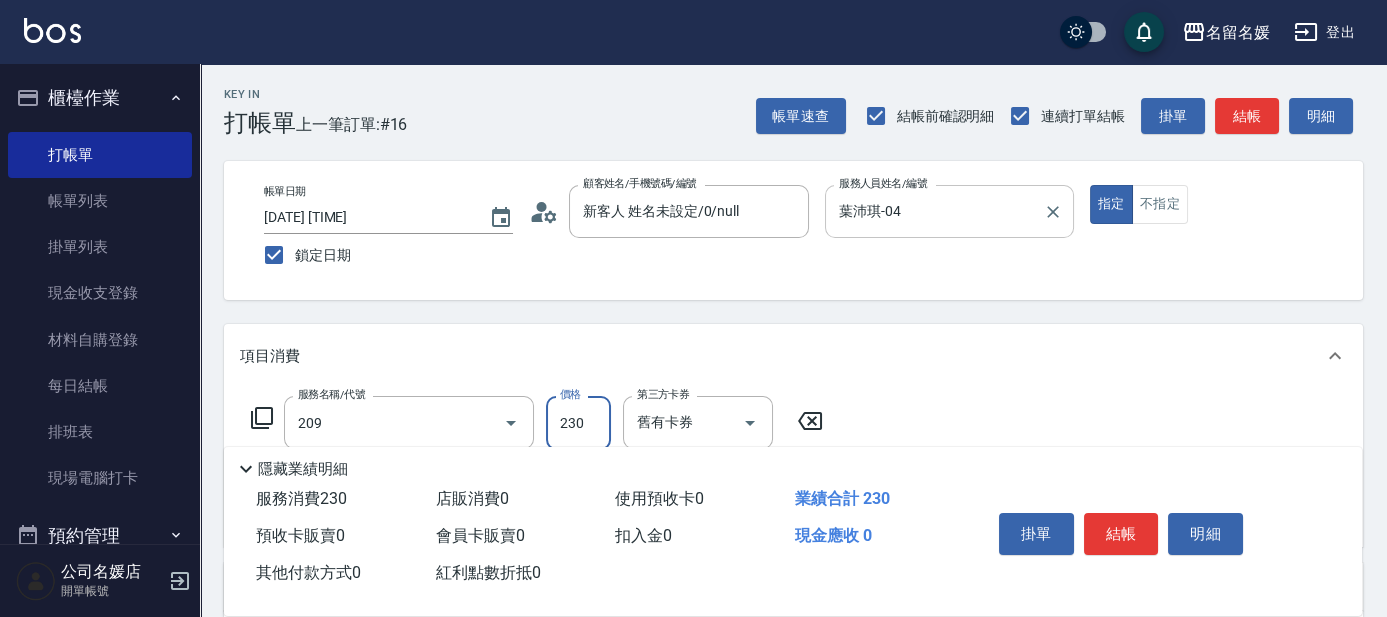 type on "洗髮券-(卡)230(209)" 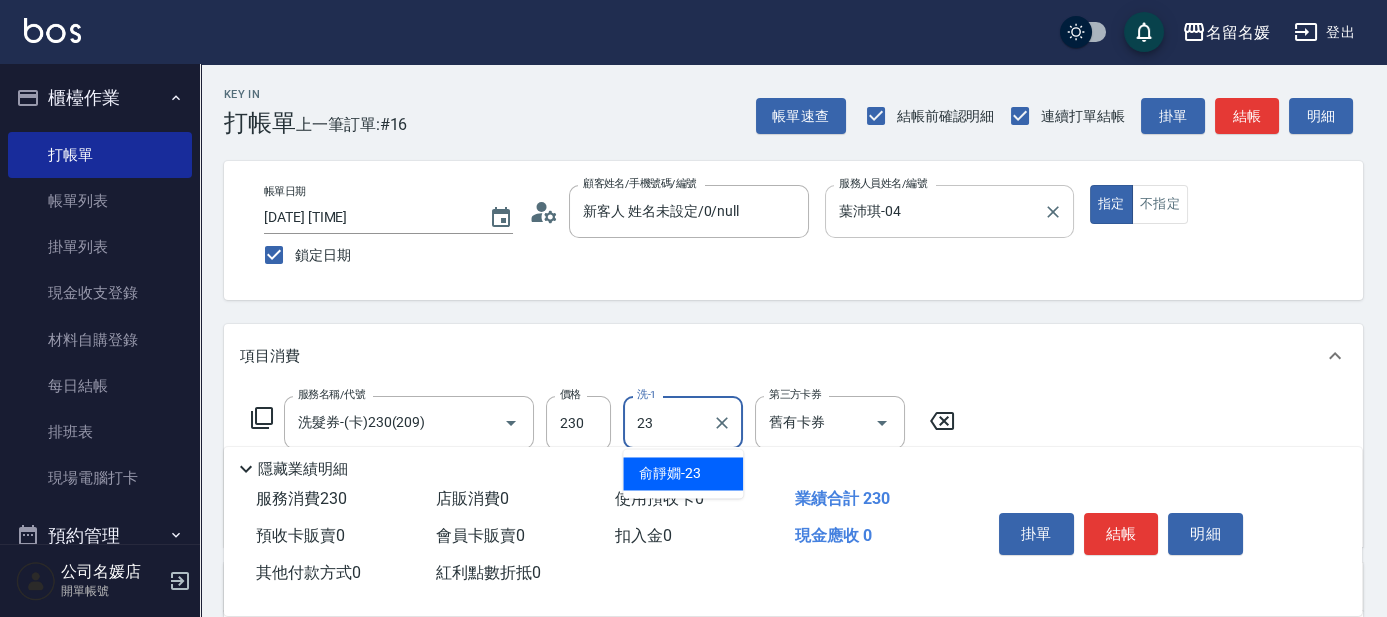 type on "[LAST]-23" 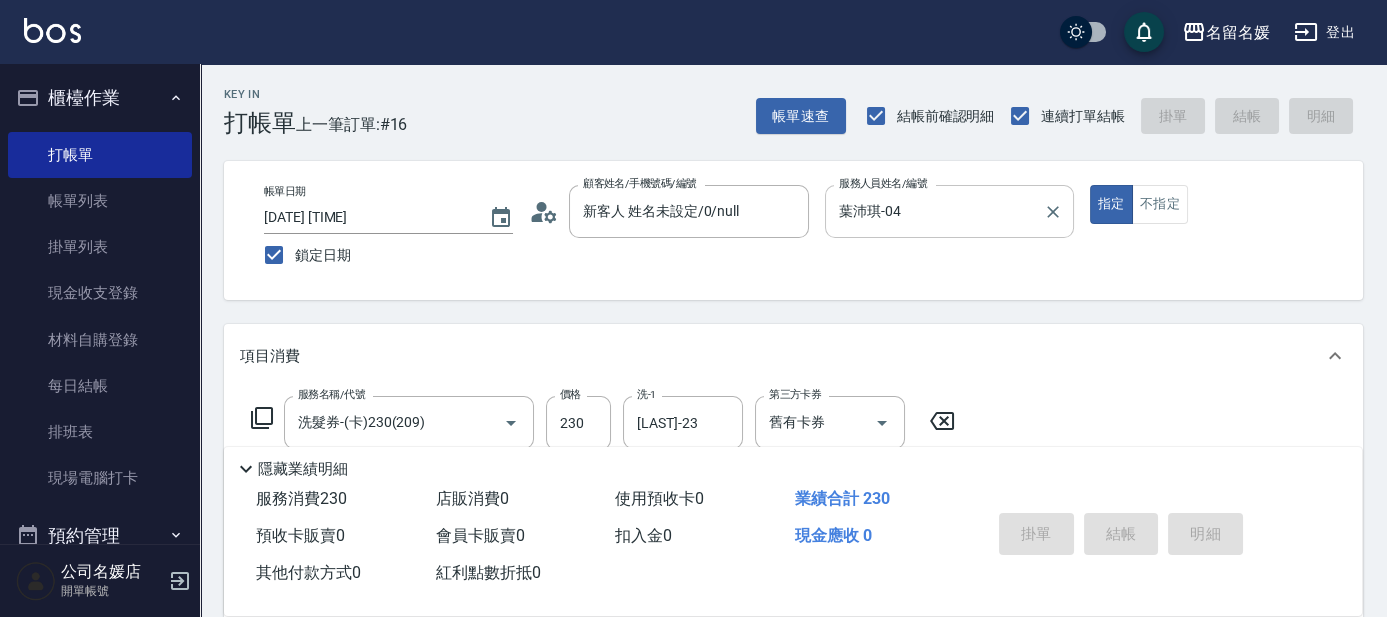 type 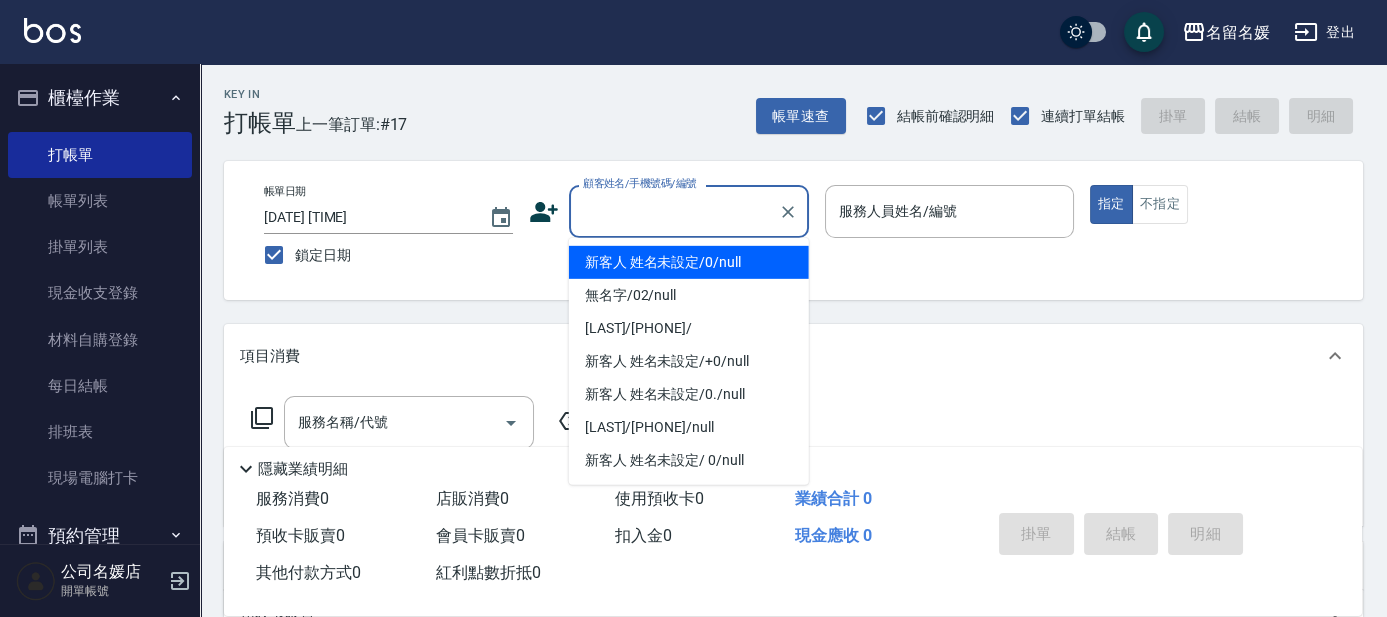 click on "顧客姓名/手機號碼/編號" at bounding box center [674, 211] 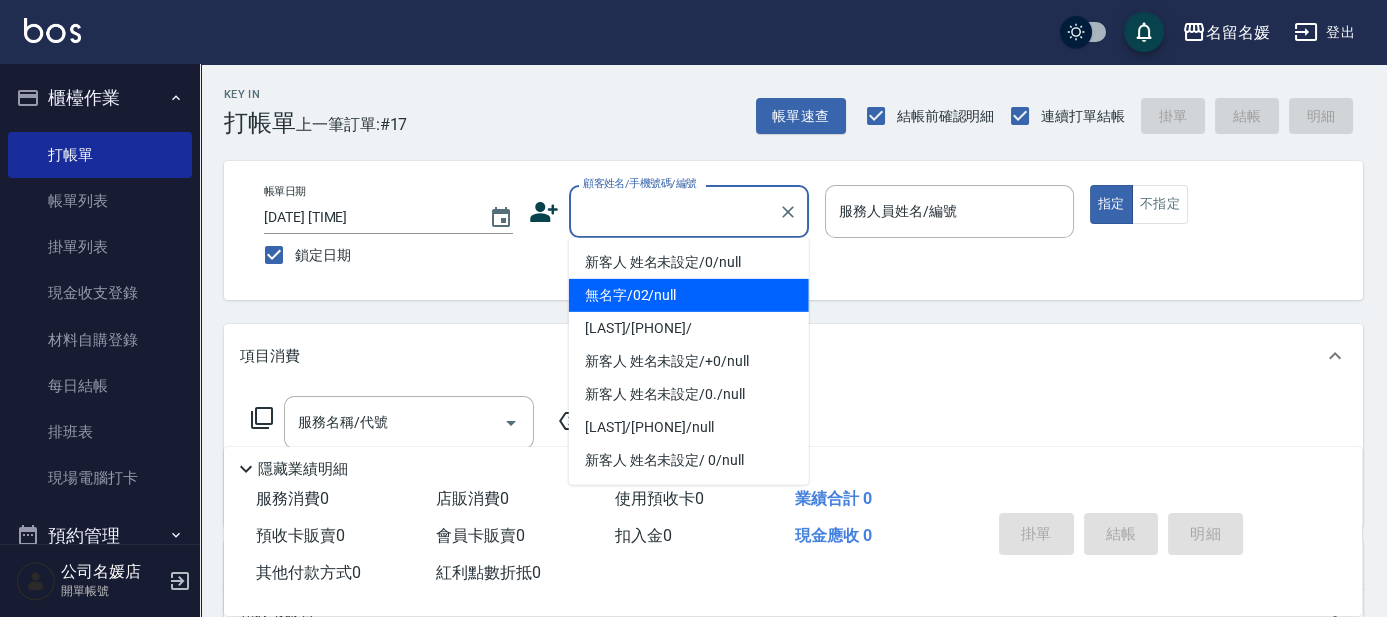 click on "無名字/02/null" at bounding box center (689, 295) 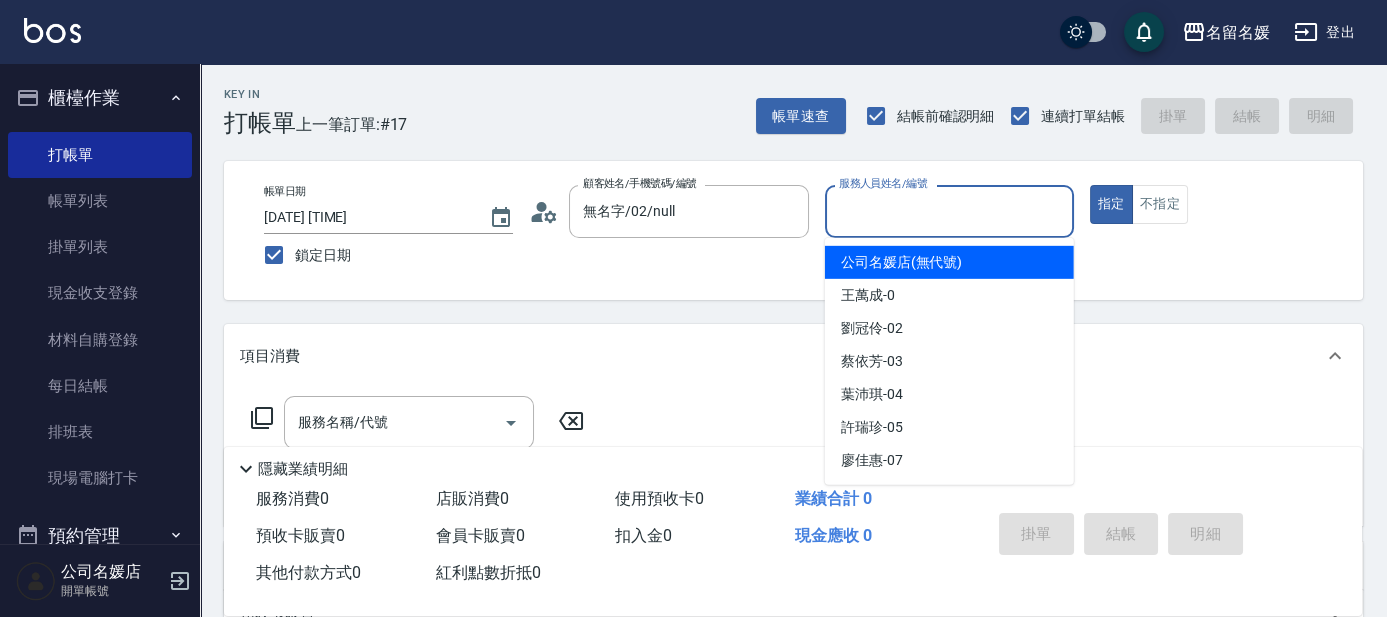 click on "服務人員姓名/編號" at bounding box center (949, 211) 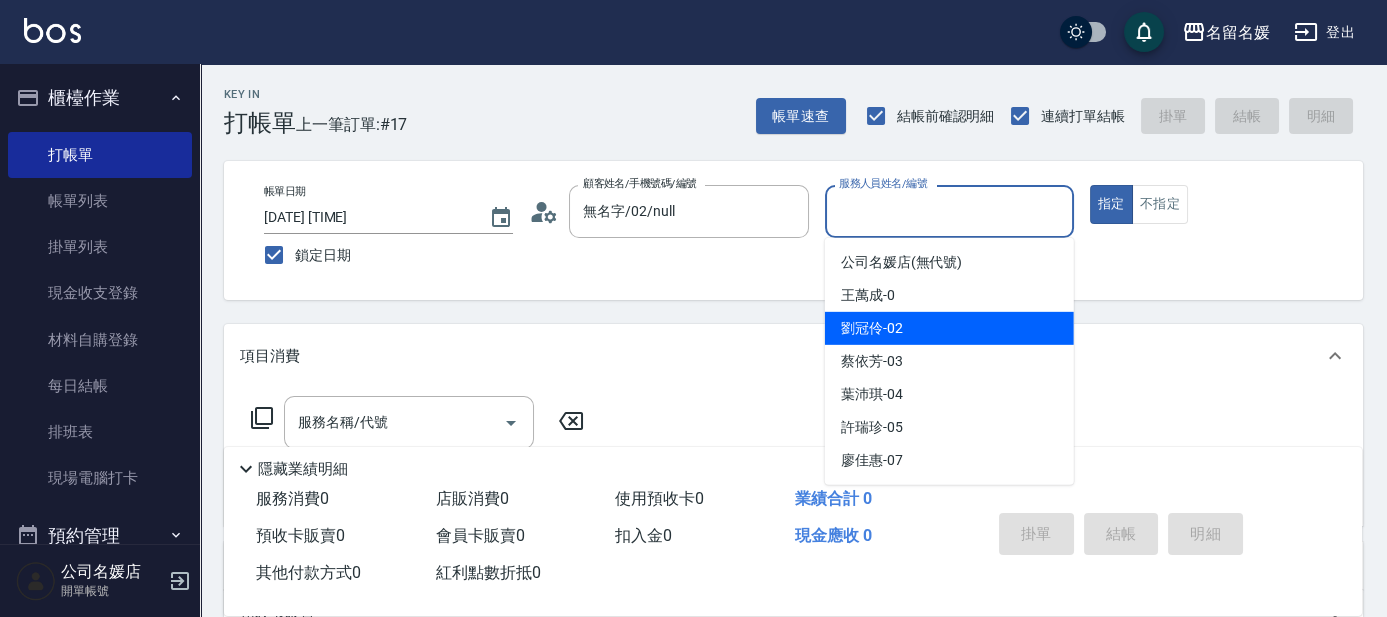 click on "[LAST] -02" at bounding box center [872, 328] 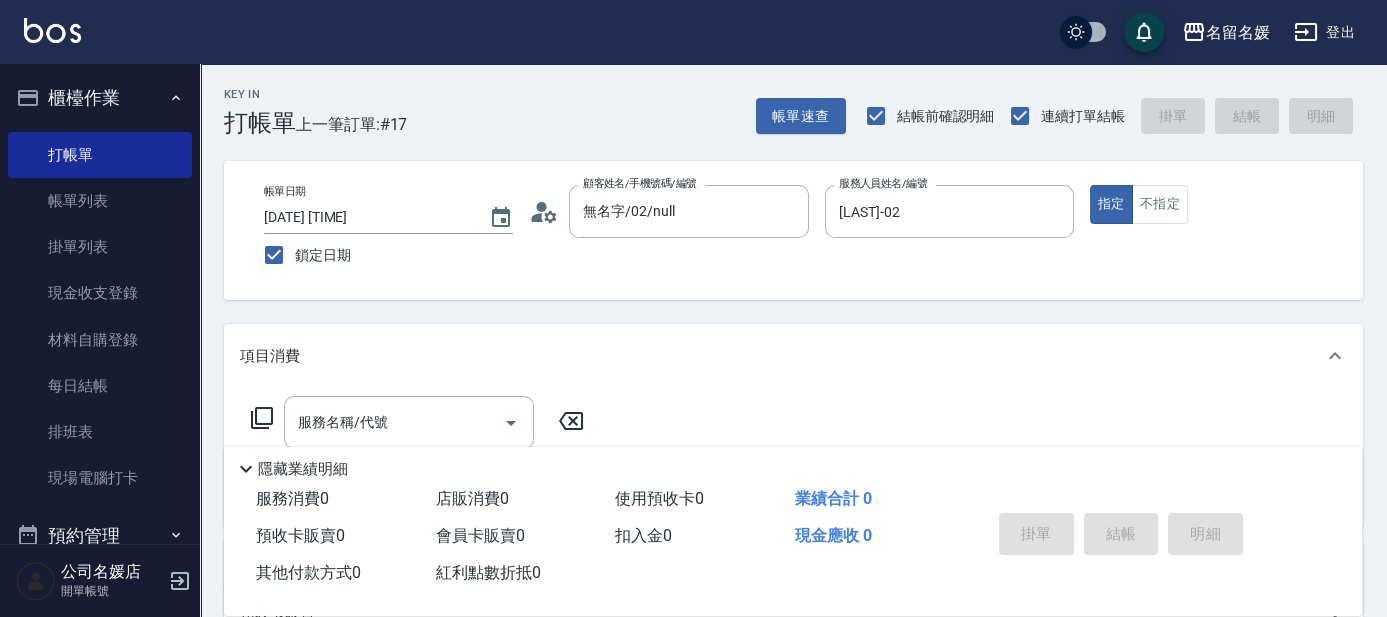 click 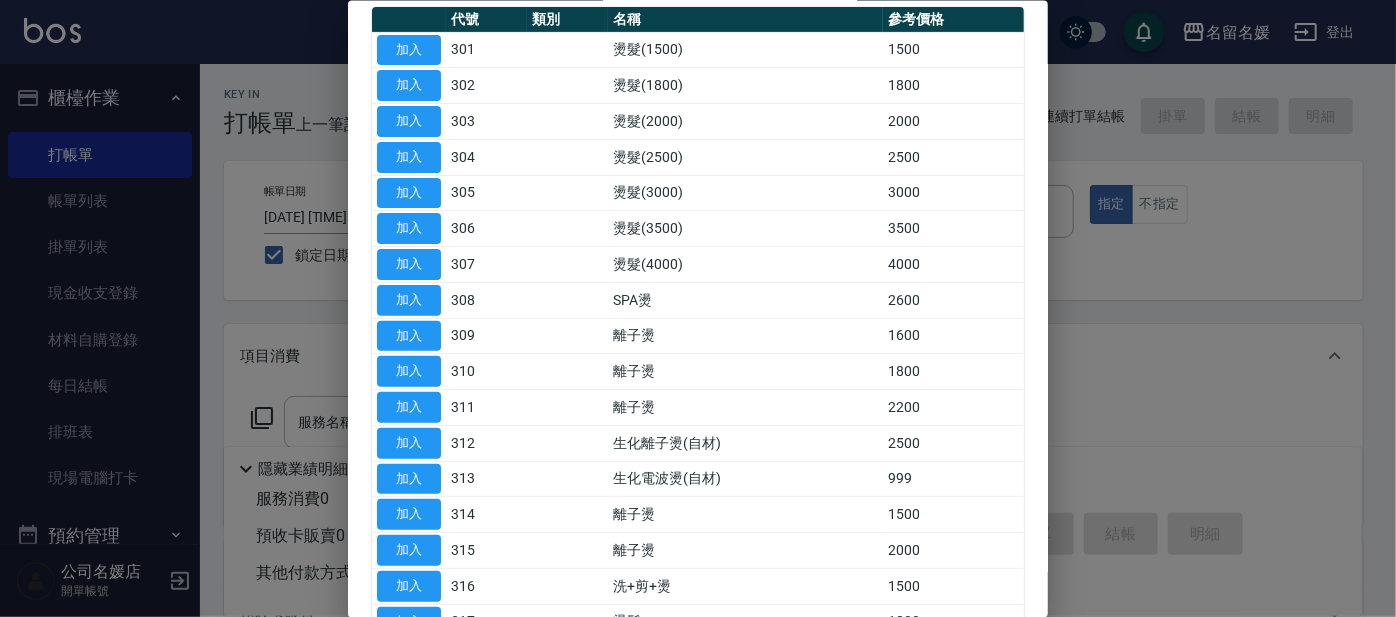 scroll, scrollTop: 0, scrollLeft: 0, axis: both 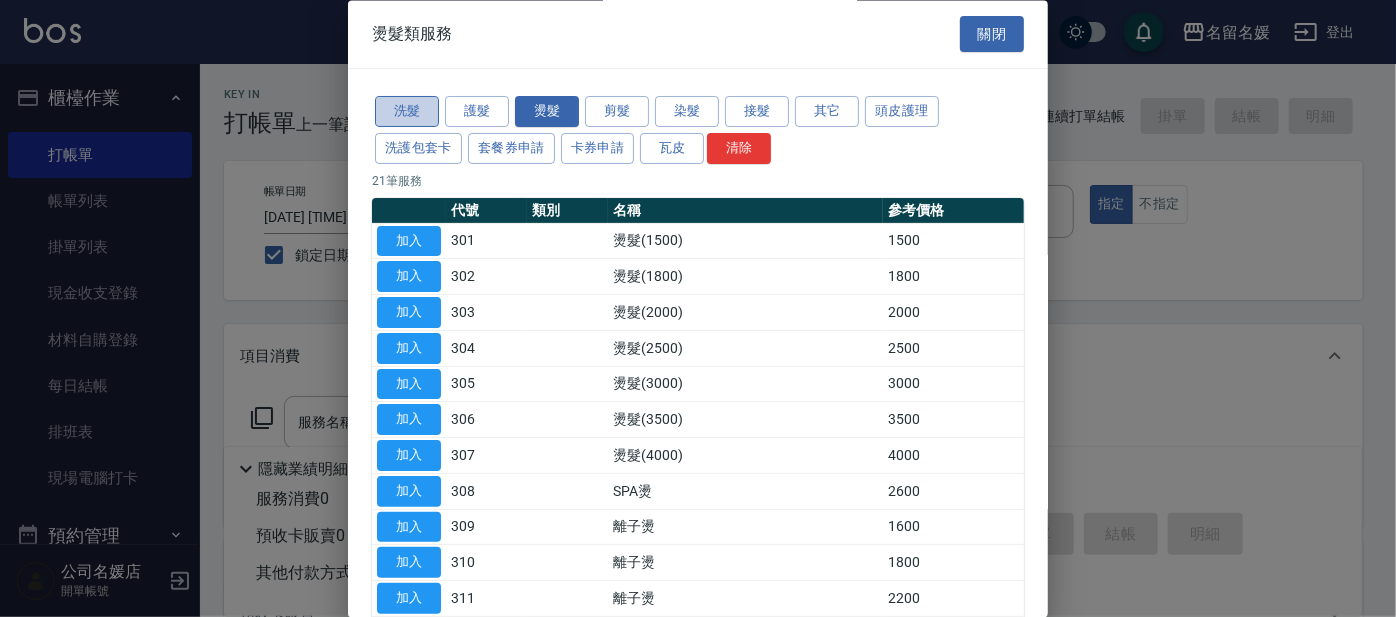 click on "洗髮" at bounding box center [407, 112] 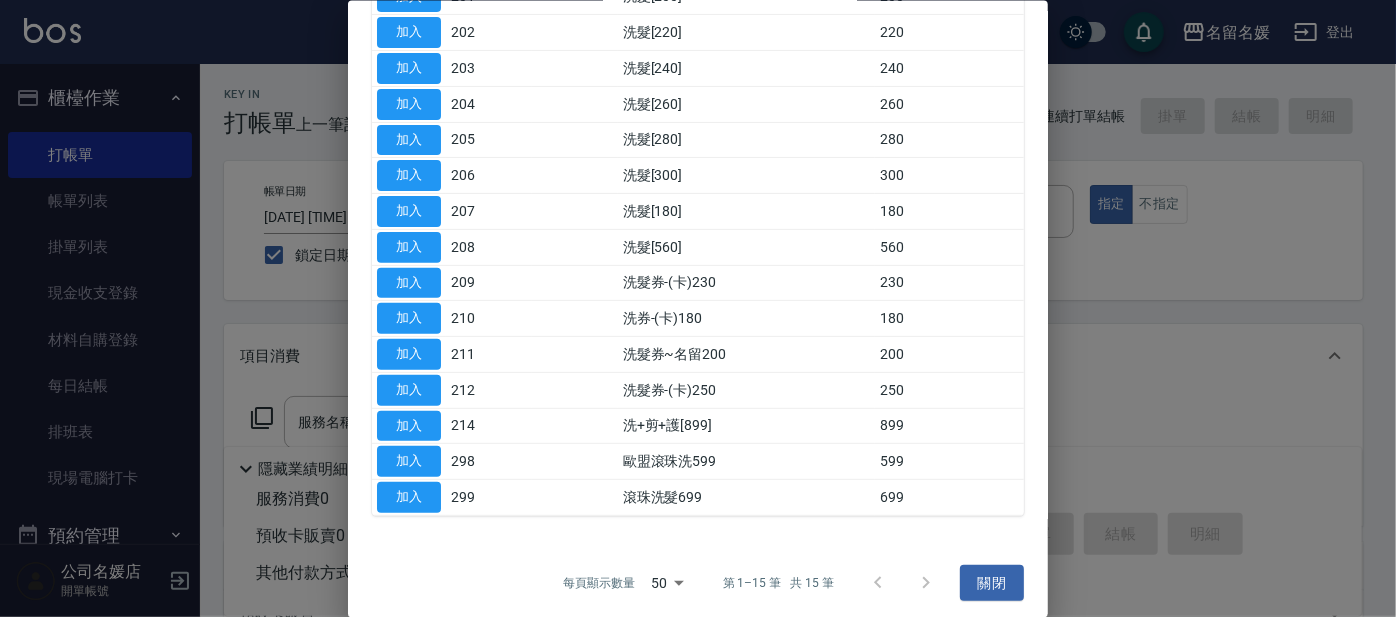 scroll, scrollTop: 248, scrollLeft: 0, axis: vertical 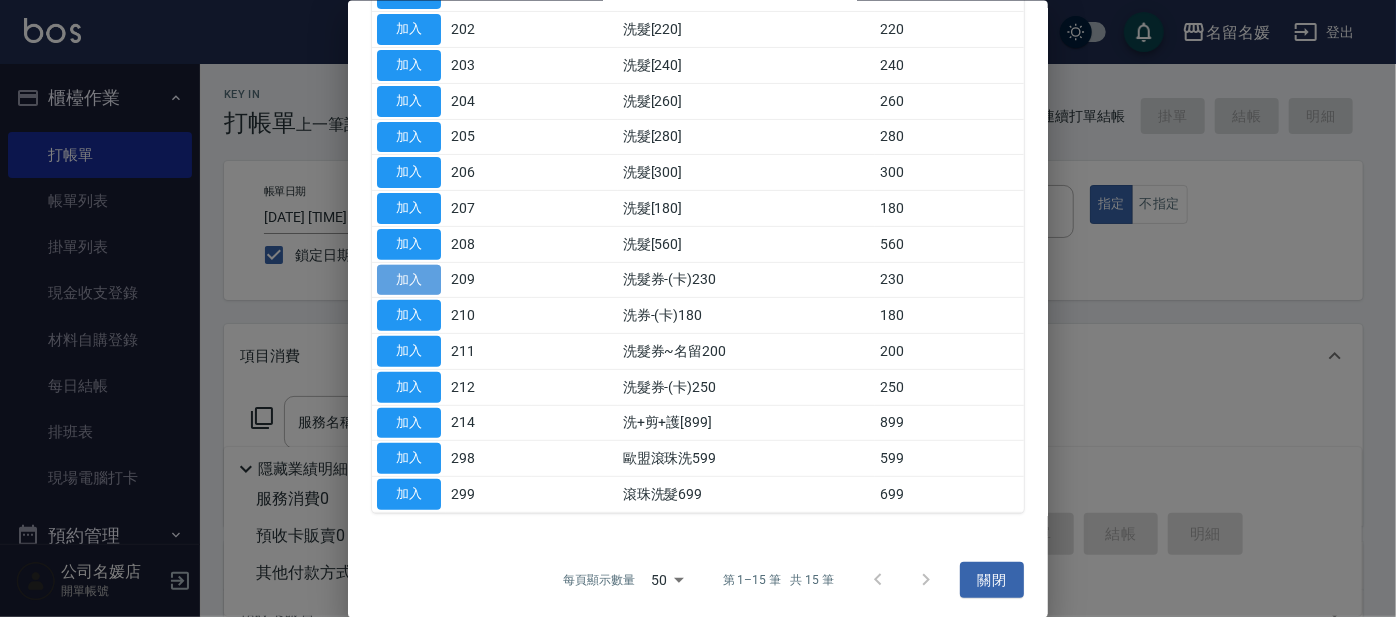 click on "加入" at bounding box center [409, 279] 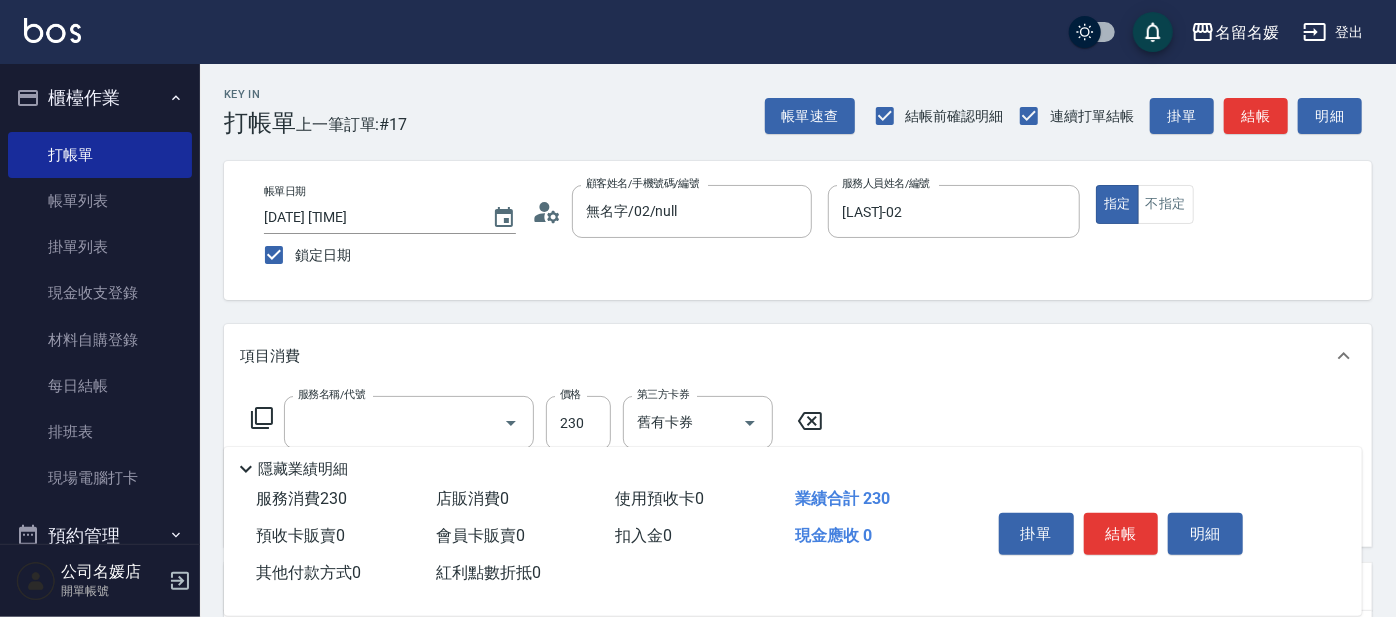 type on "洗髮券-(卡)230(209)" 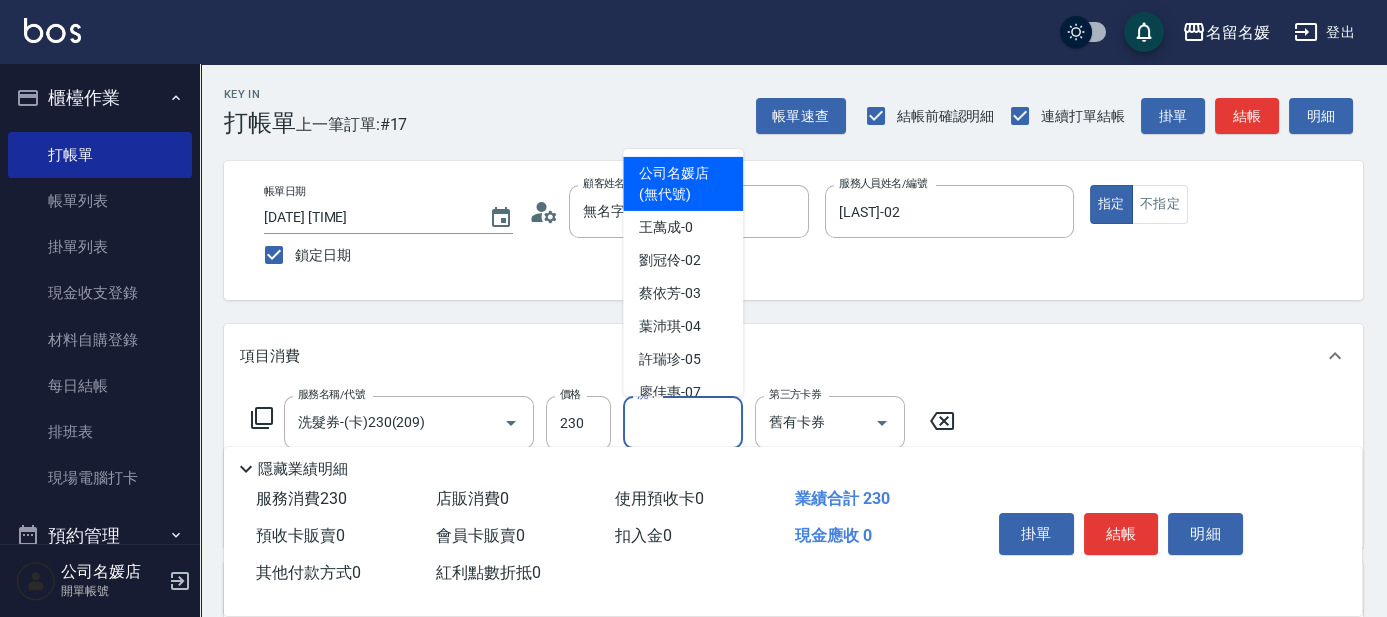 click on "洗-1" at bounding box center (683, 422) 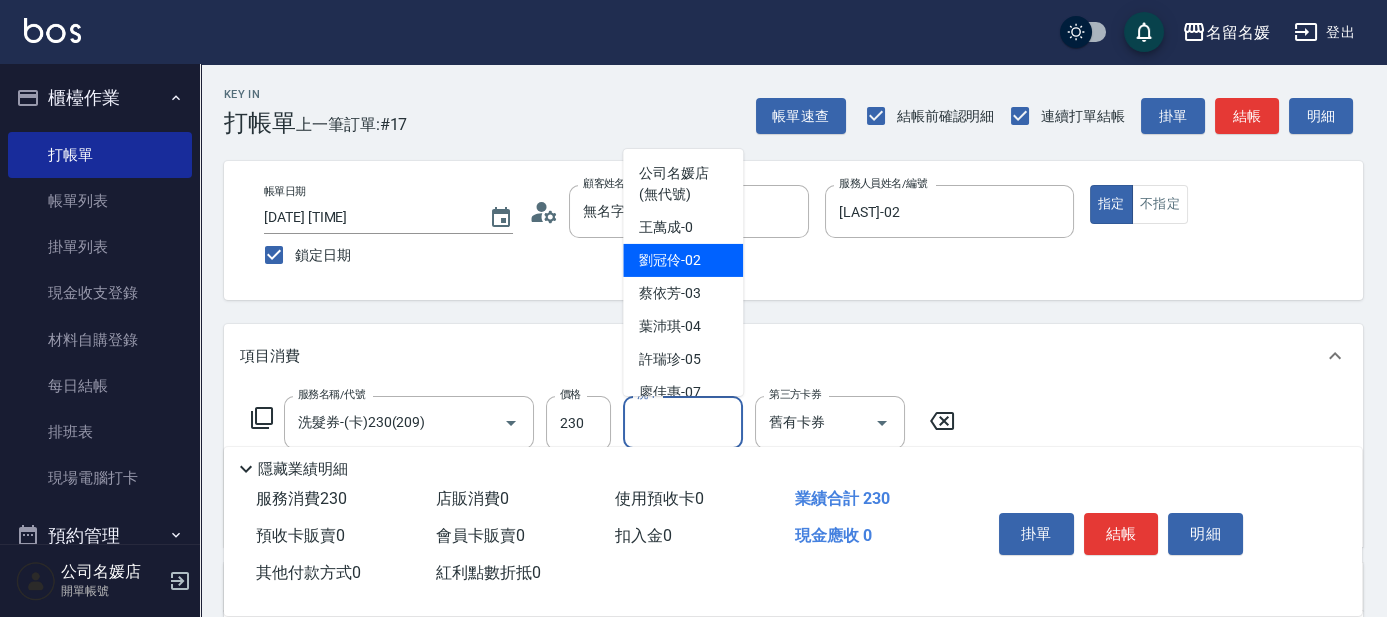 click on "[LAST] -02" at bounding box center (670, 260) 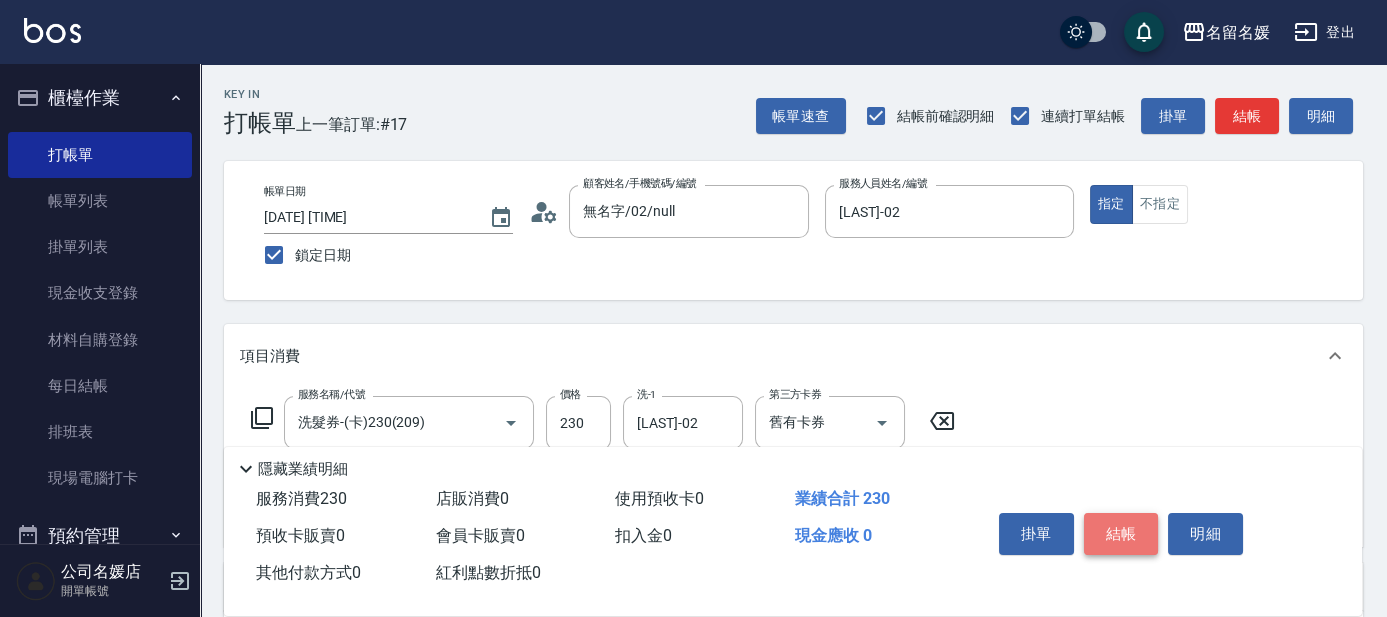 click on "結帳" at bounding box center [1121, 534] 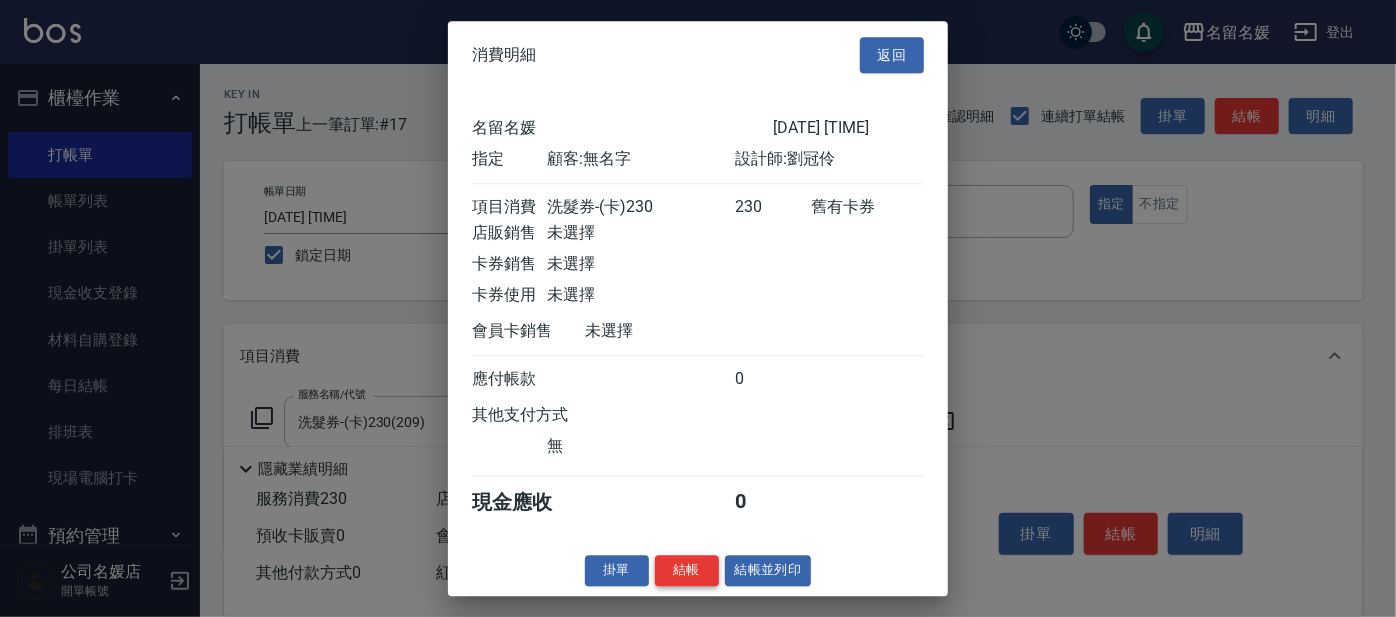 click on "結帳" at bounding box center [687, 570] 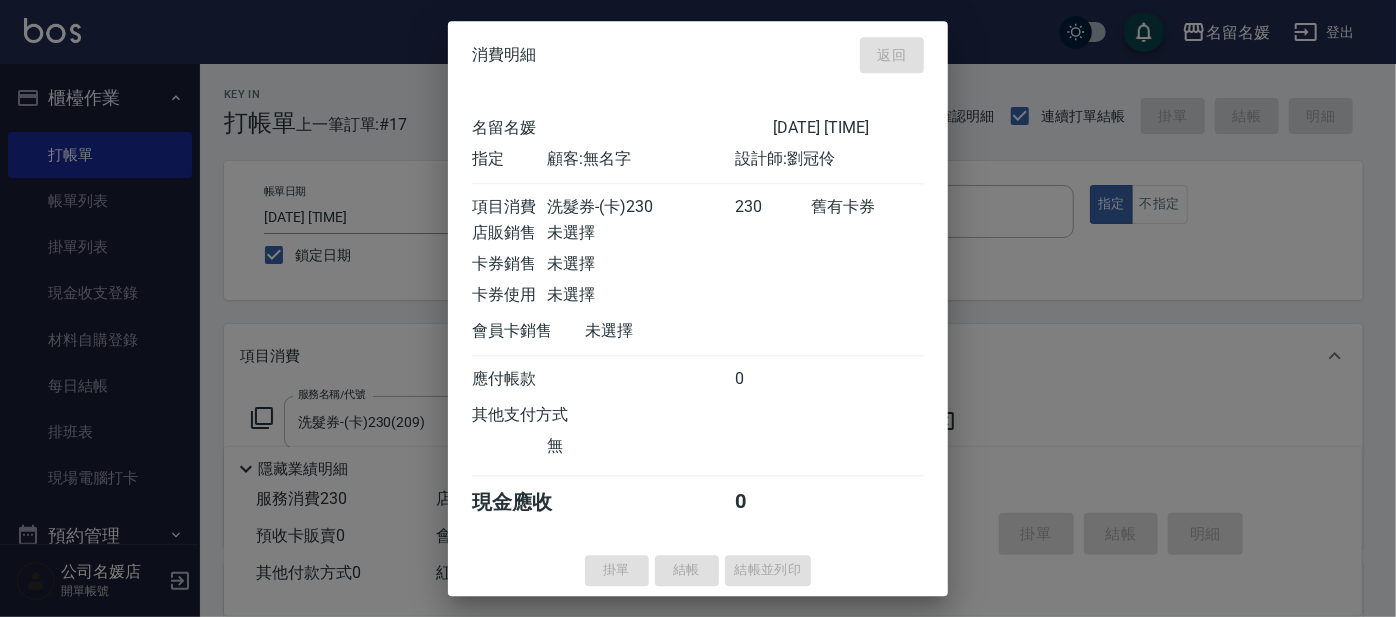 type 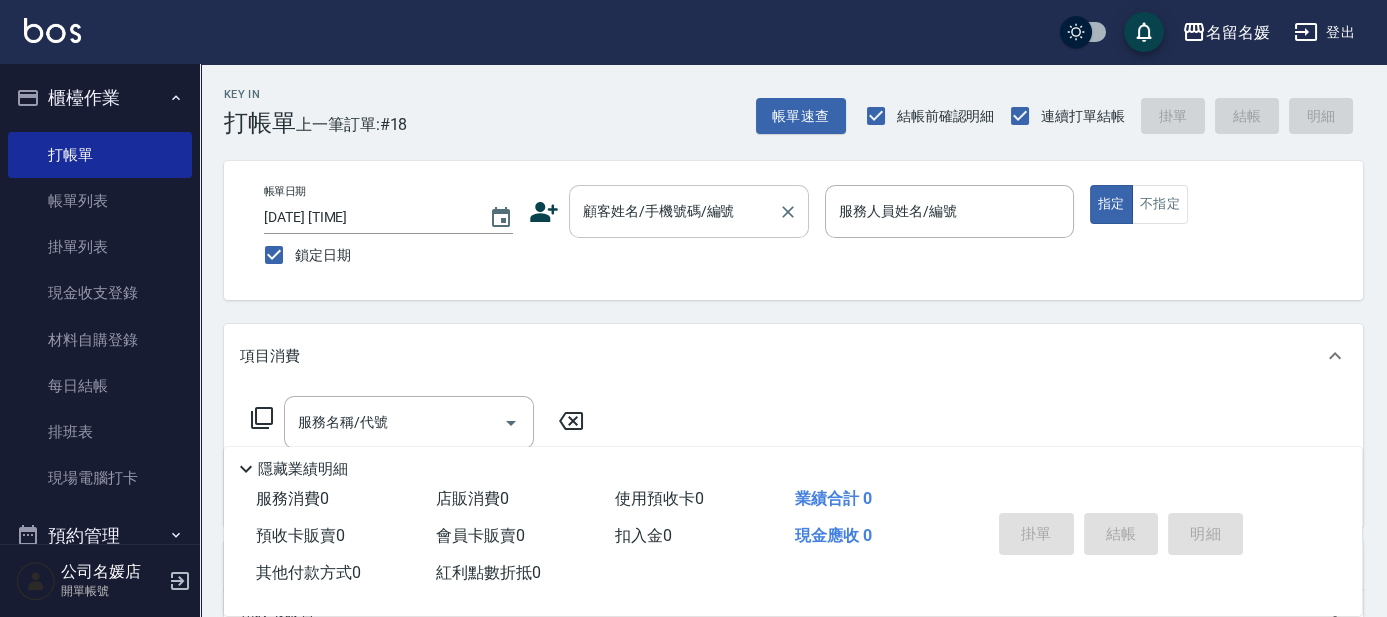 click on "顧客姓名/手機號碼/編號 顧客姓名/手機號碼/編號" at bounding box center [689, 211] 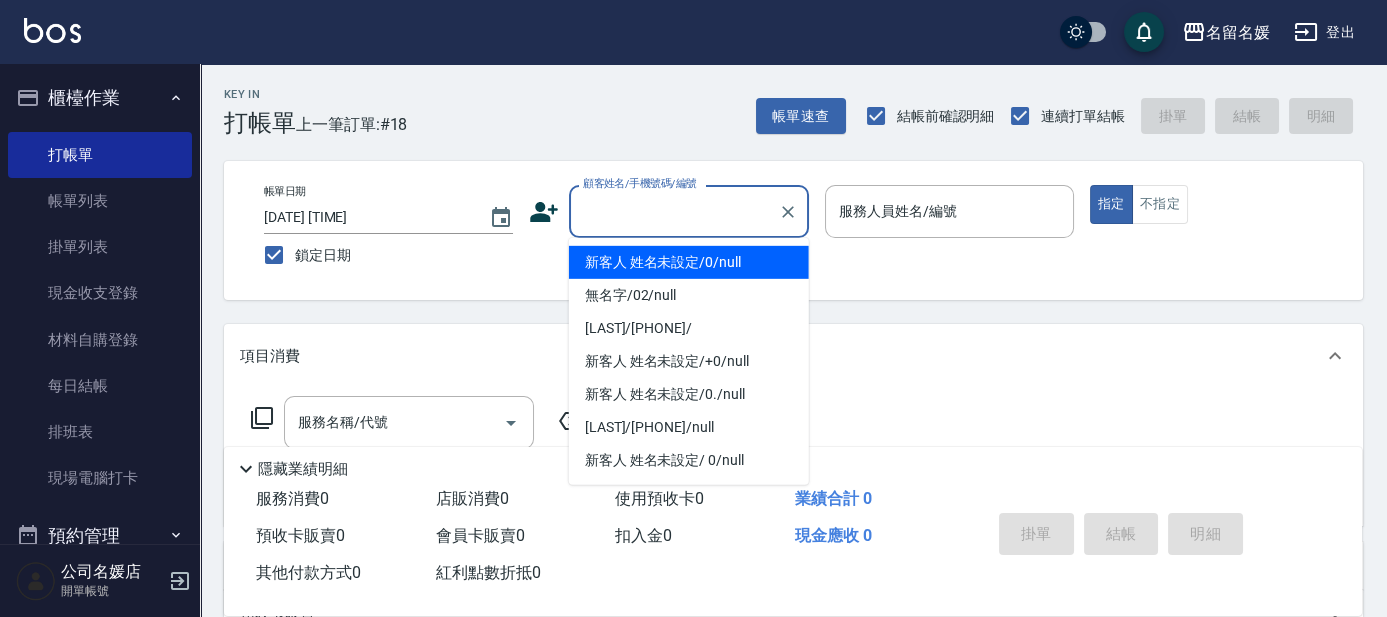 click on "新客人 姓名未設定/0/null" at bounding box center (689, 262) 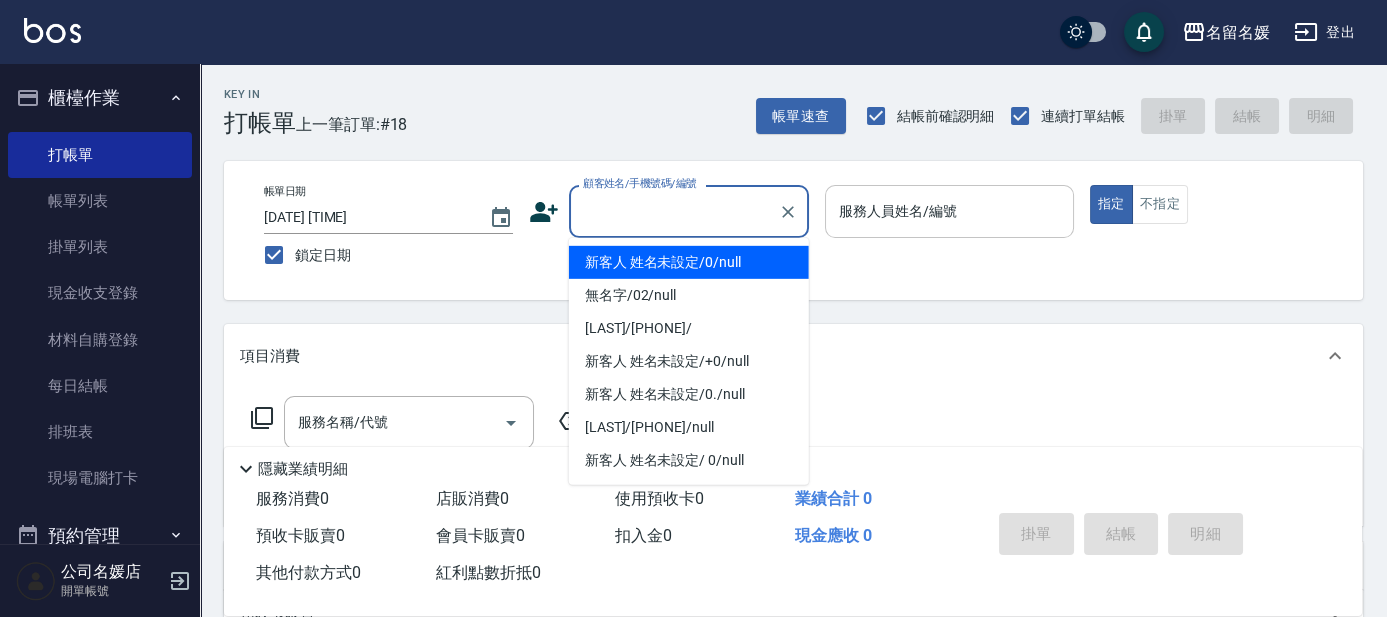 type on "新客人 姓名未設定/0/null" 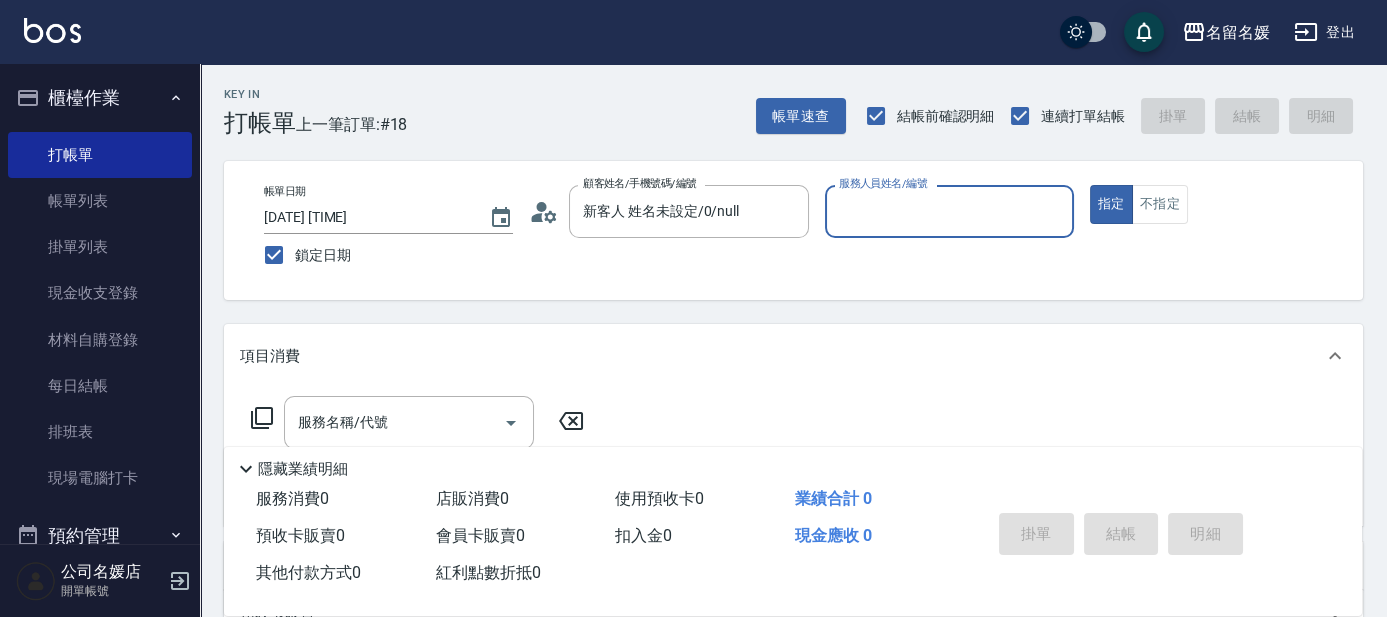 click on "服務人員姓名/編號" at bounding box center (949, 211) 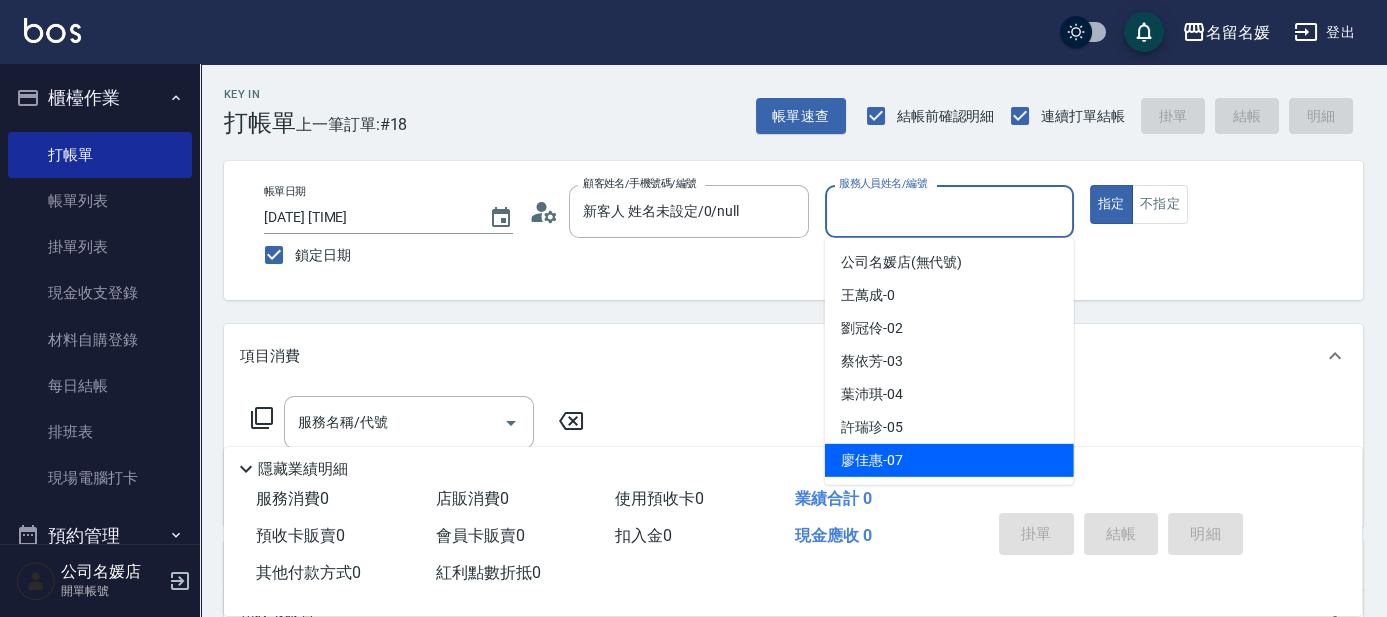 click on "[LAST]-07" at bounding box center [949, 460] 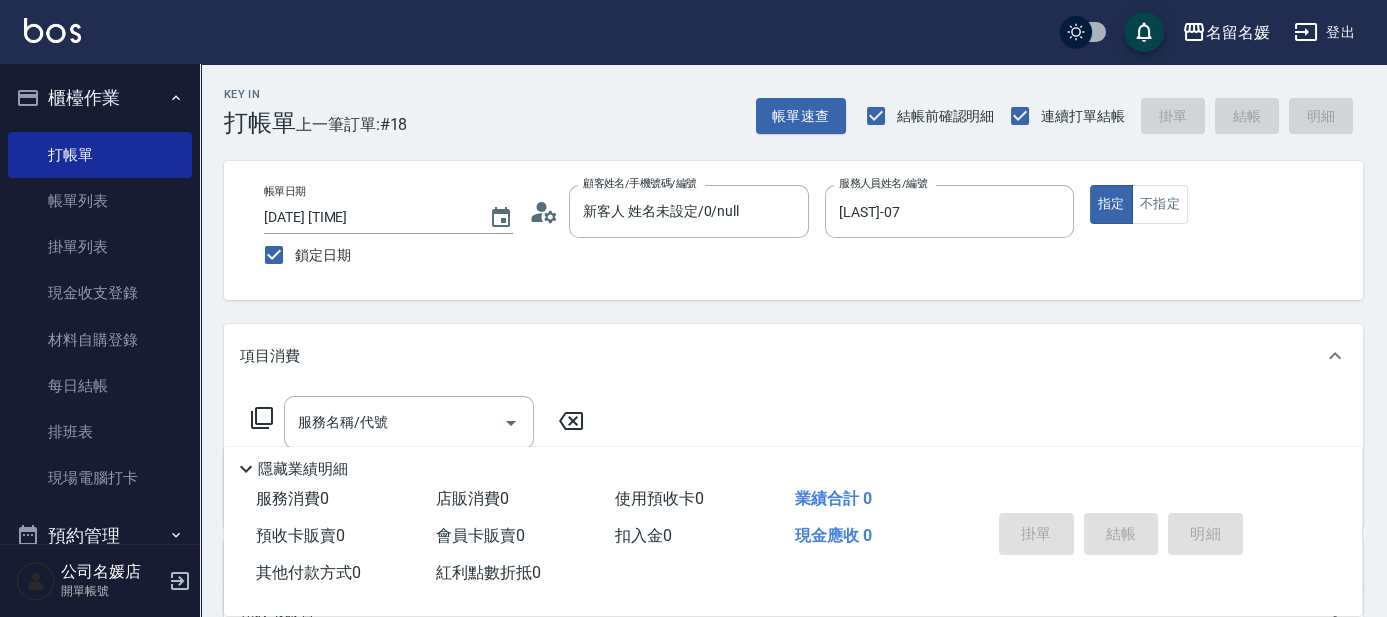 click 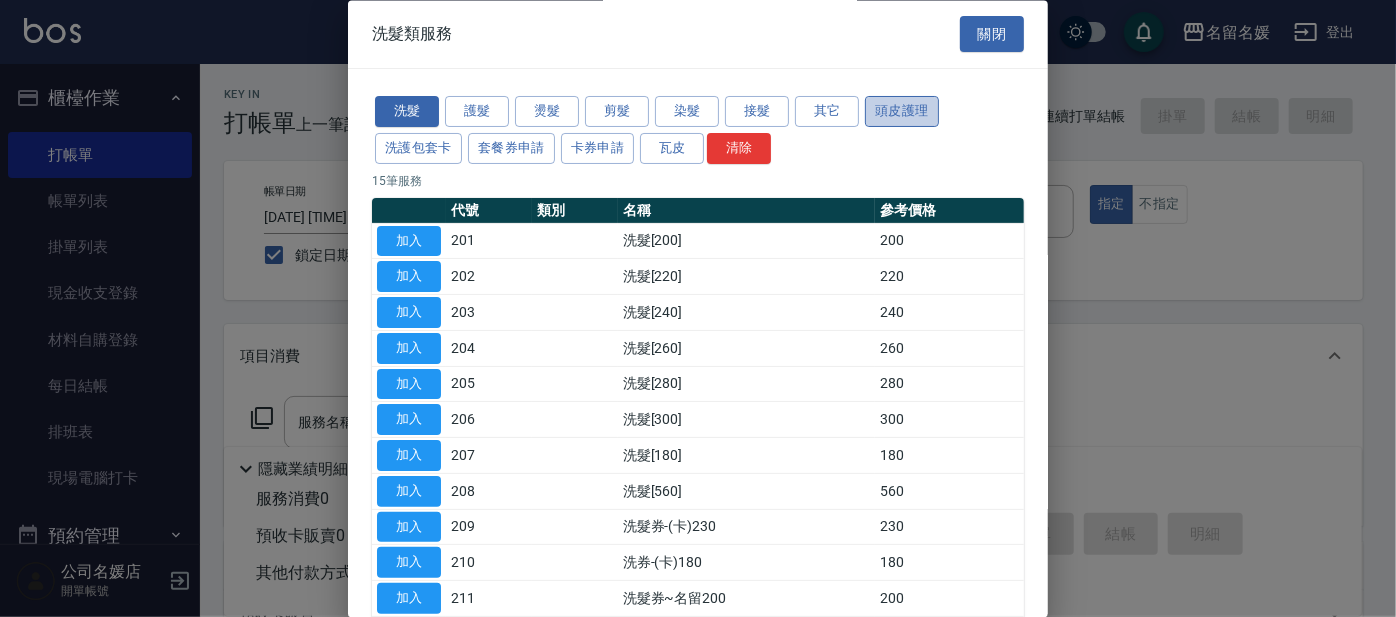 click on "頭皮護理" at bounding box center (902, 112) 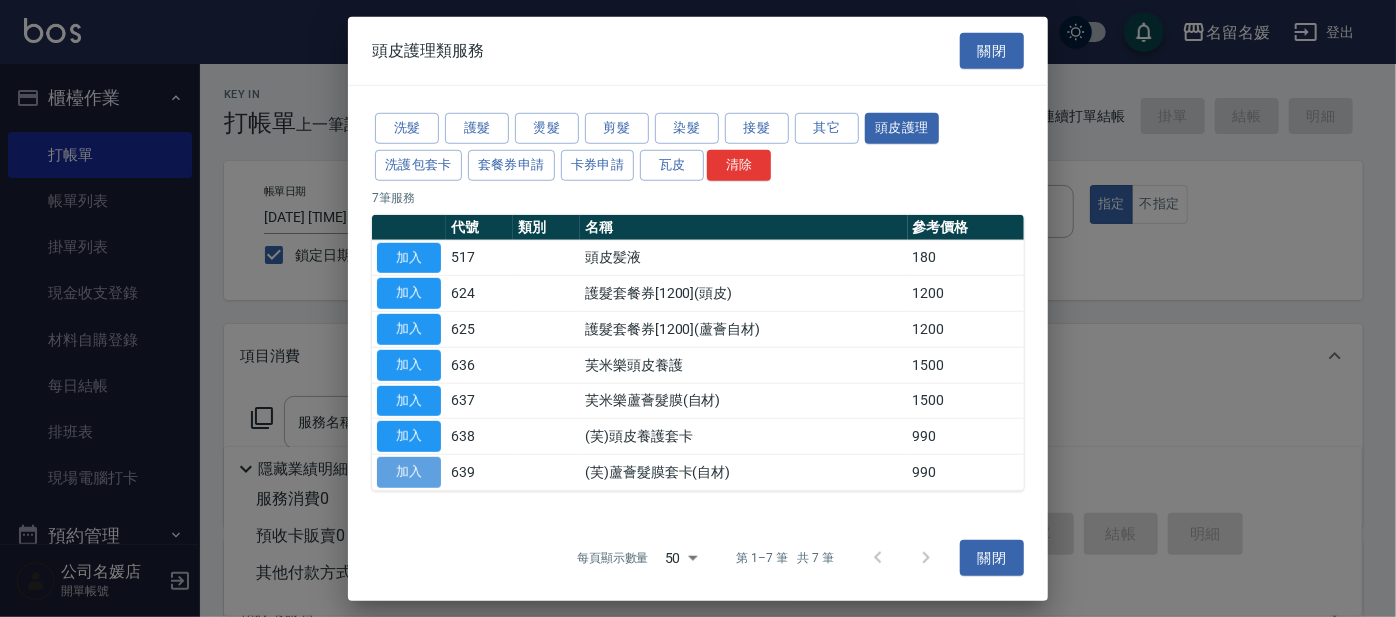 click on "加入" at bounding box center [409, 472] 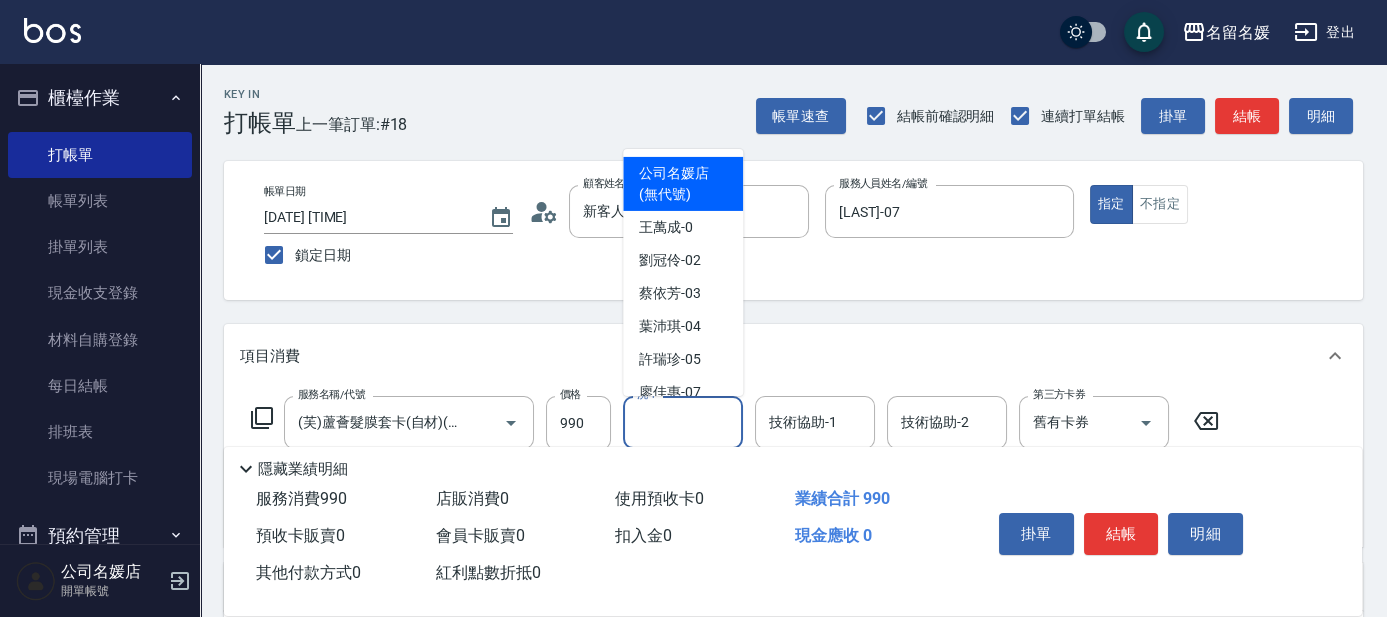 click on "洗-1" at bounding box center [683, 422] 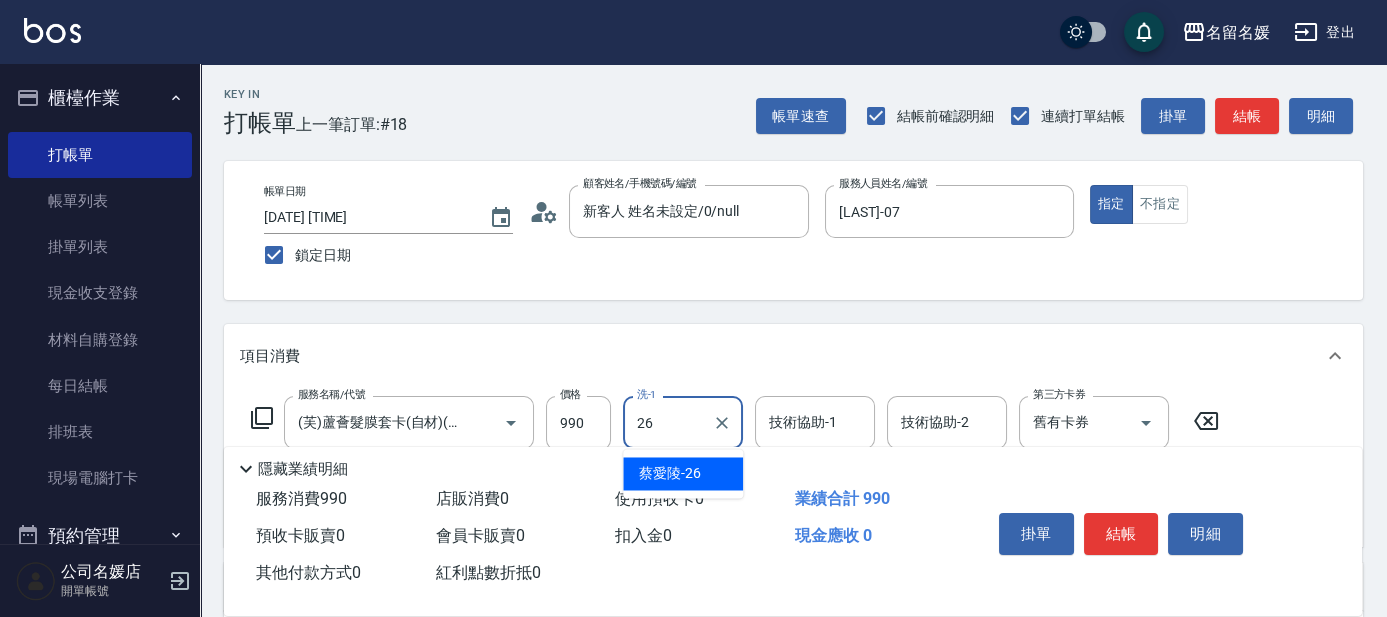 click on "[LAST] -26" at bounding box center [683, 473] 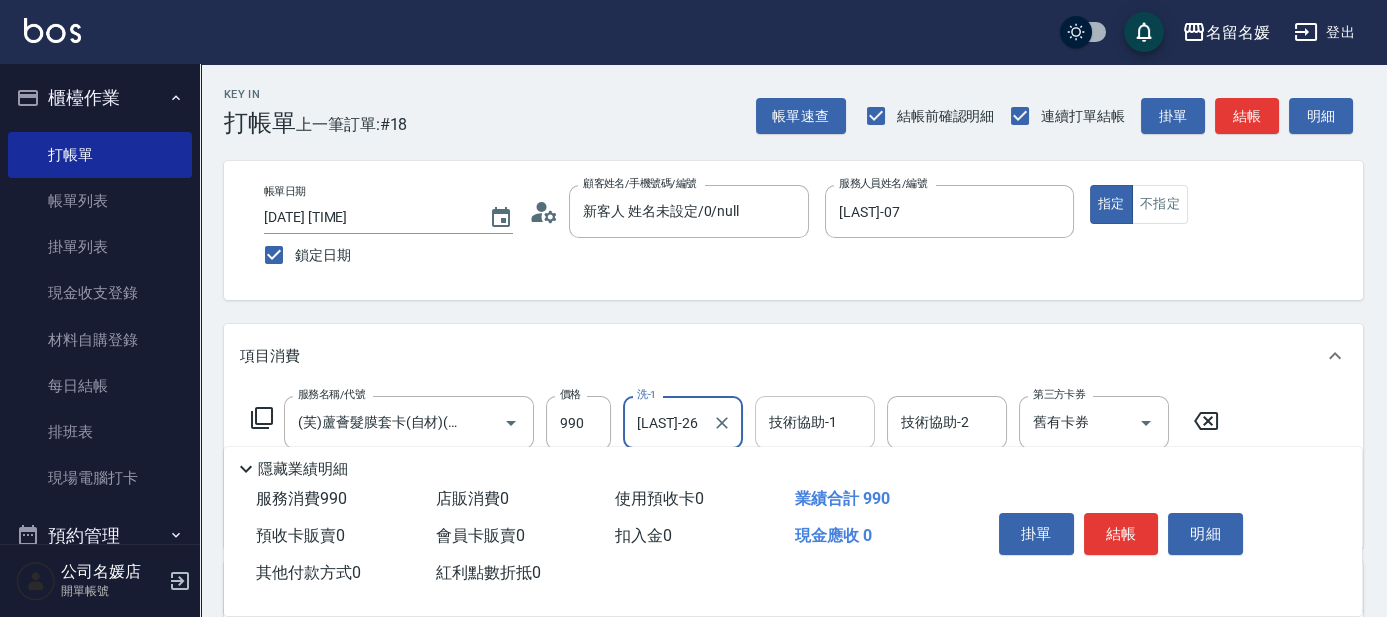 type on "[LAST]-26" 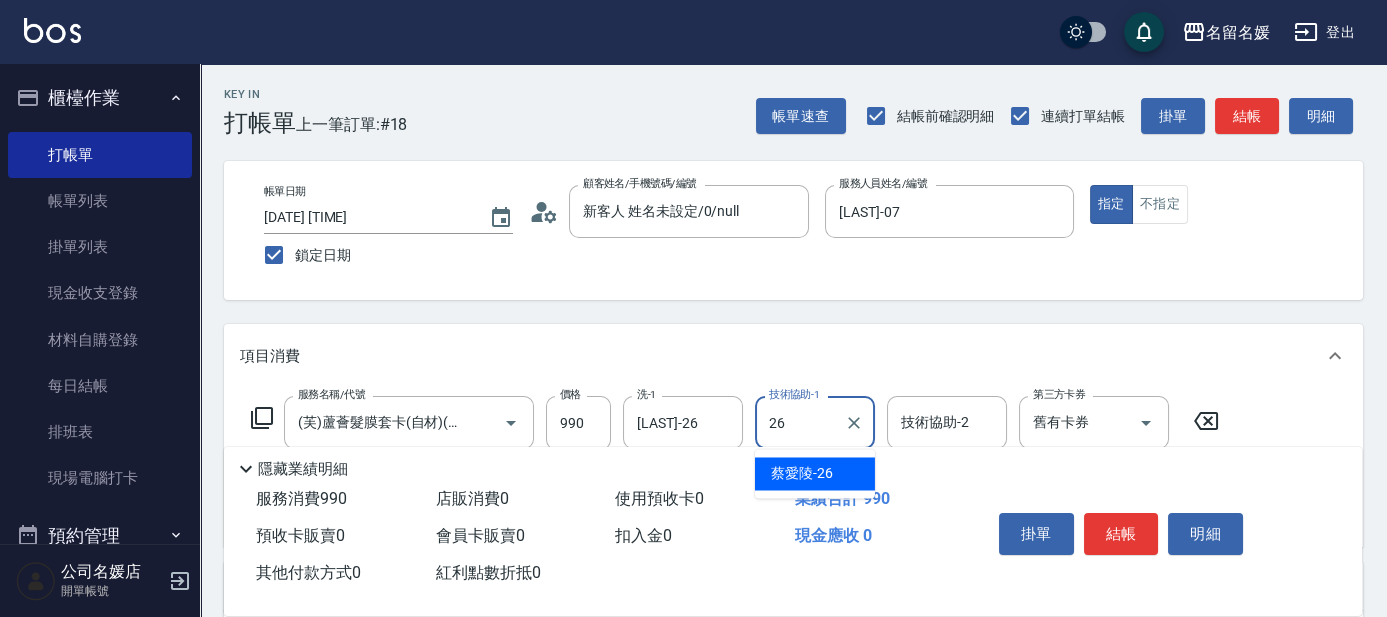 click on "[LAST] -26" at bounding box center [815, 473] 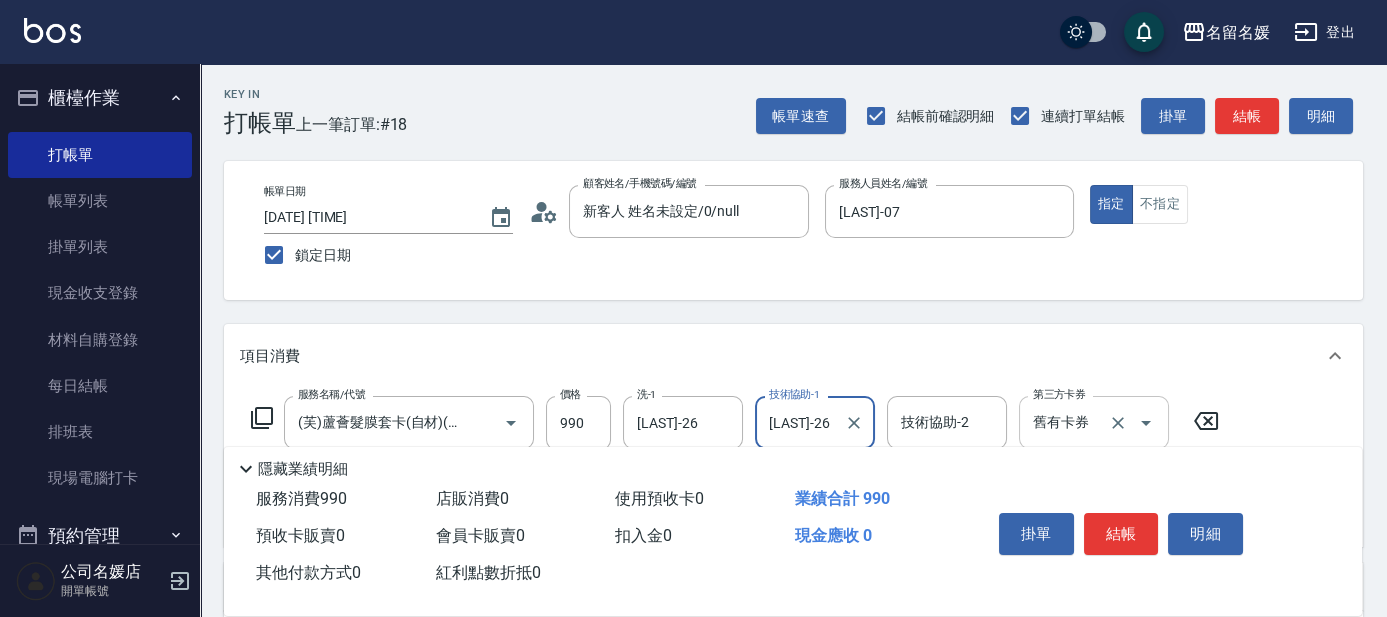 type on "[LAST]-26" 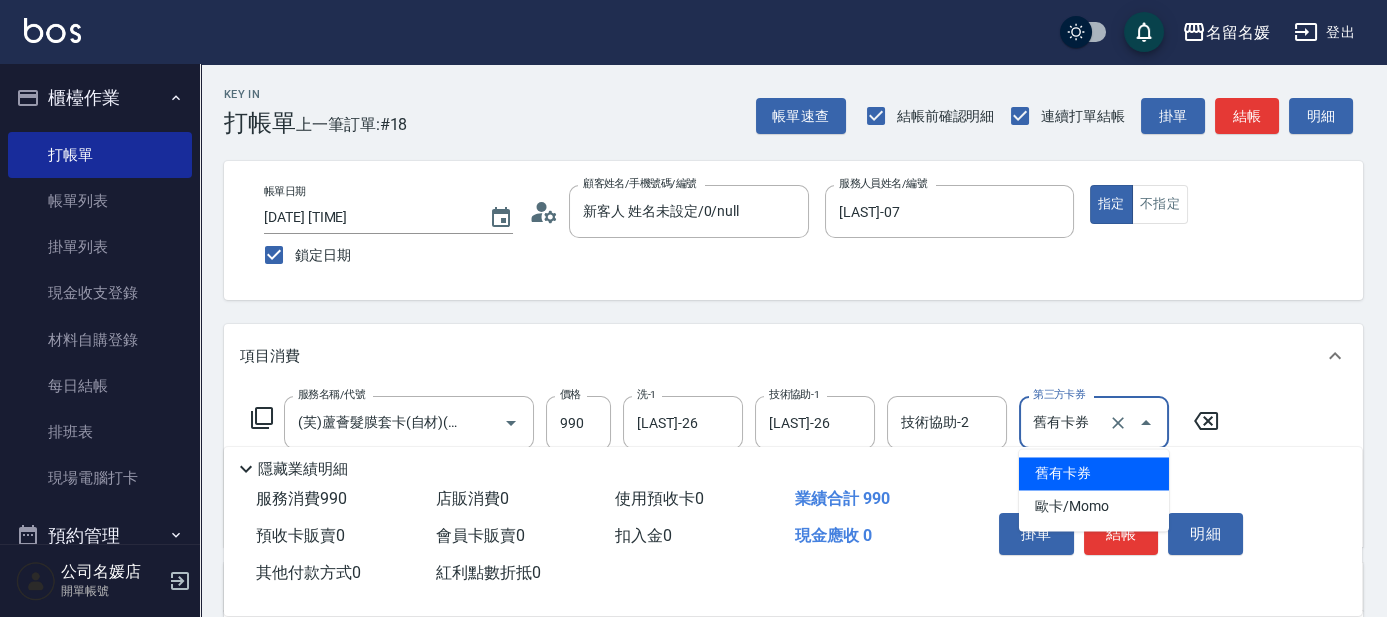 click on "舊有卡券" at bounding box center (1094, 473) 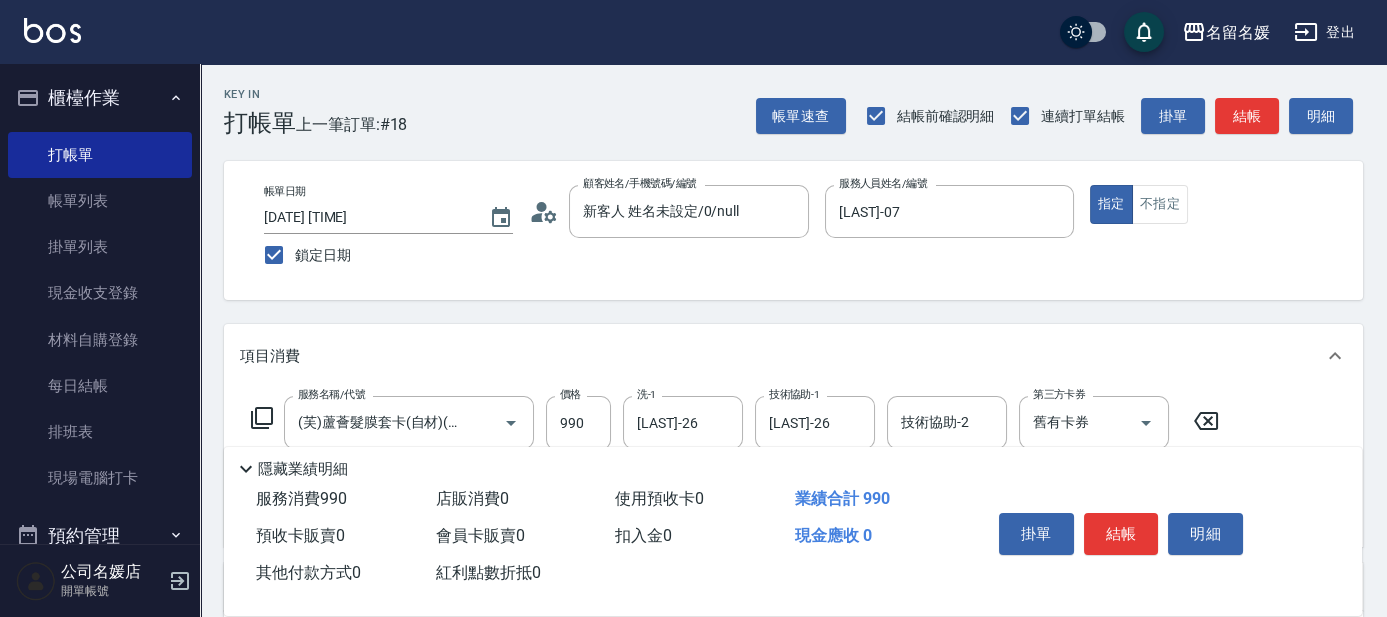click 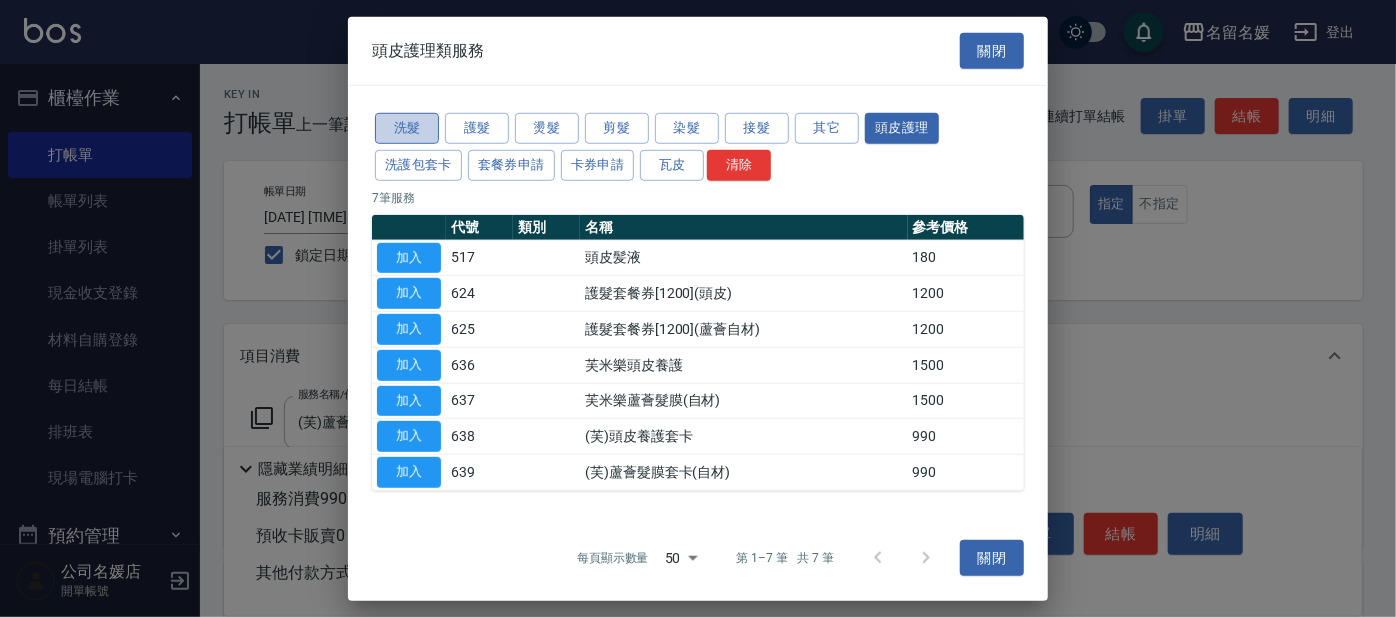 click on "洗髮" at bounding box center [407, 128] 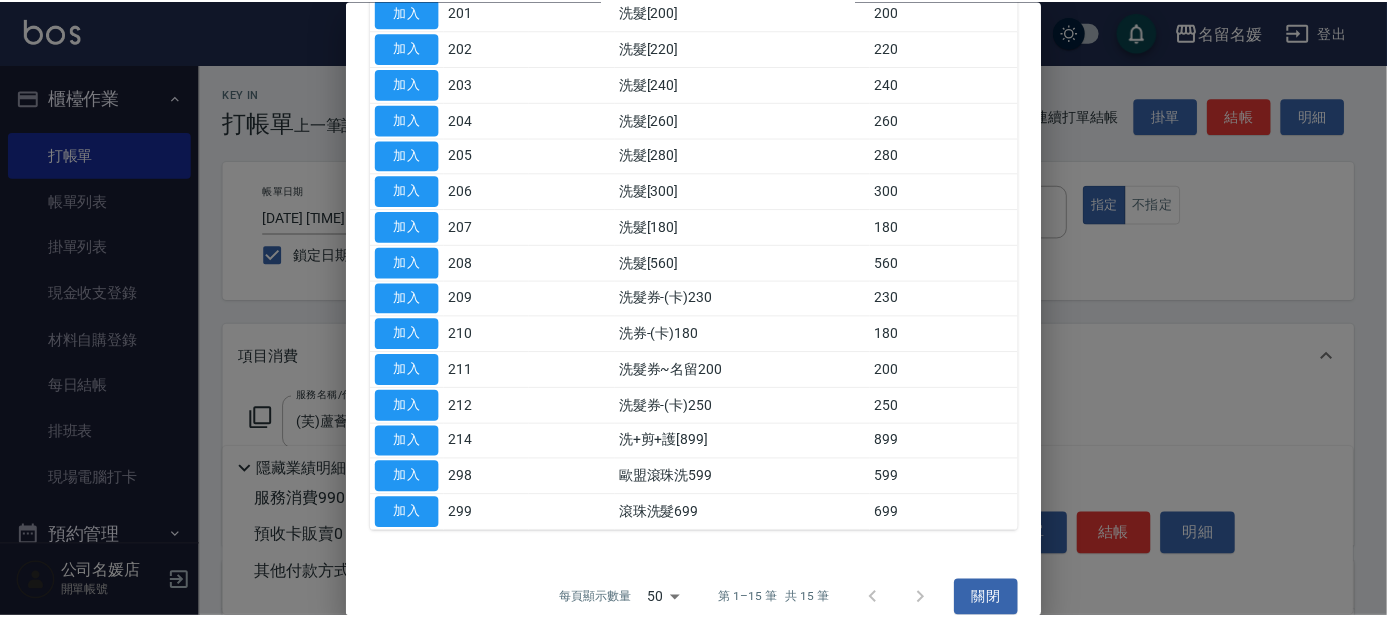 scroll, scrollTop: 248, scrollLeft: 0, axis: vertical 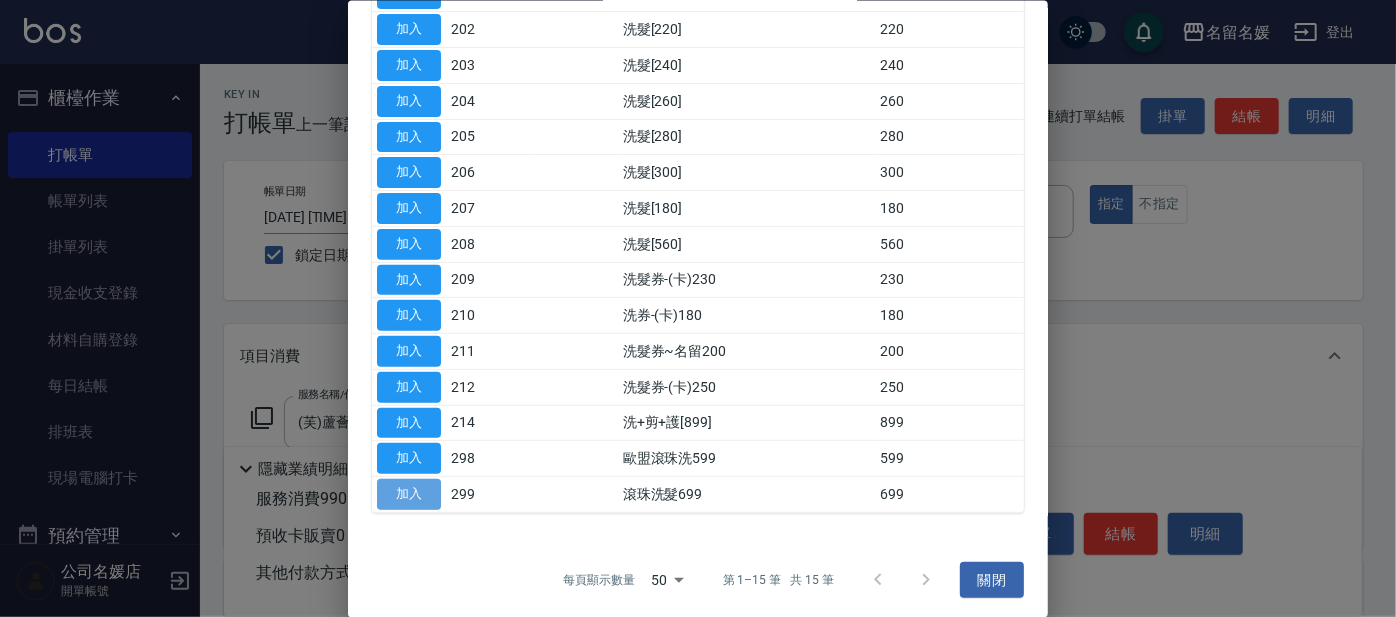 click on "加入" at bounding box center (409, 494) 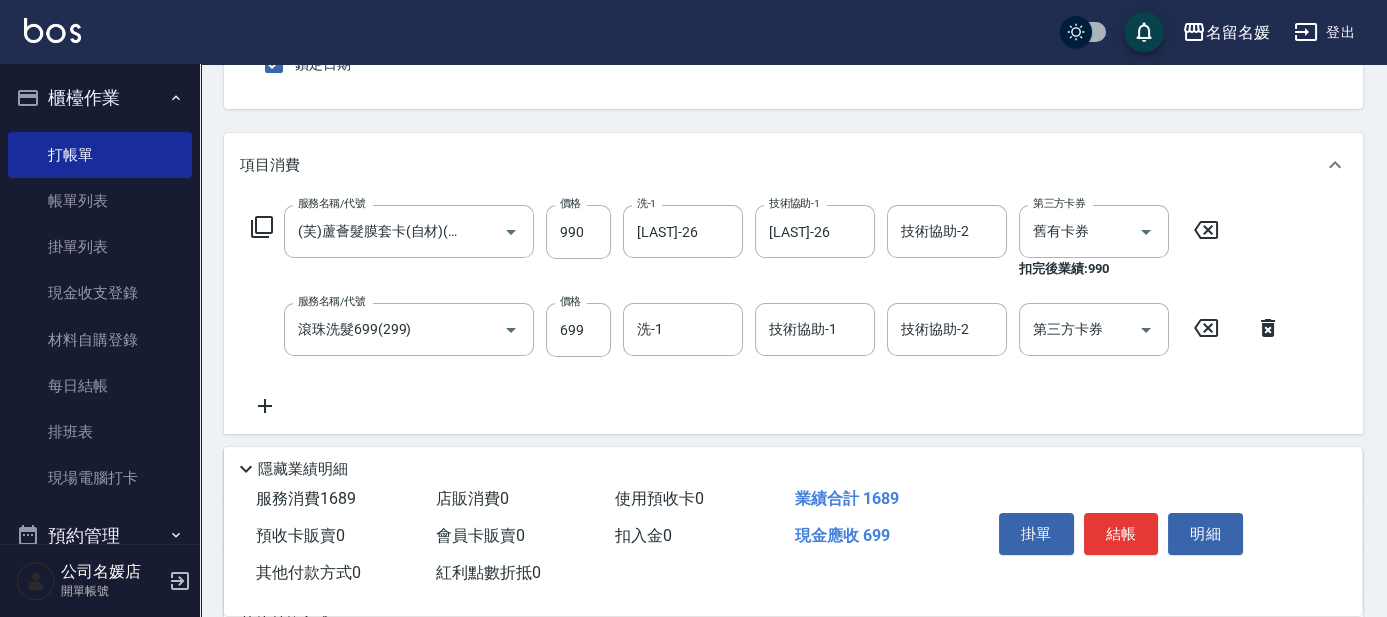 scroll, scrollTop: 272, scrollLeft: 0, axis: vertical 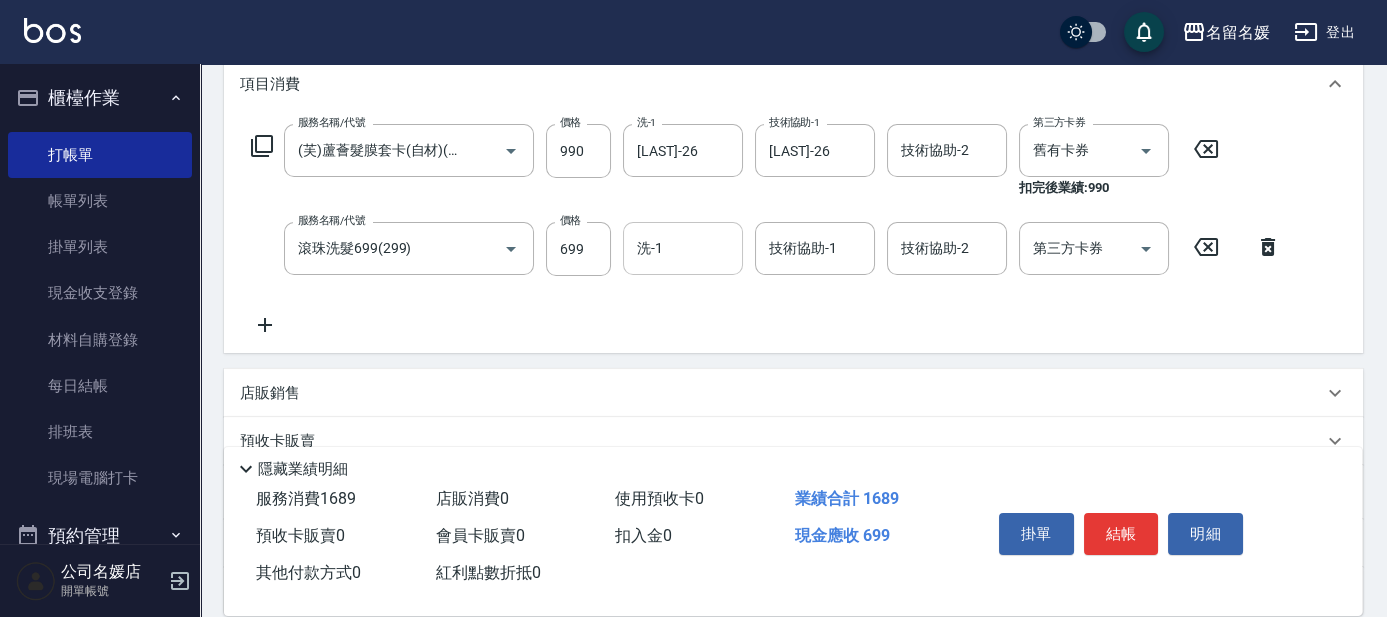 click on "洗-1" at bounding box center (683, 248) 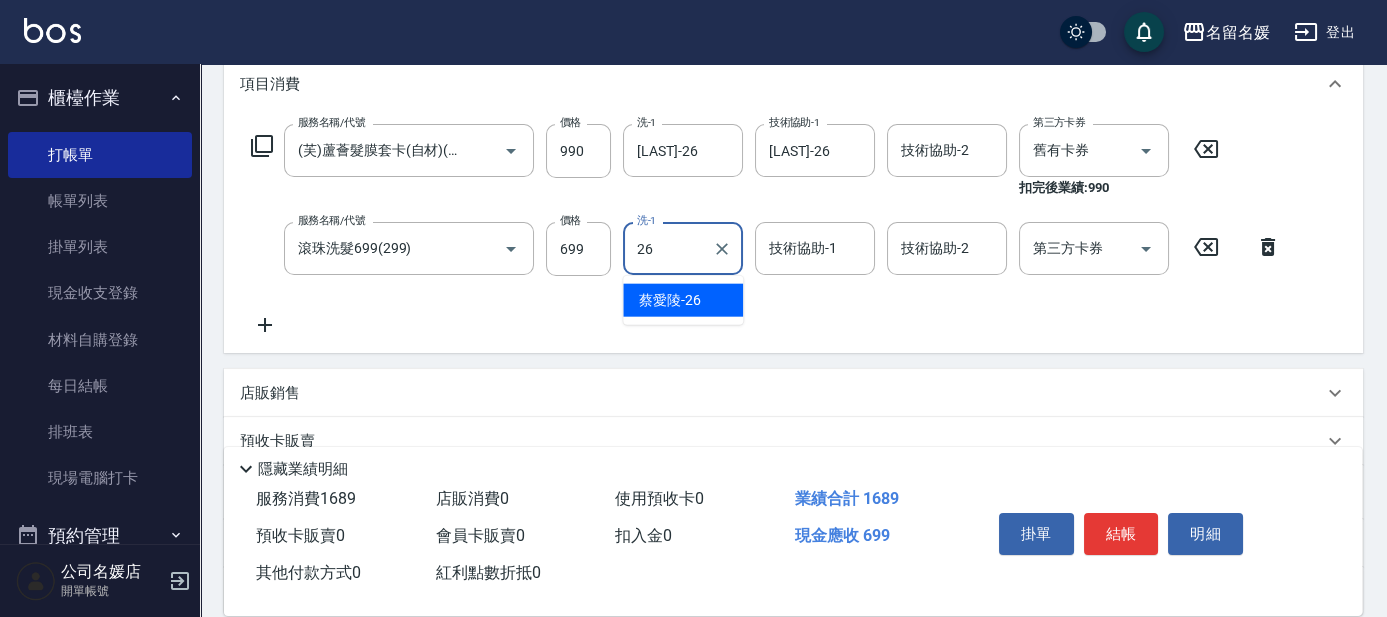 click on "[LAST] -26" at bounding box center (670, 300) 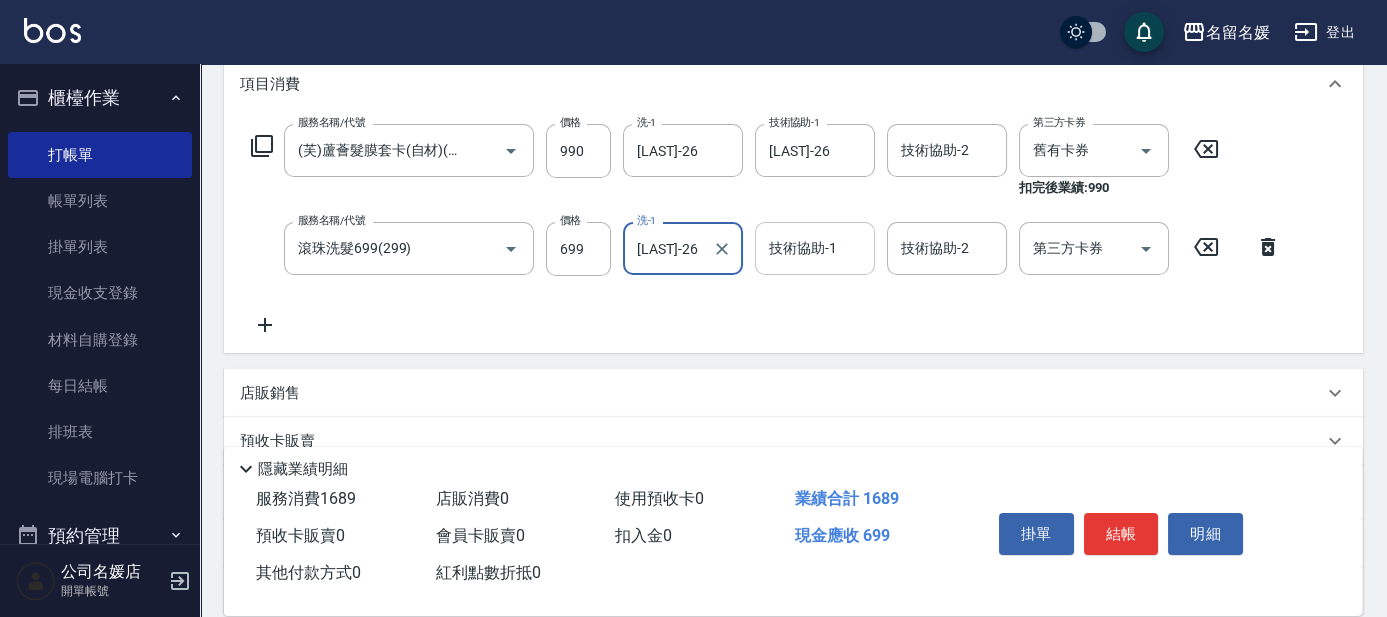type on "[LAST]-26" 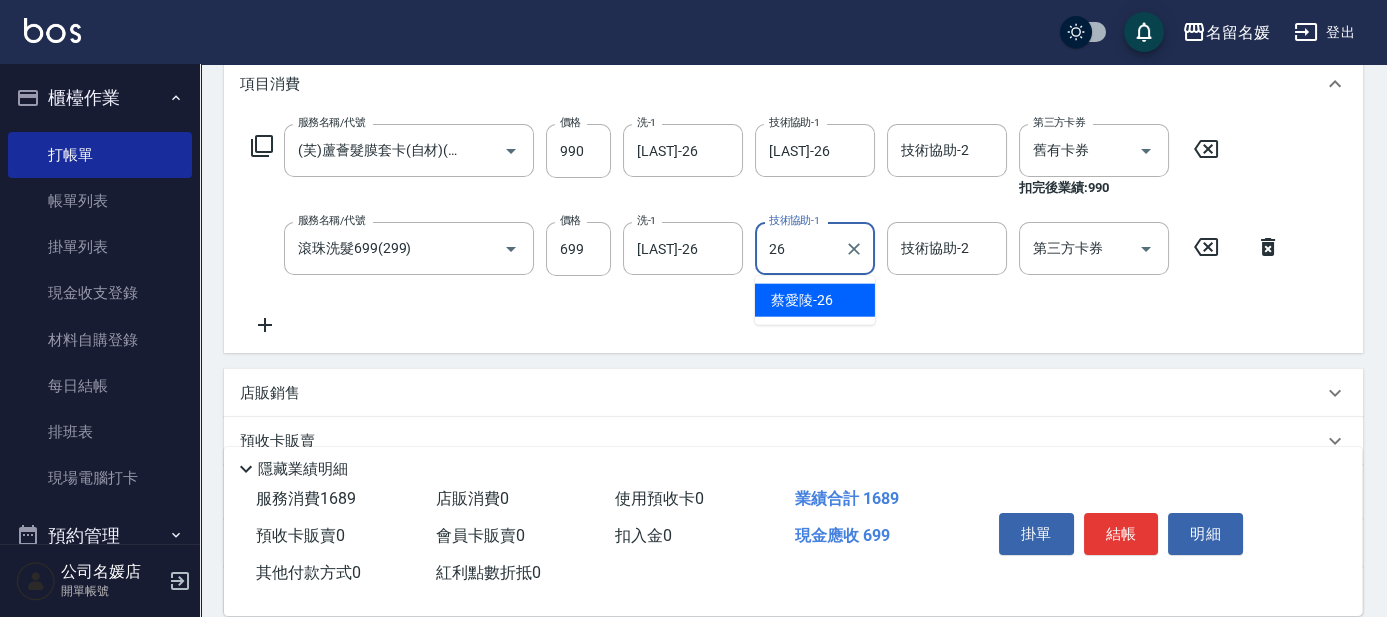 drag, startPoint x: 829, startPoint y: 292, endPoint x: 1053, endPoint y: 350, distance: 231.38712 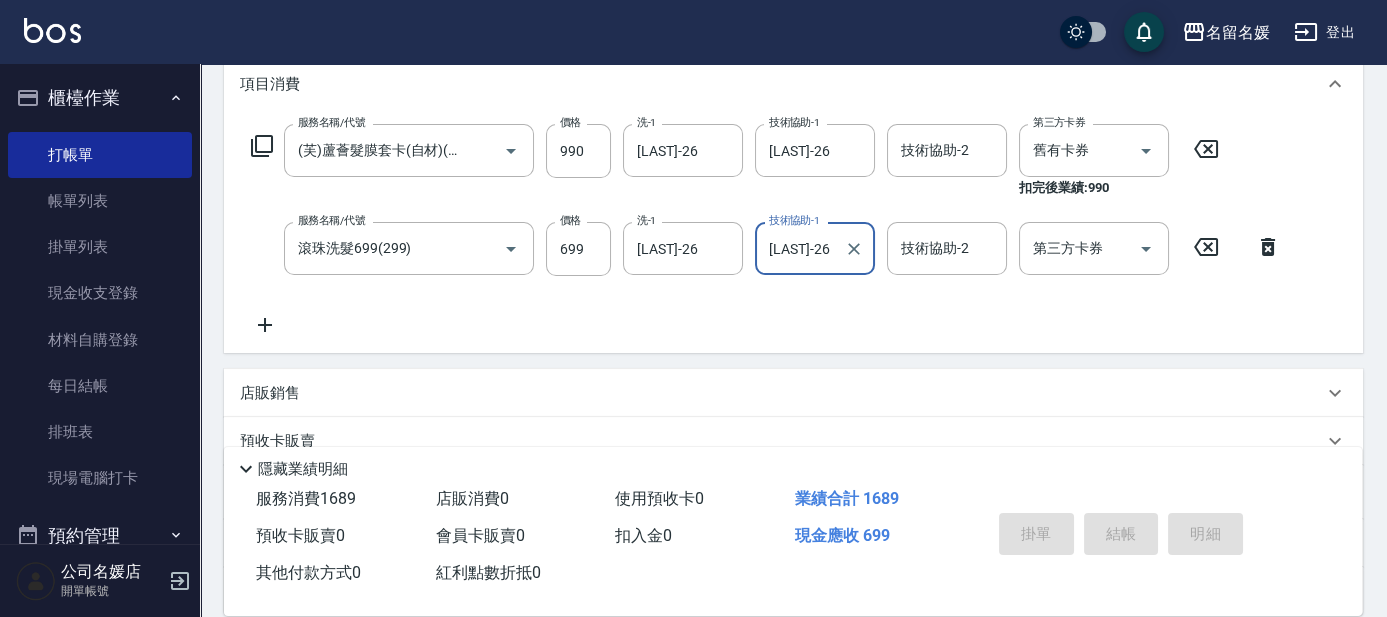 type 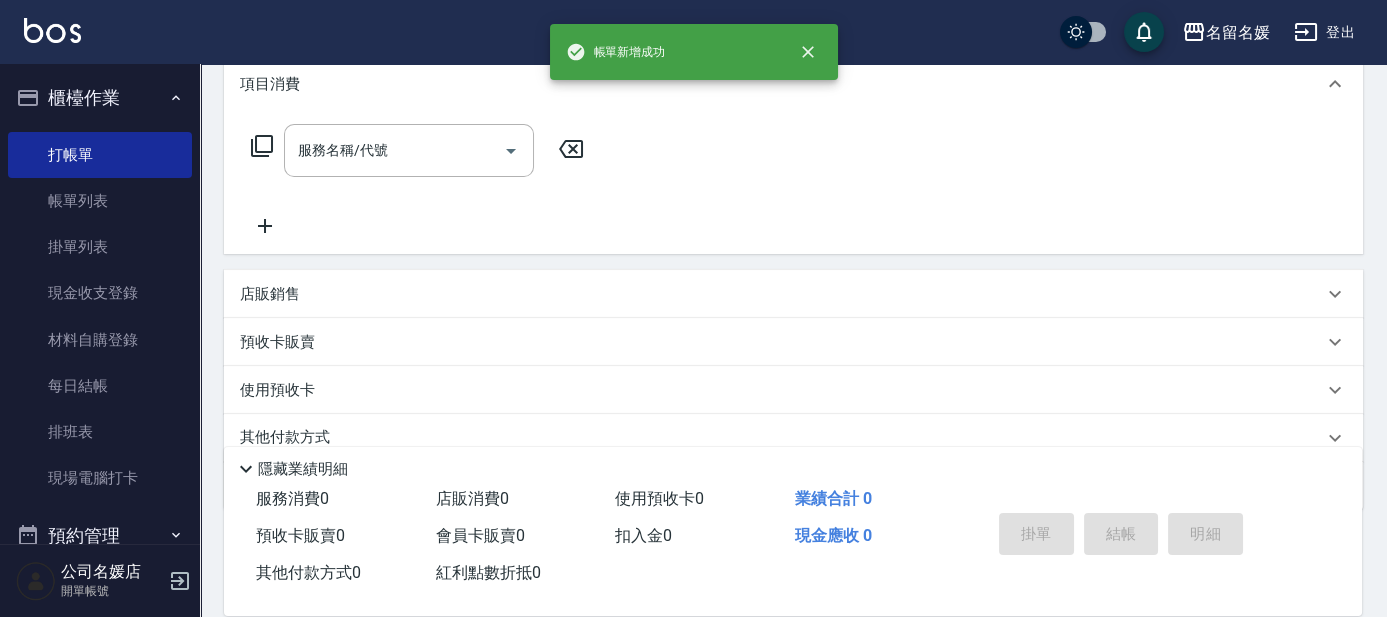 scroll, scrollTop: 0, scrollLeft: 0, axis: both 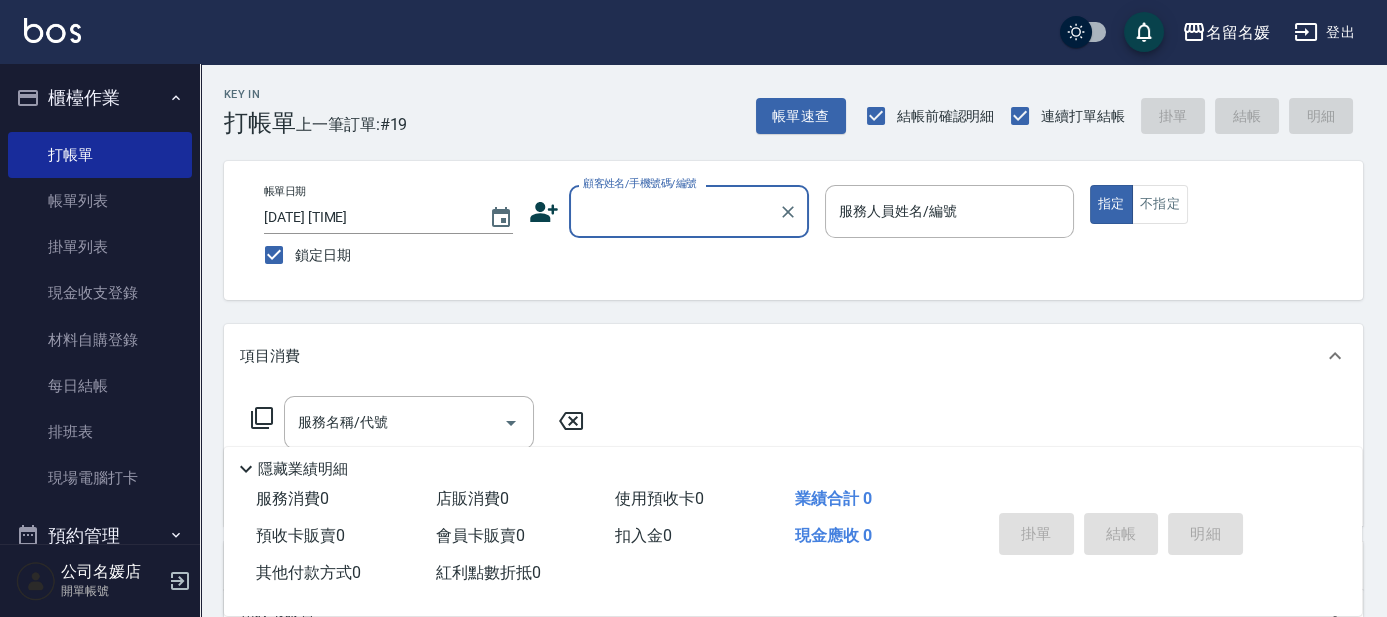 type on "t" 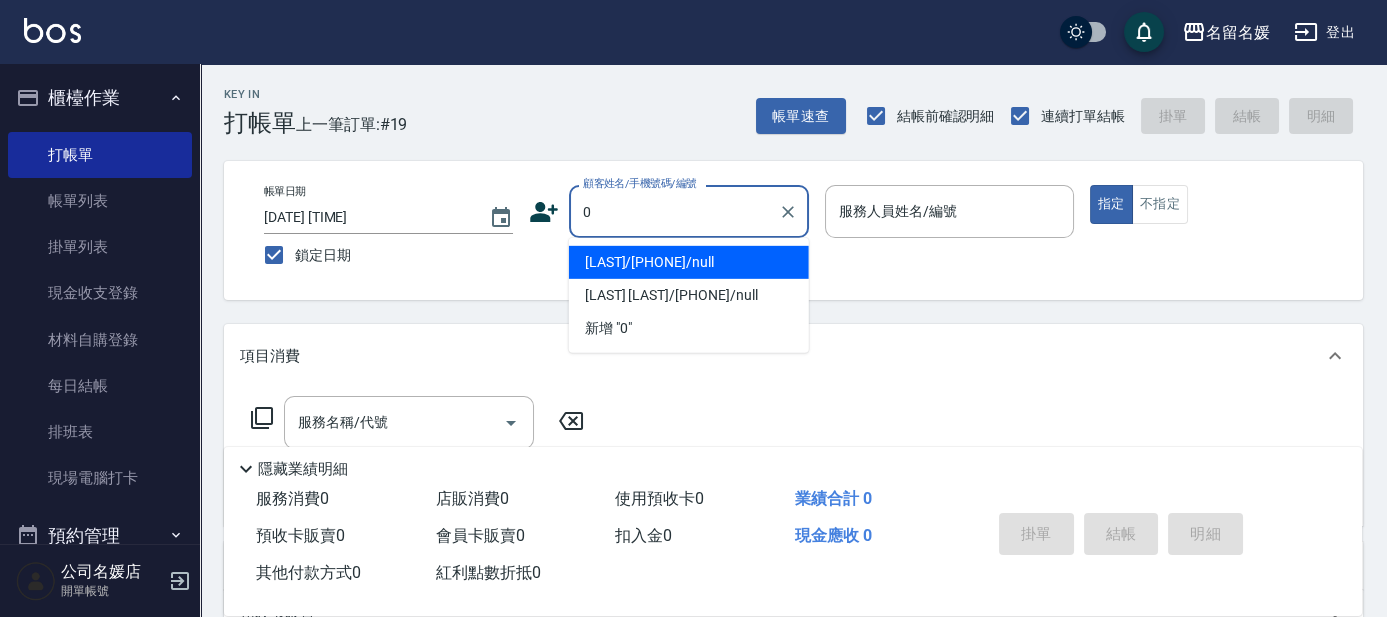 type on "0" 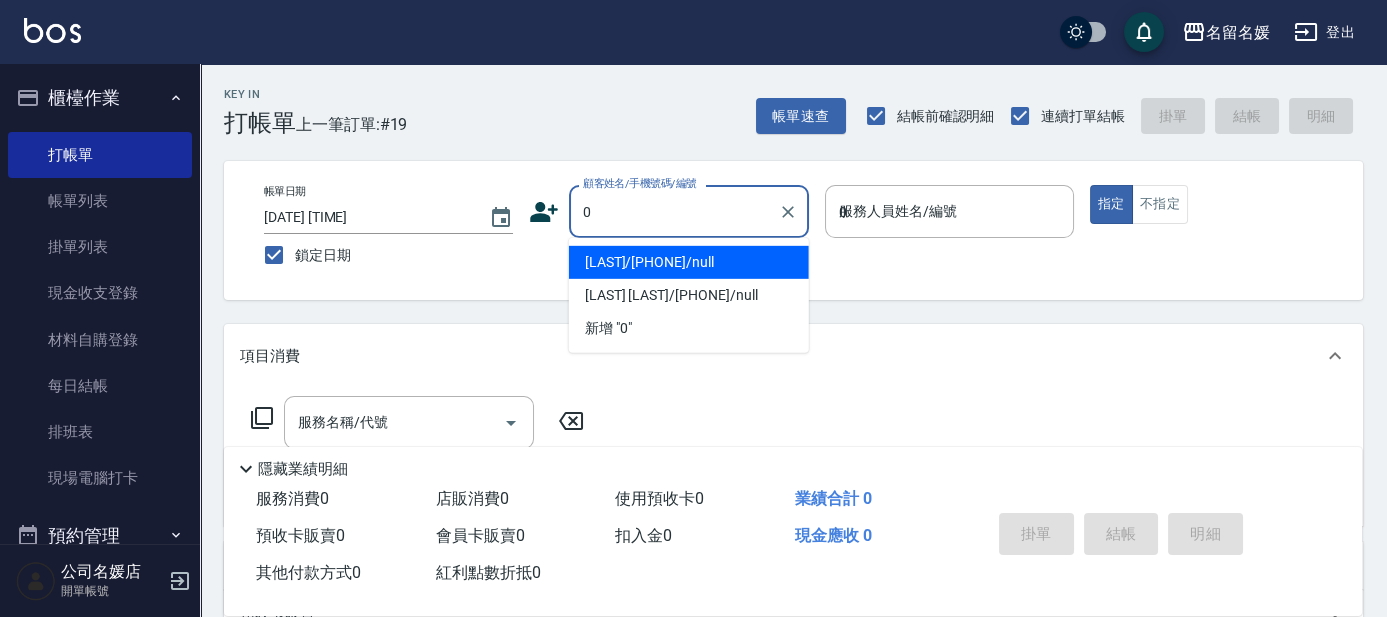 type on "[LAST]/[PHONE]/null" 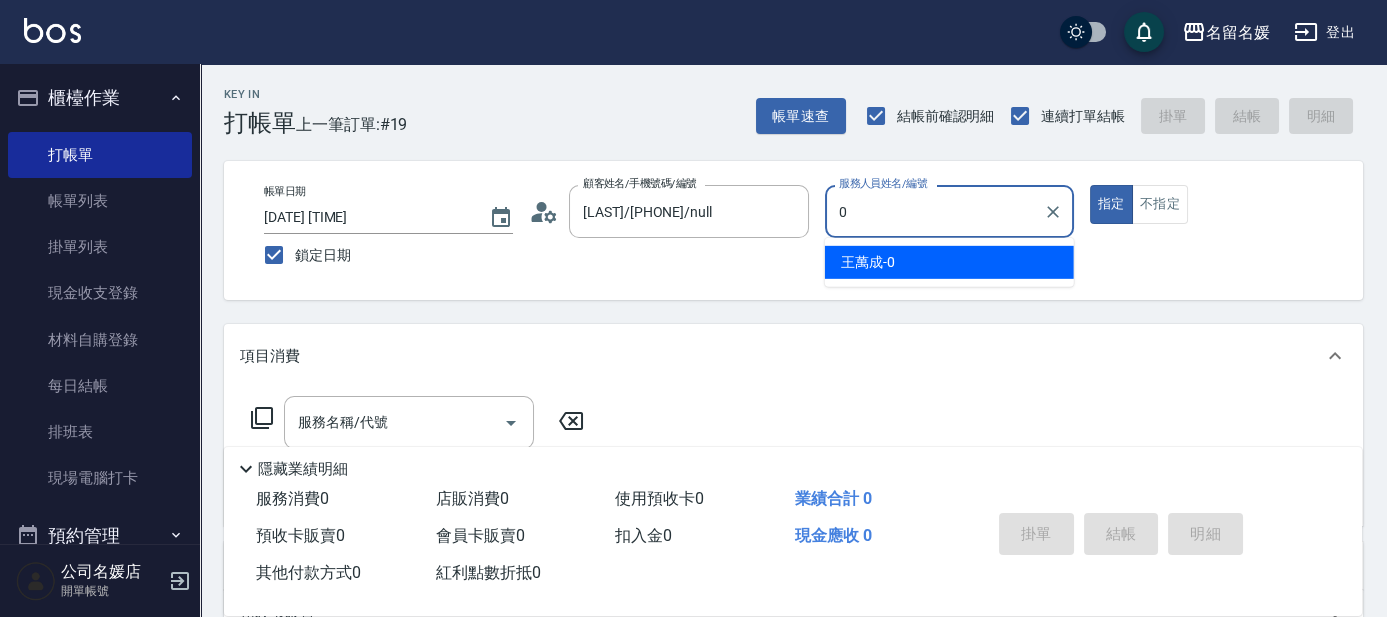 type on "02" 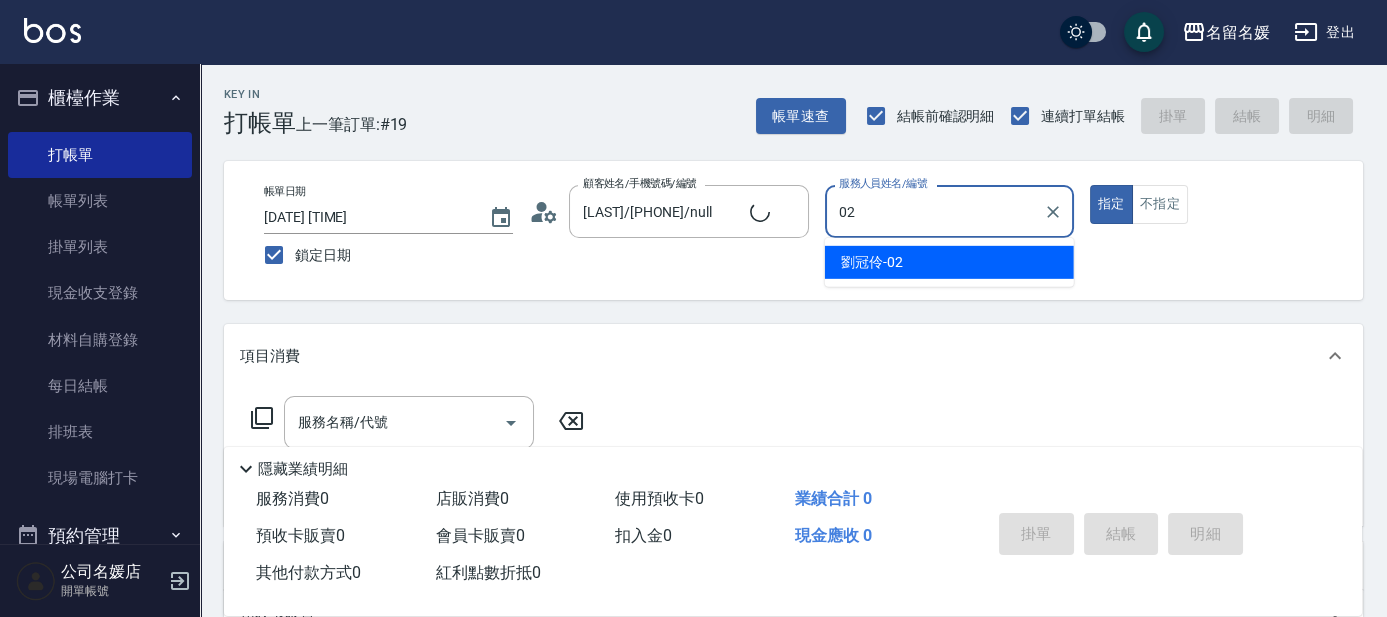 type on "新客人 姓名未設定/0/null" 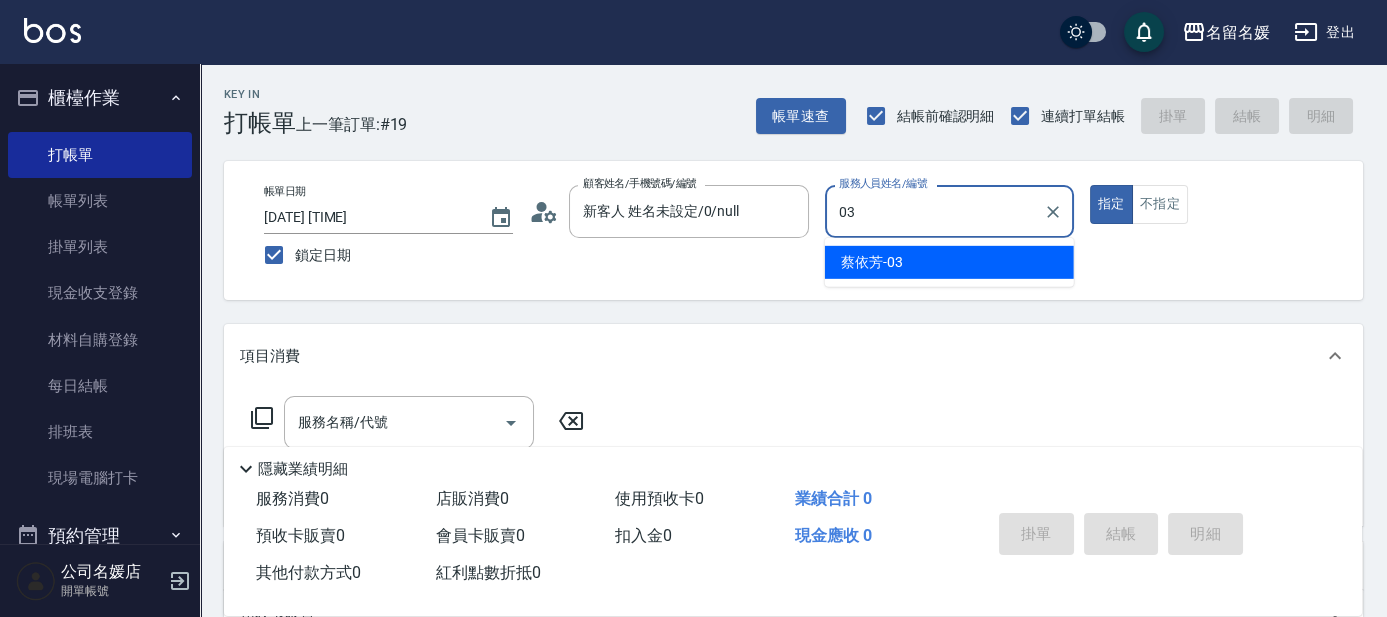 type on "[LAST]-03" 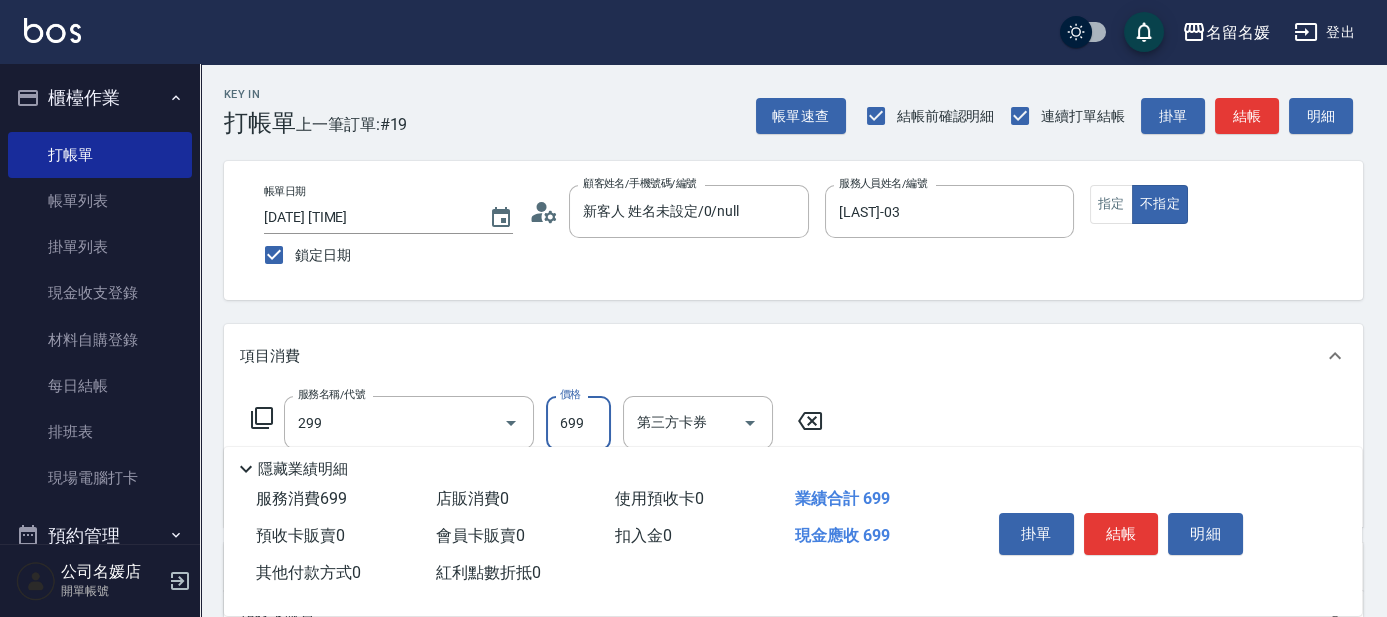 type on "滾珠洗髮699(299)" 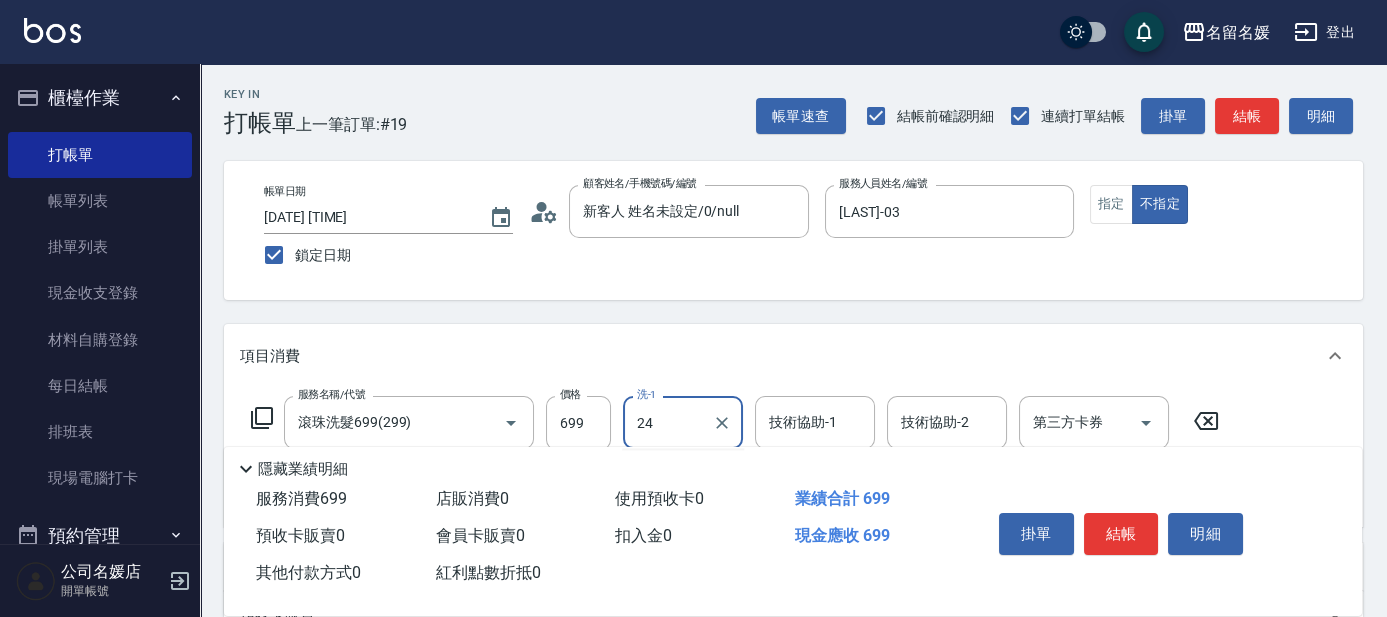 type on "張家惠-24" 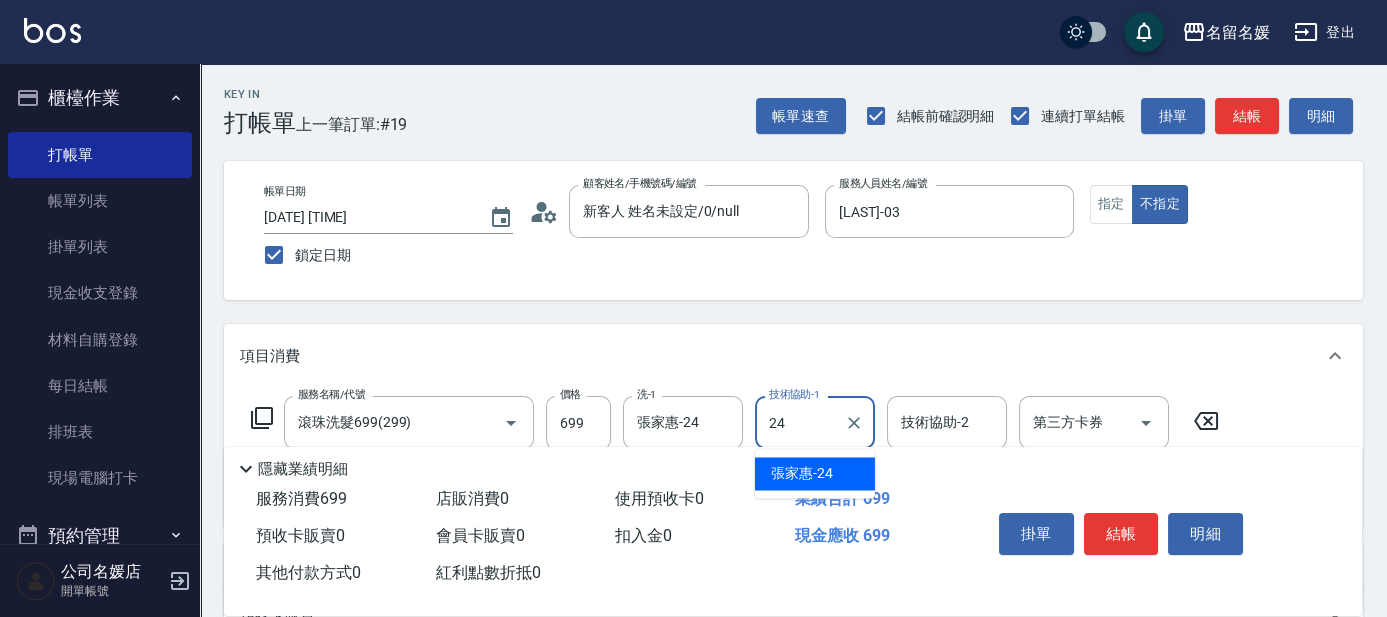 type on "張家惠-24" 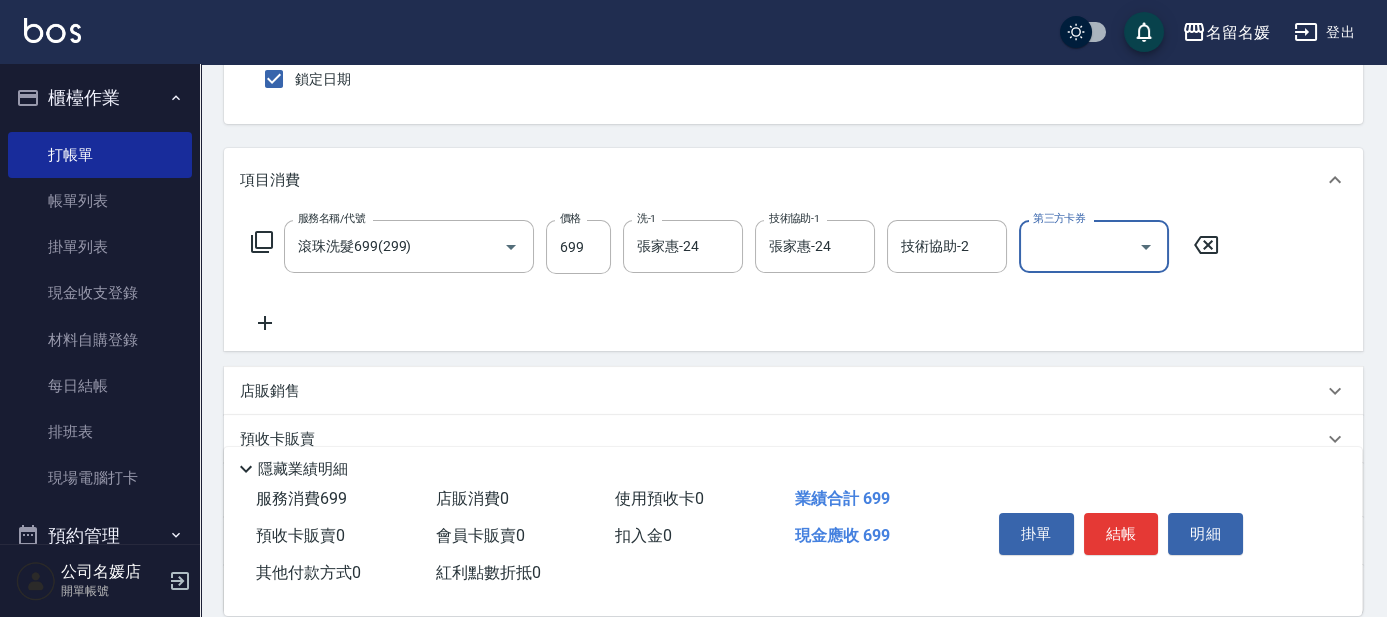 scroll, scrollTop: 181, scrollLeft: 0, axis: vertical 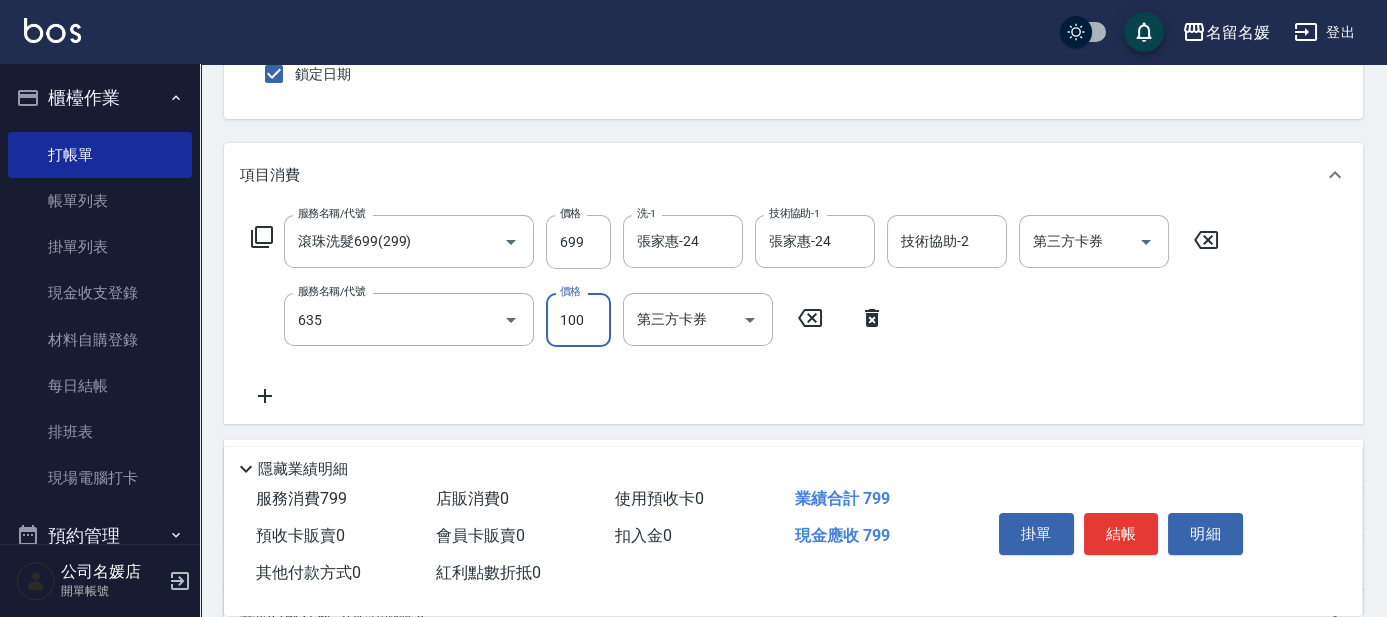 type on "煥彩.玻酸.晶膜.水療(635)" 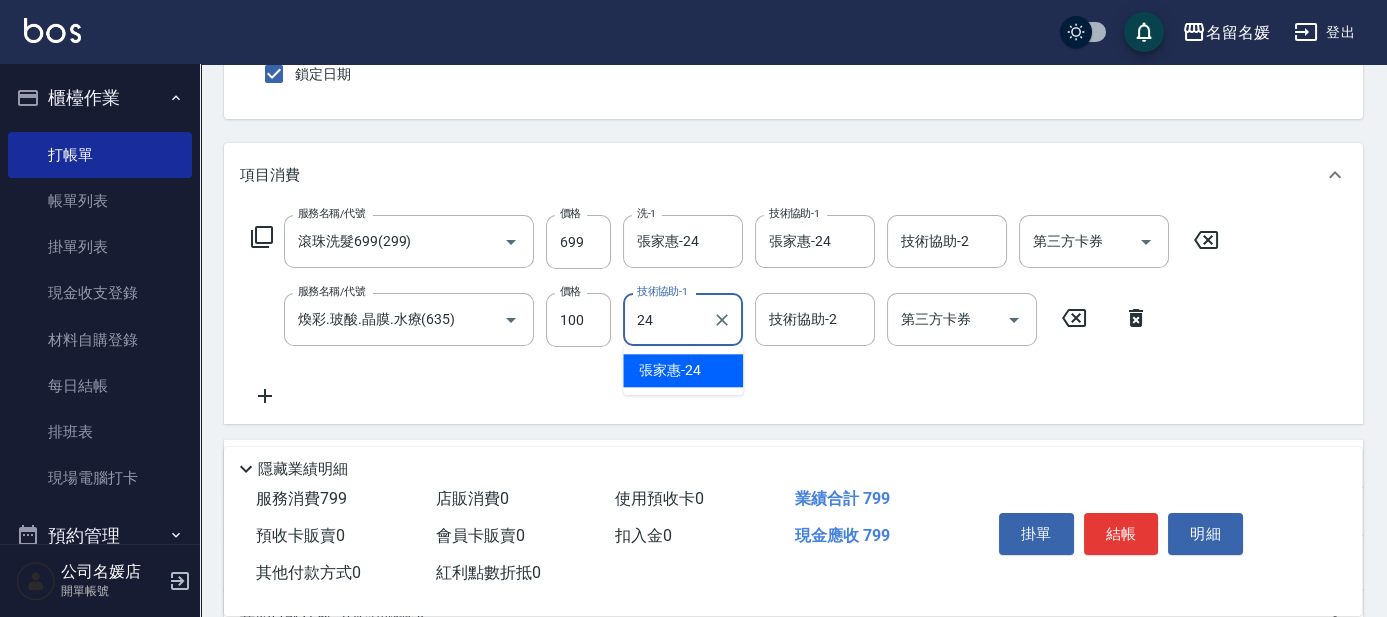 type on "張家惠-24" 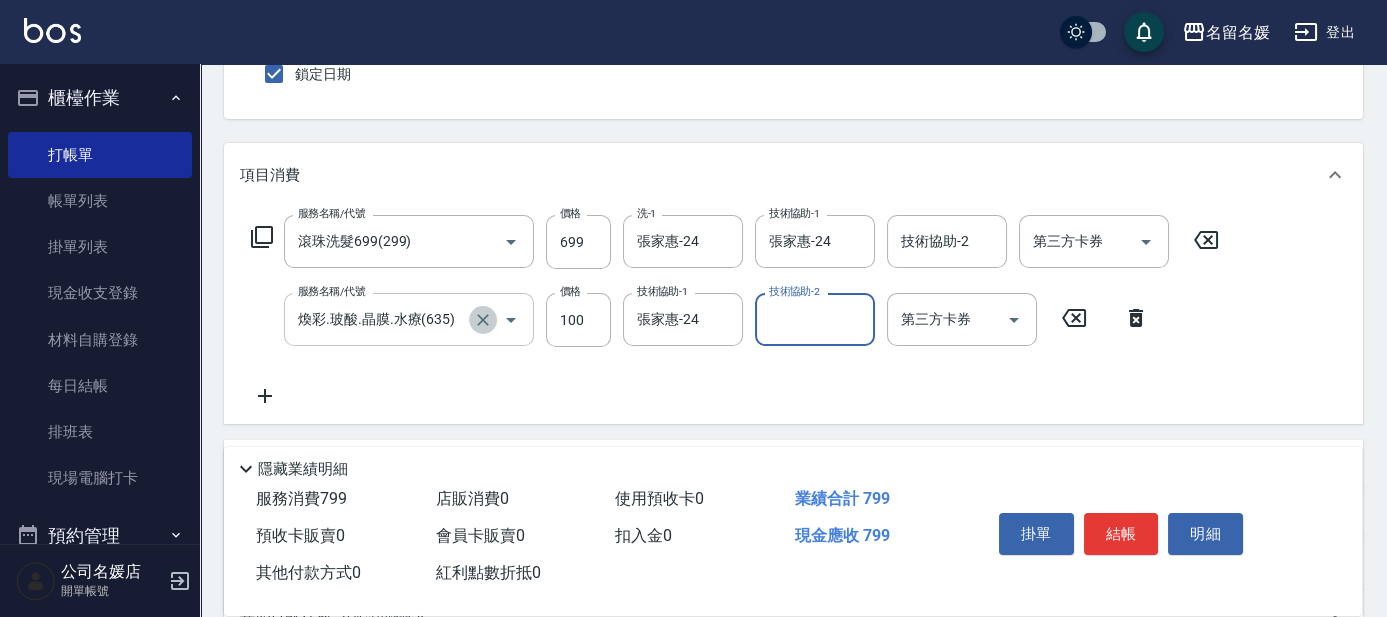 click 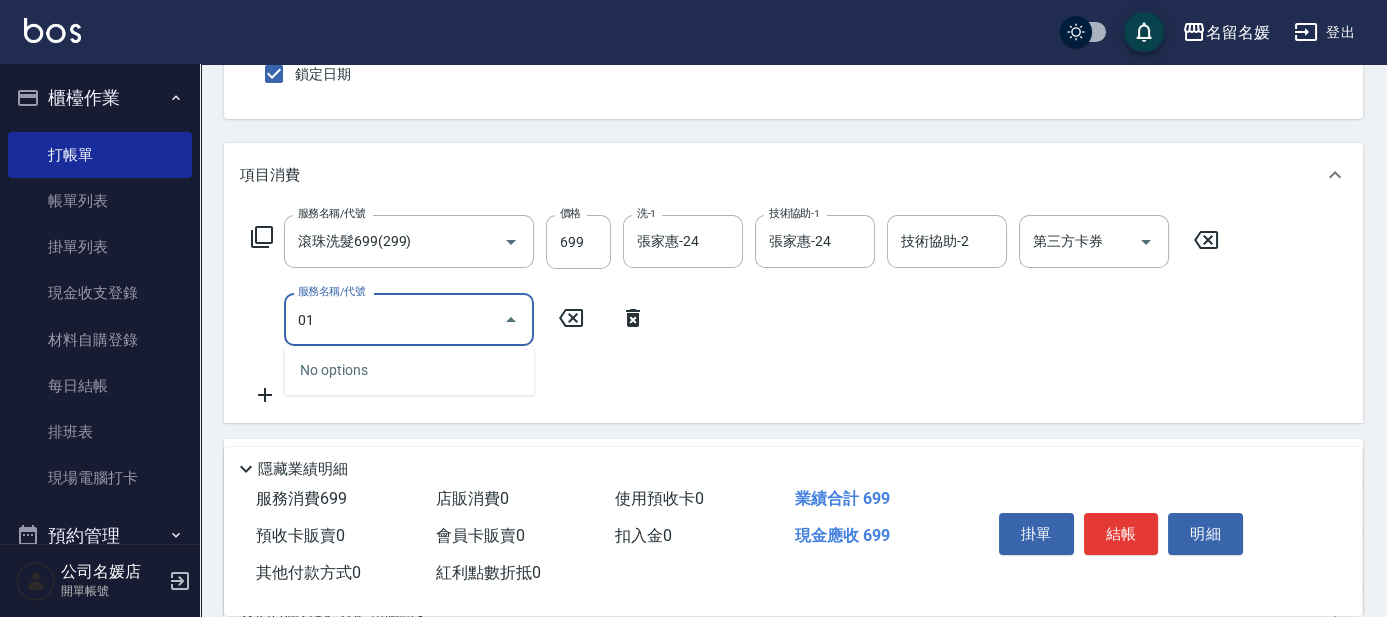 type on "0" 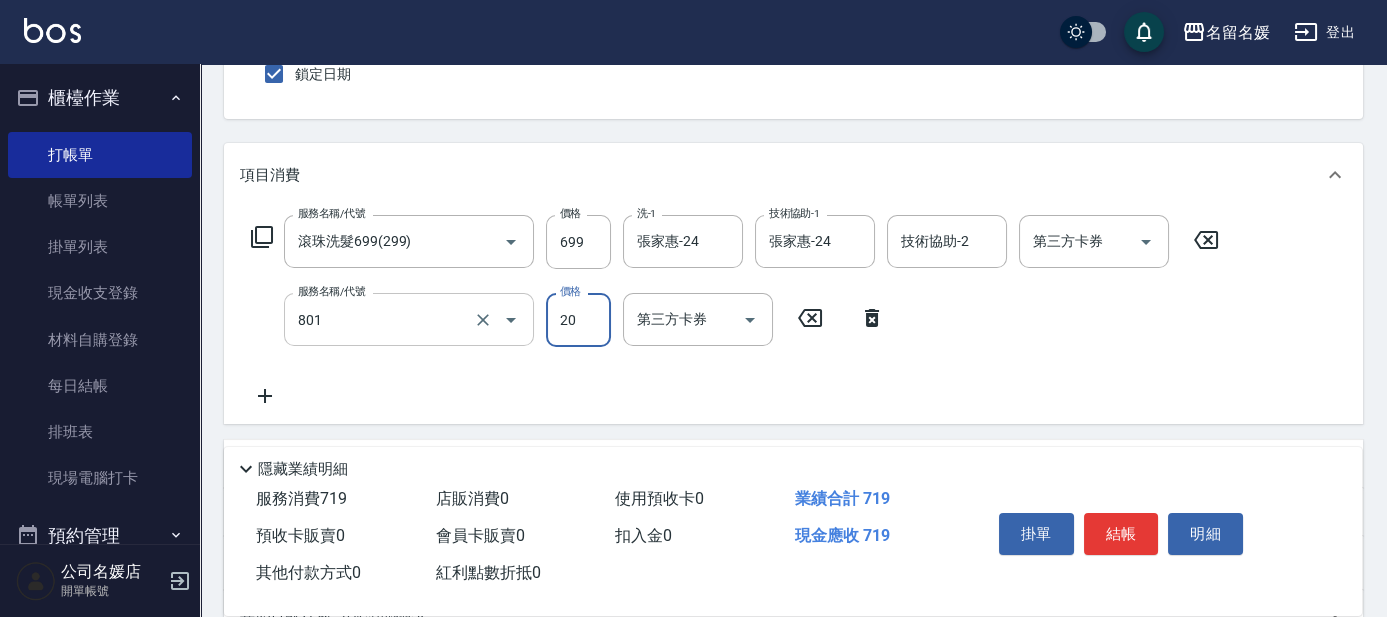 type on "潤絲(801)" 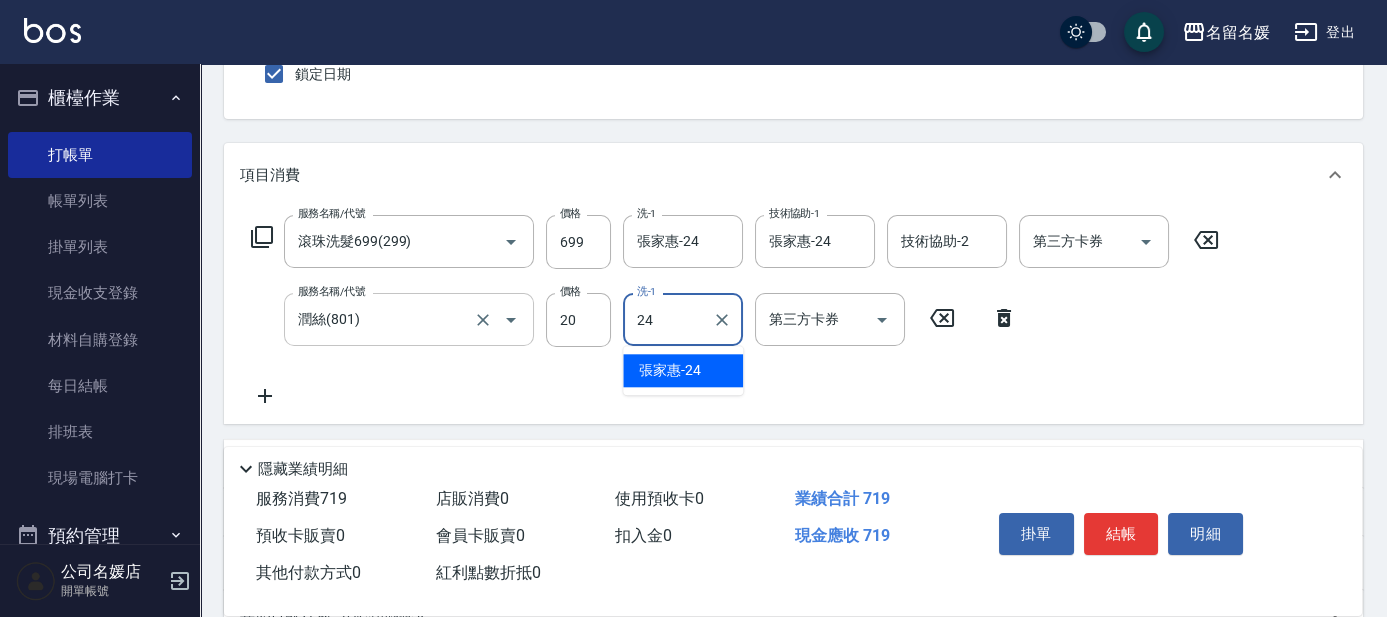 type on "張家惠-24" 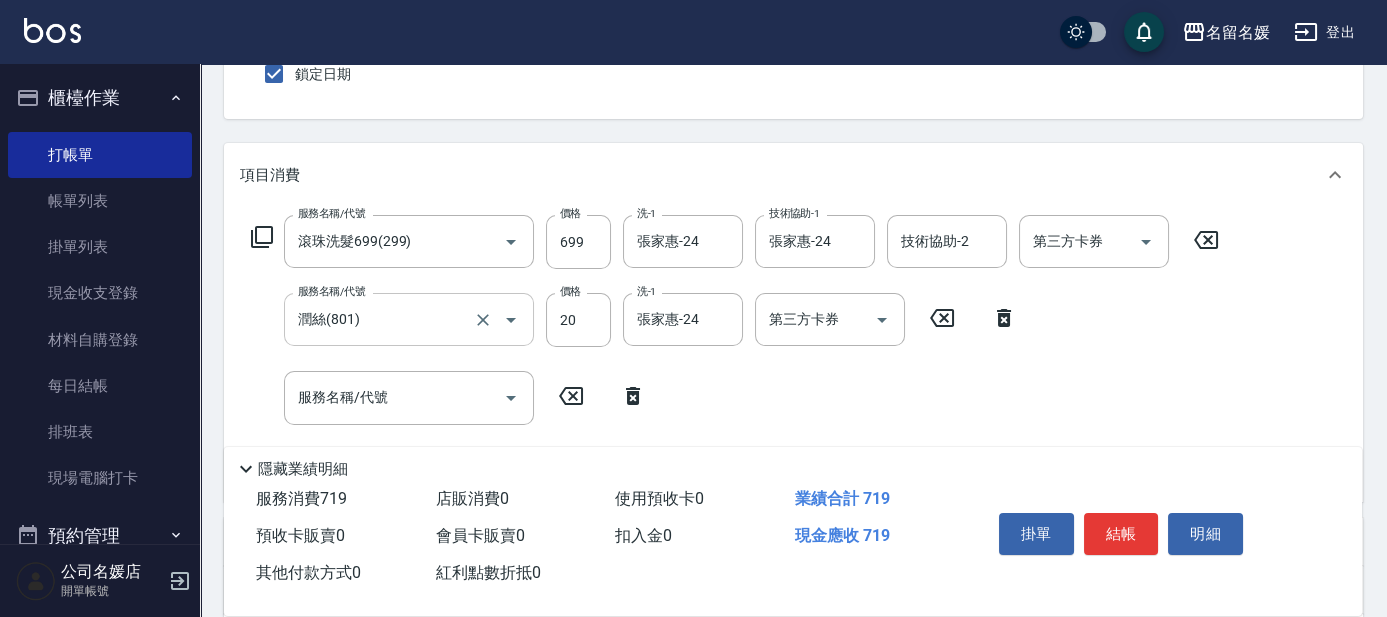 click 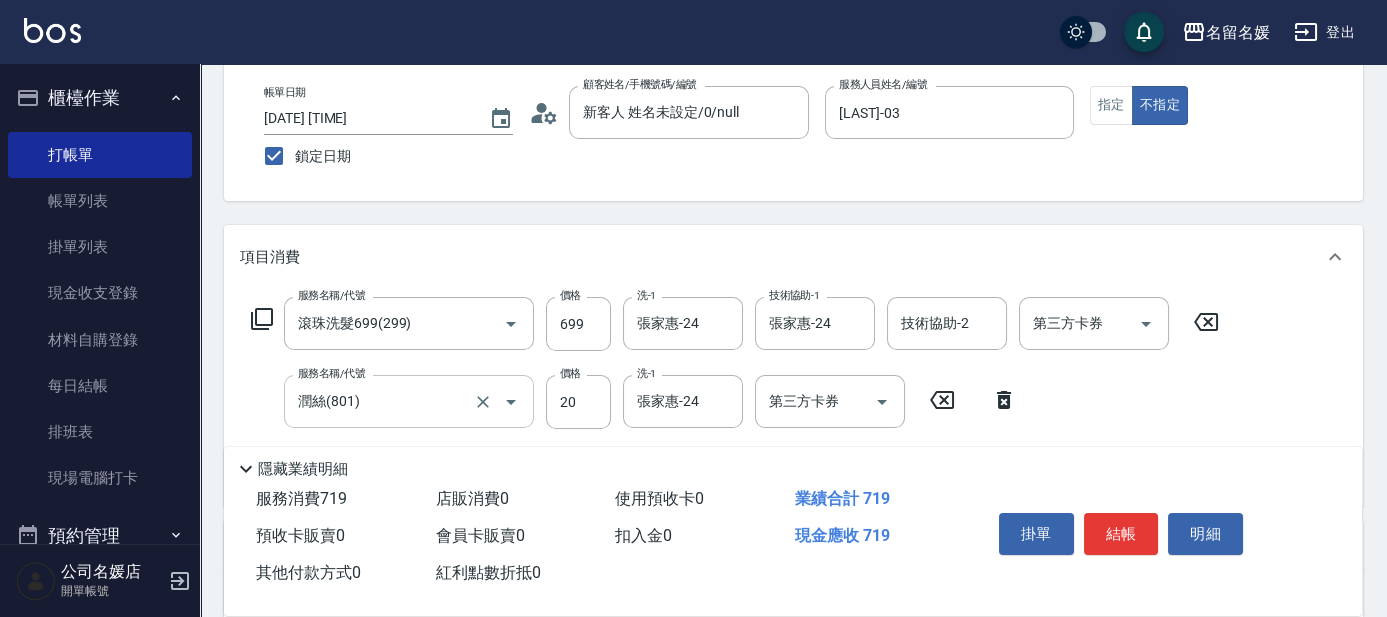 scroll, scrollTop: 0, scrollLeft: 0, axis: both 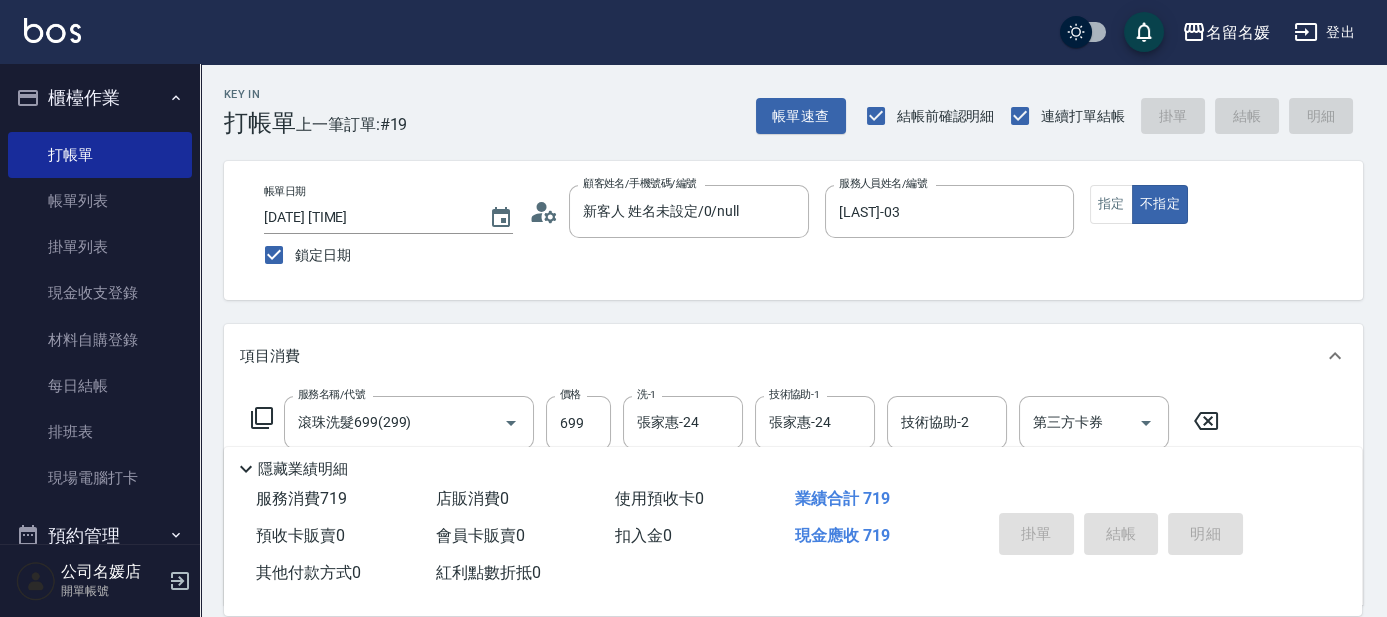 type 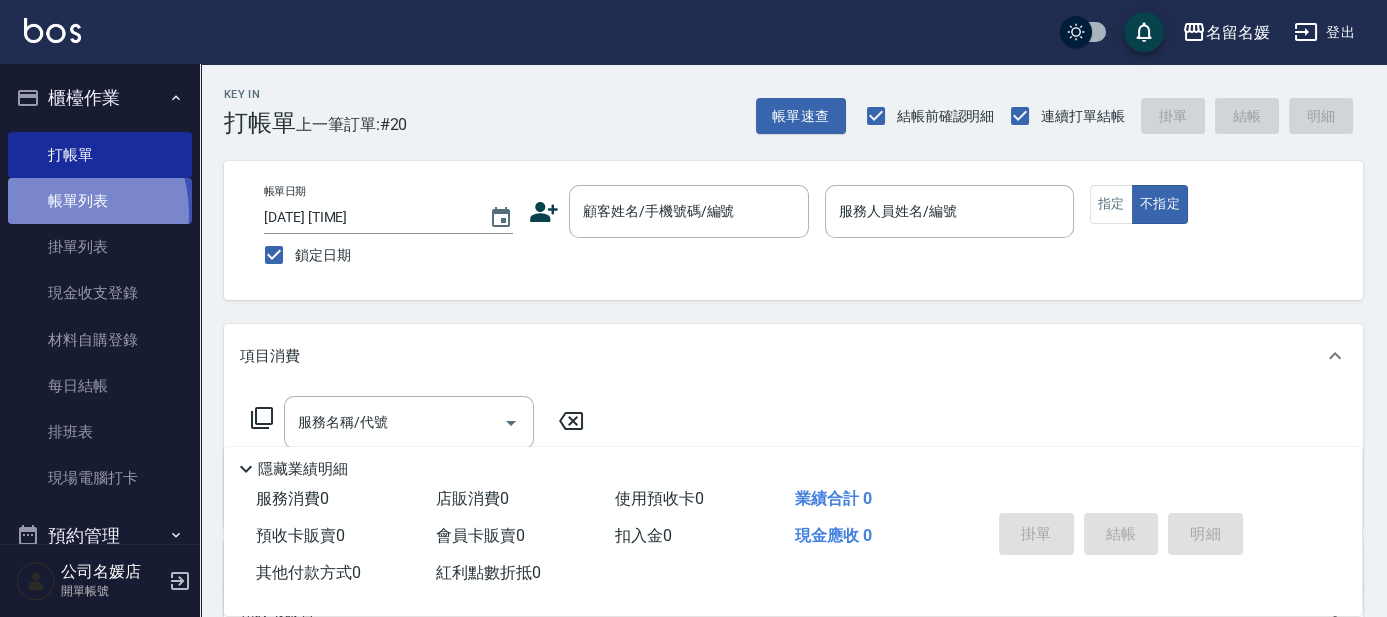 click on "帳單列表" at bounding box center (100, 201) 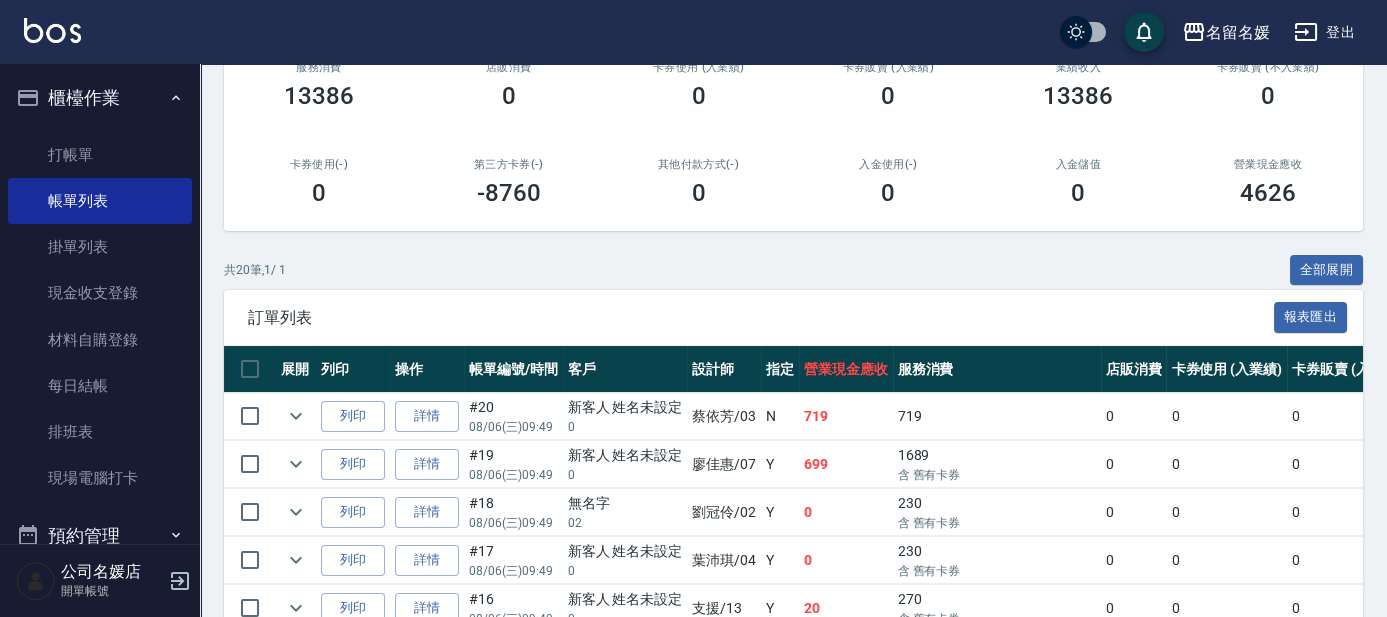 scroll, scrollTop: 363, scrollLeft: 0, axis: vertical 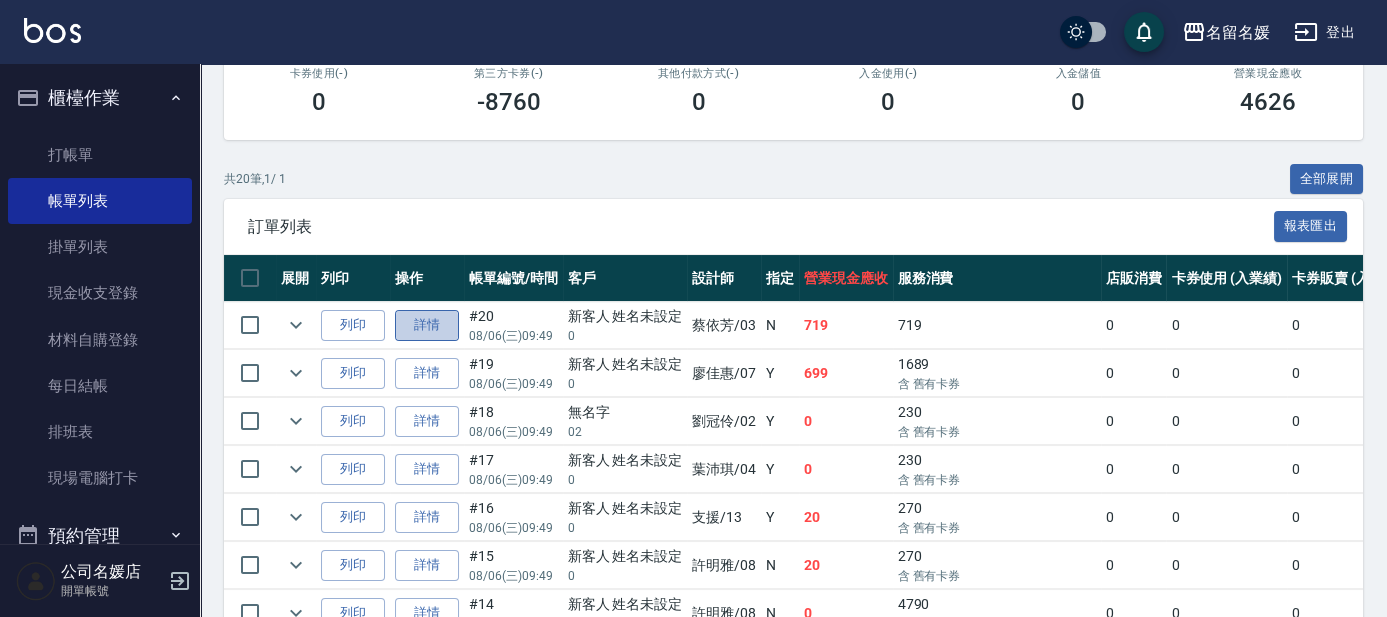 click on "詳情" at bounding box center (427, 325) 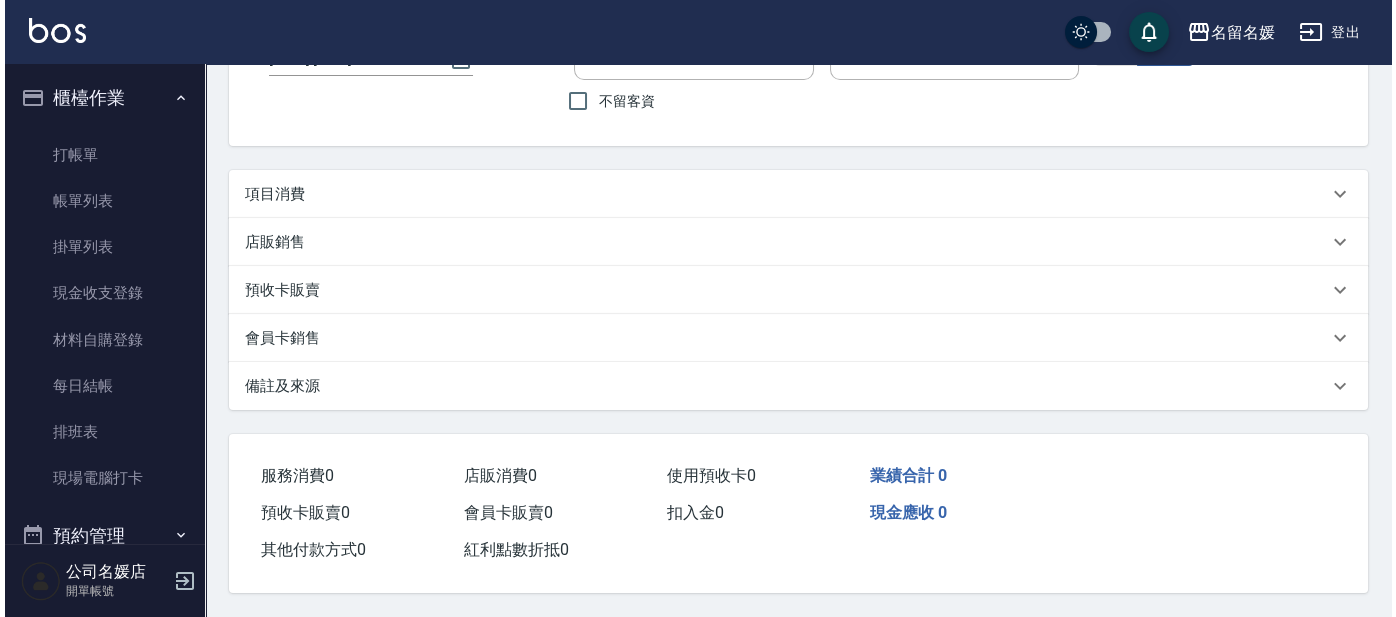 scroll, scrollTop: 0, scrollLeft: 0, axis: both 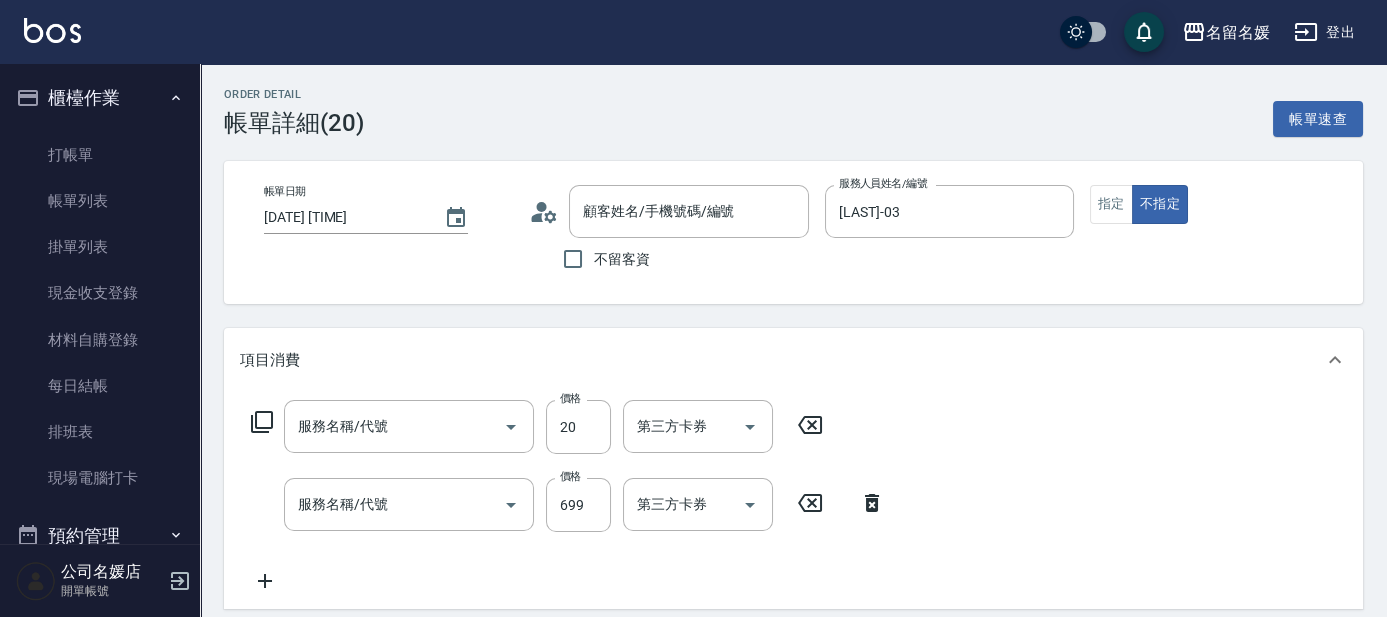 type on "[DATE] [TIME]" 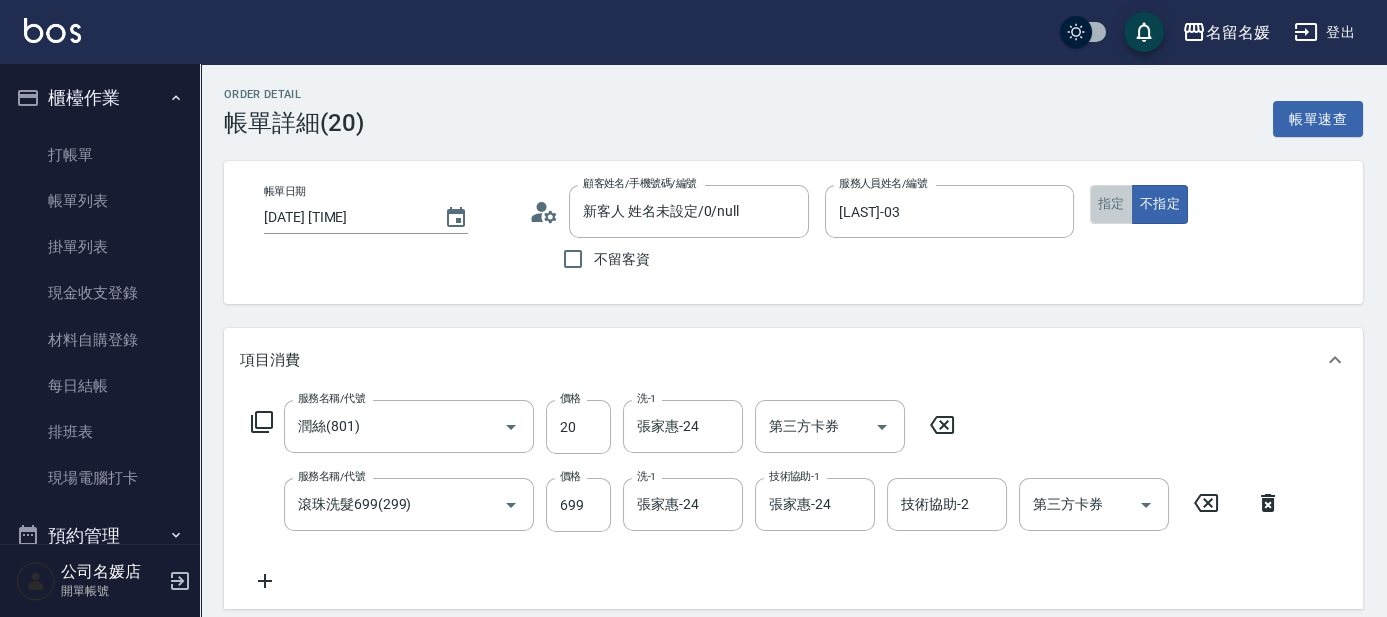 click on "指定" at bounding box center [1111, 204] 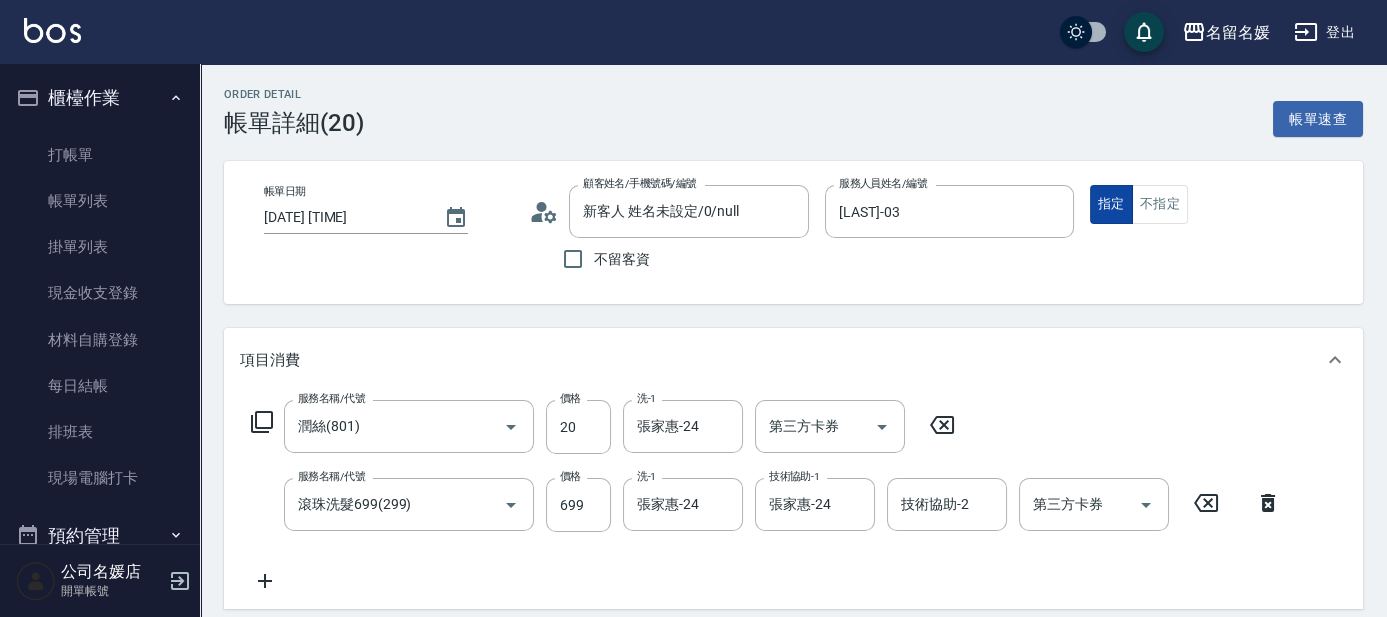 type on "true" 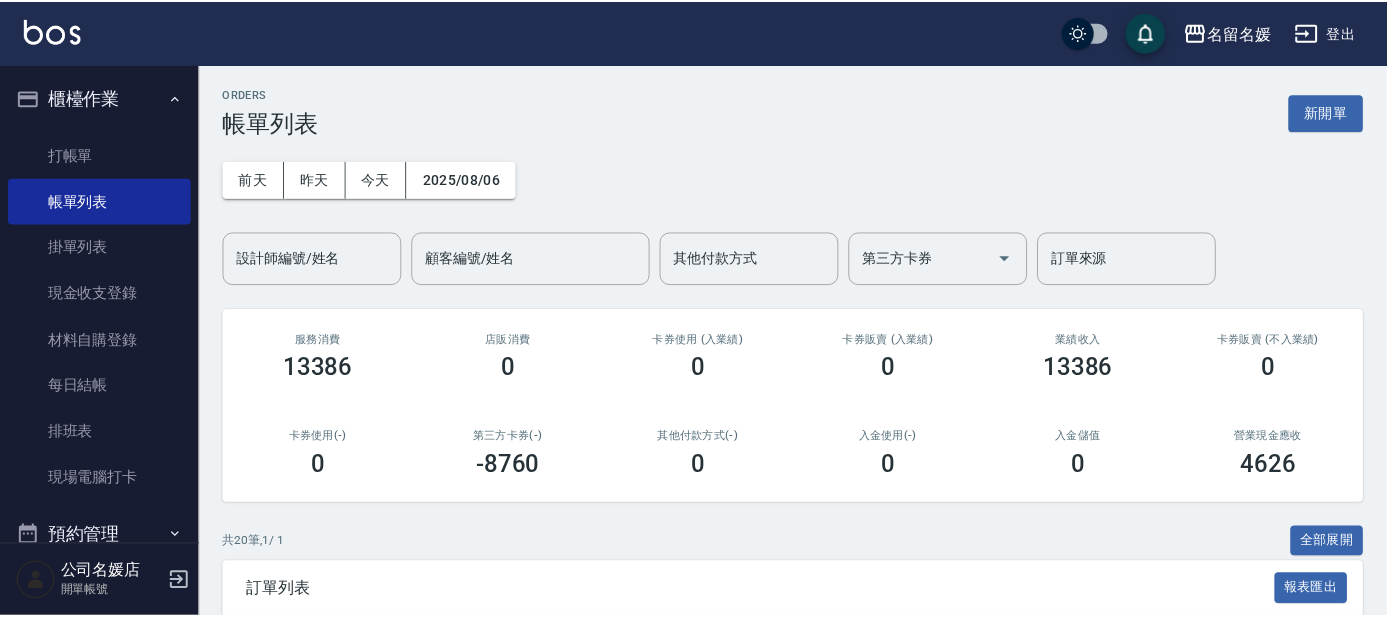 scroll, scrollTop: 275, scrollLeft: 0, axis: vertical 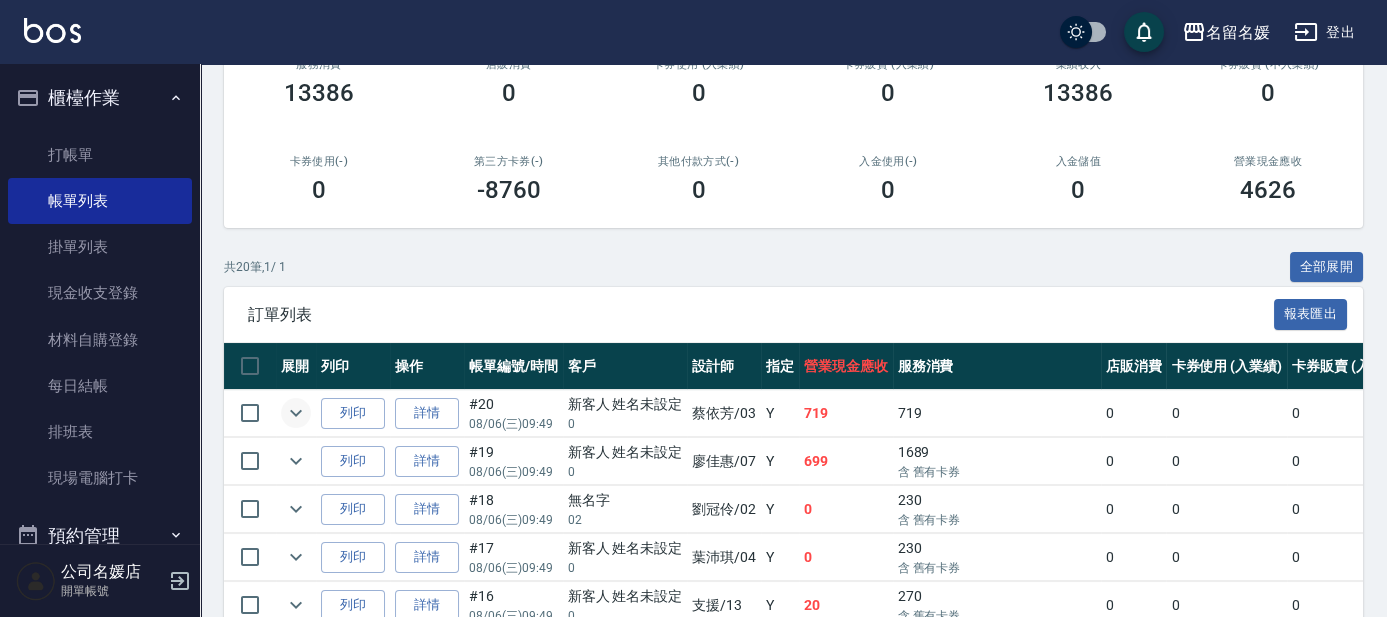 click 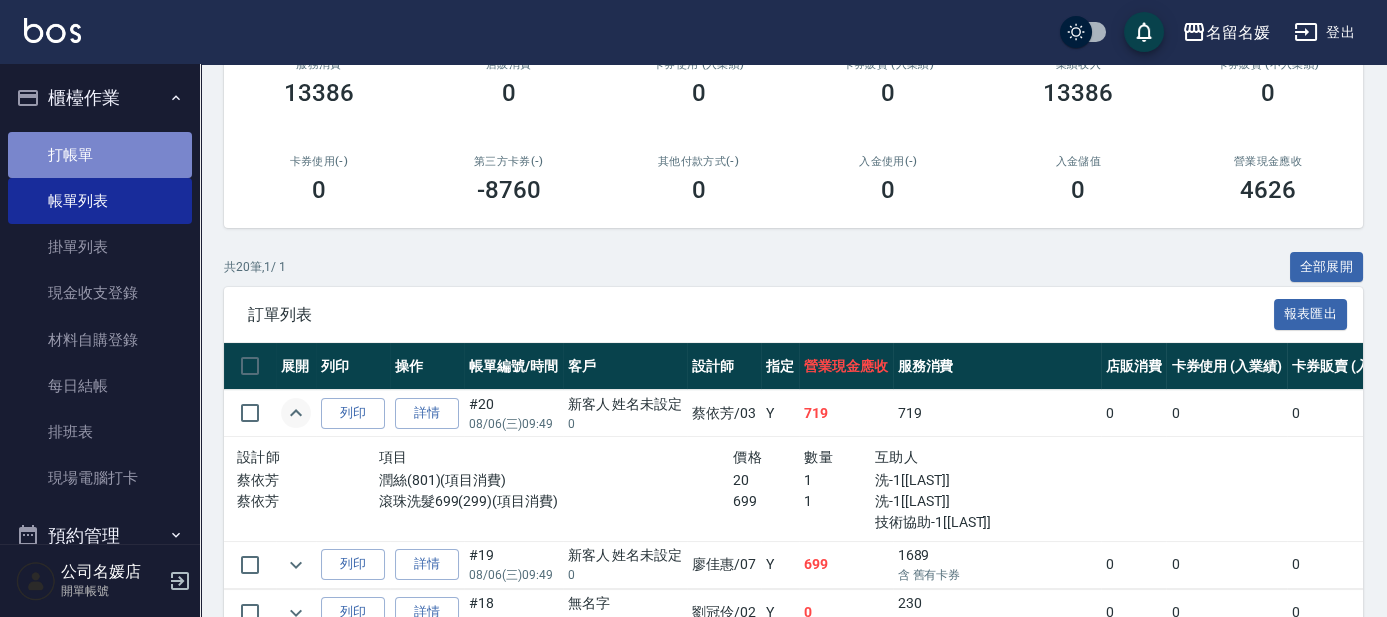 click on "打帳單" at bounding box center (100, 155) 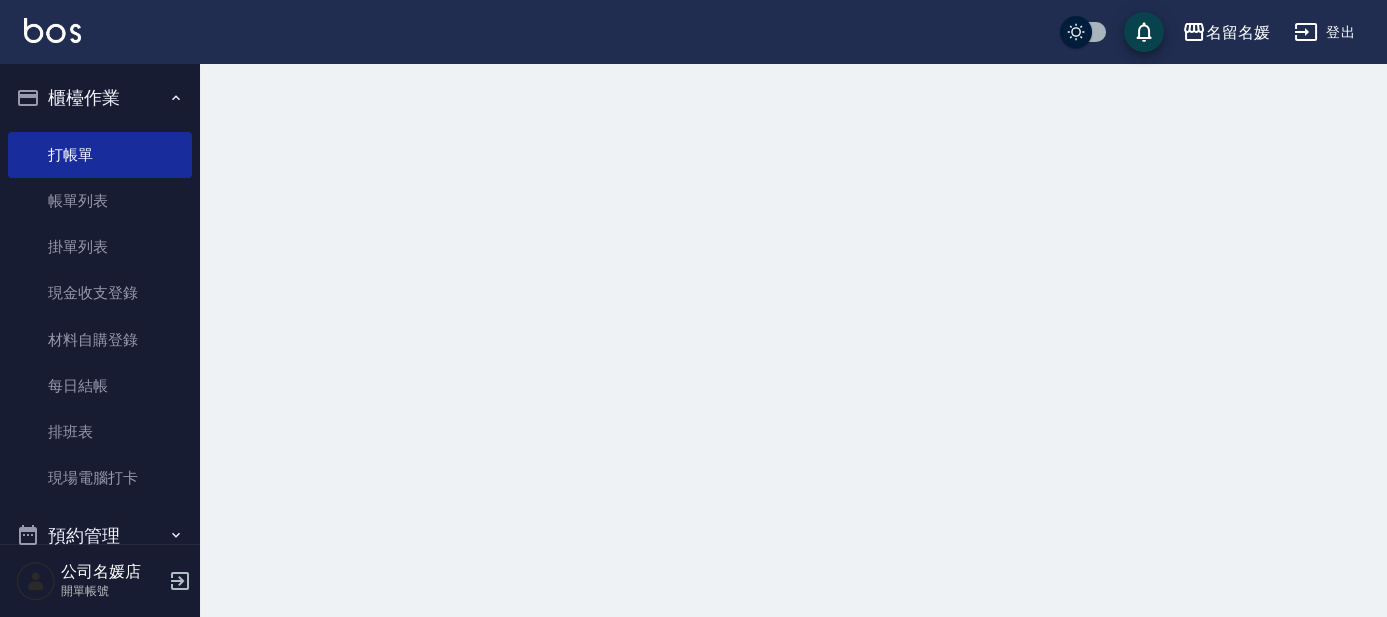 scroll, scrollTop: 0, scrollLeft: 0, axis: both 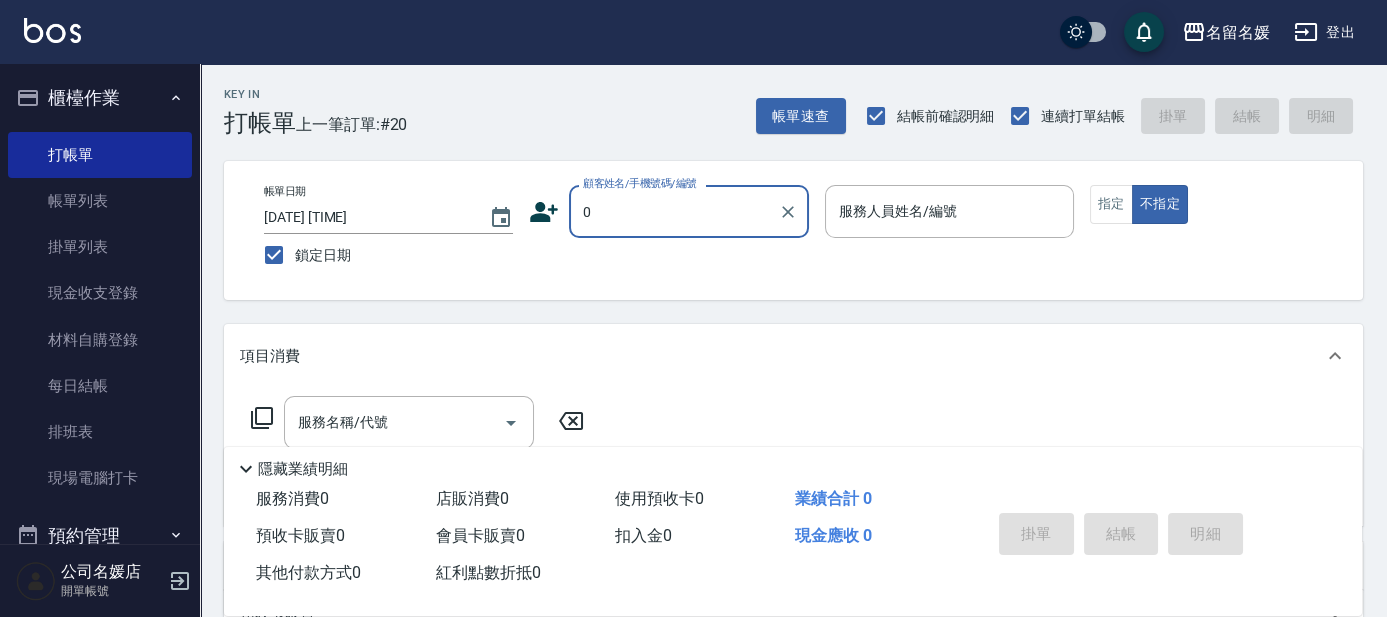 type on "0" 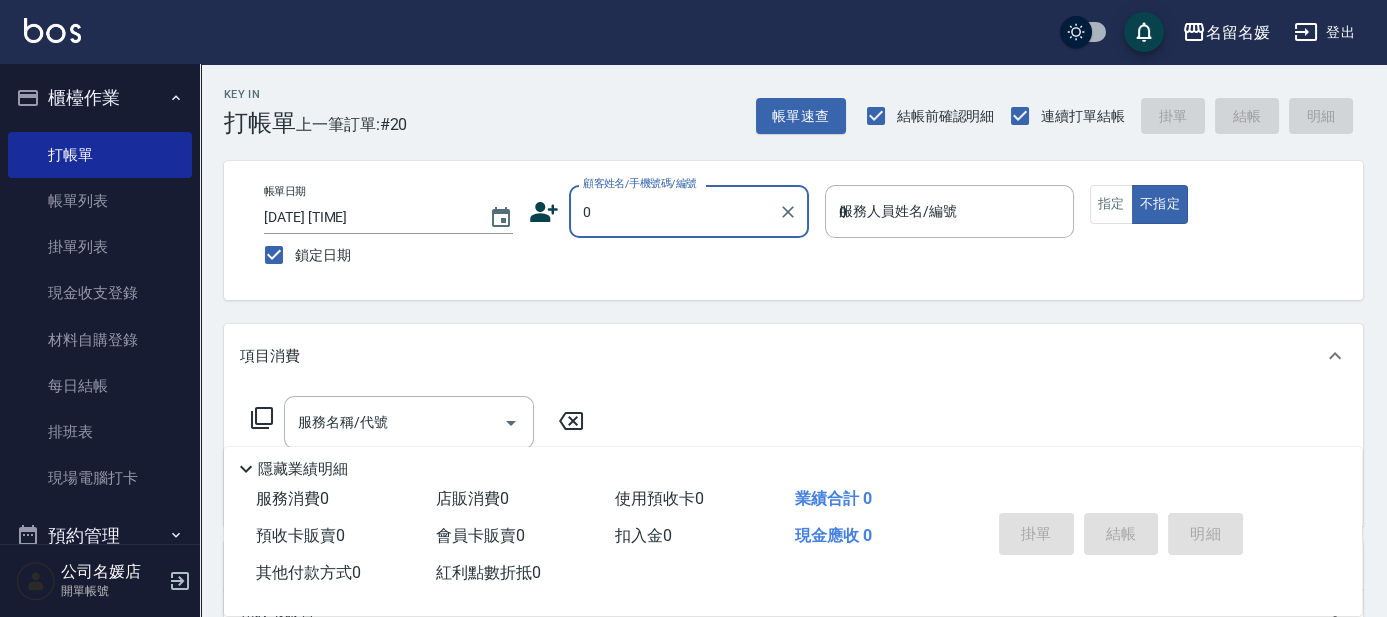 type on "新客人 姓名未設定/0/null" 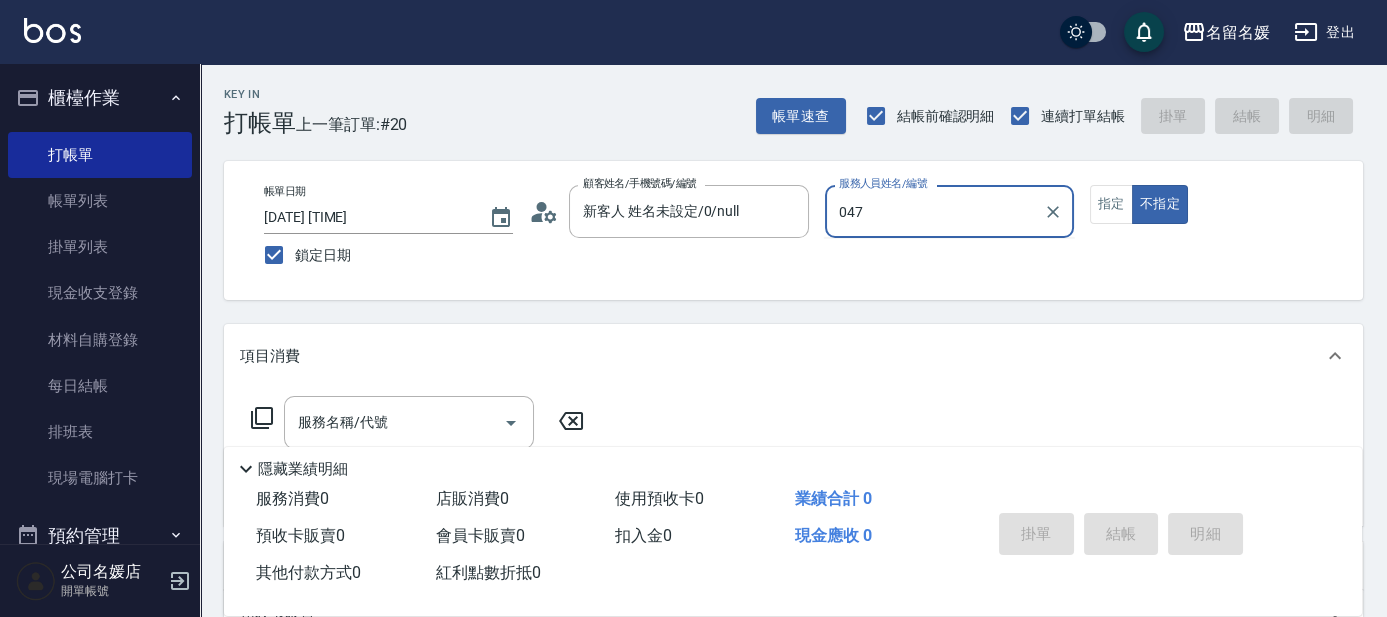 type on "047" 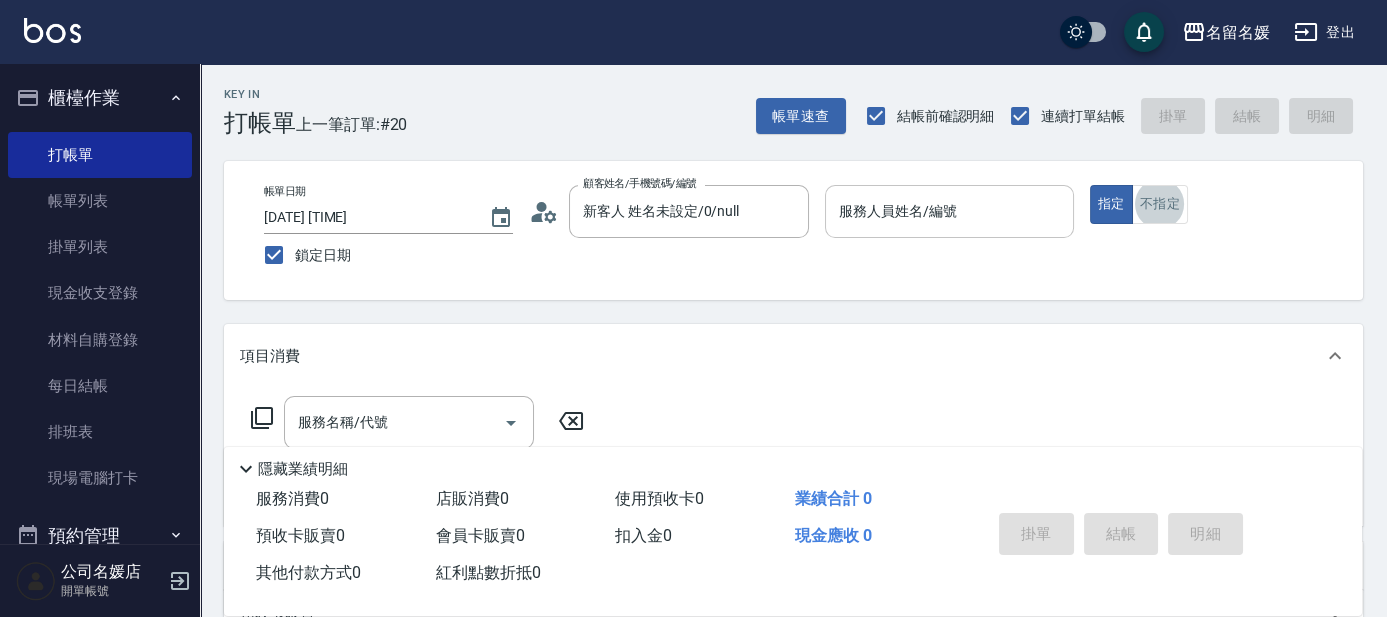 click on "服務人員姓名/編號" at bounding box center [949, 211] 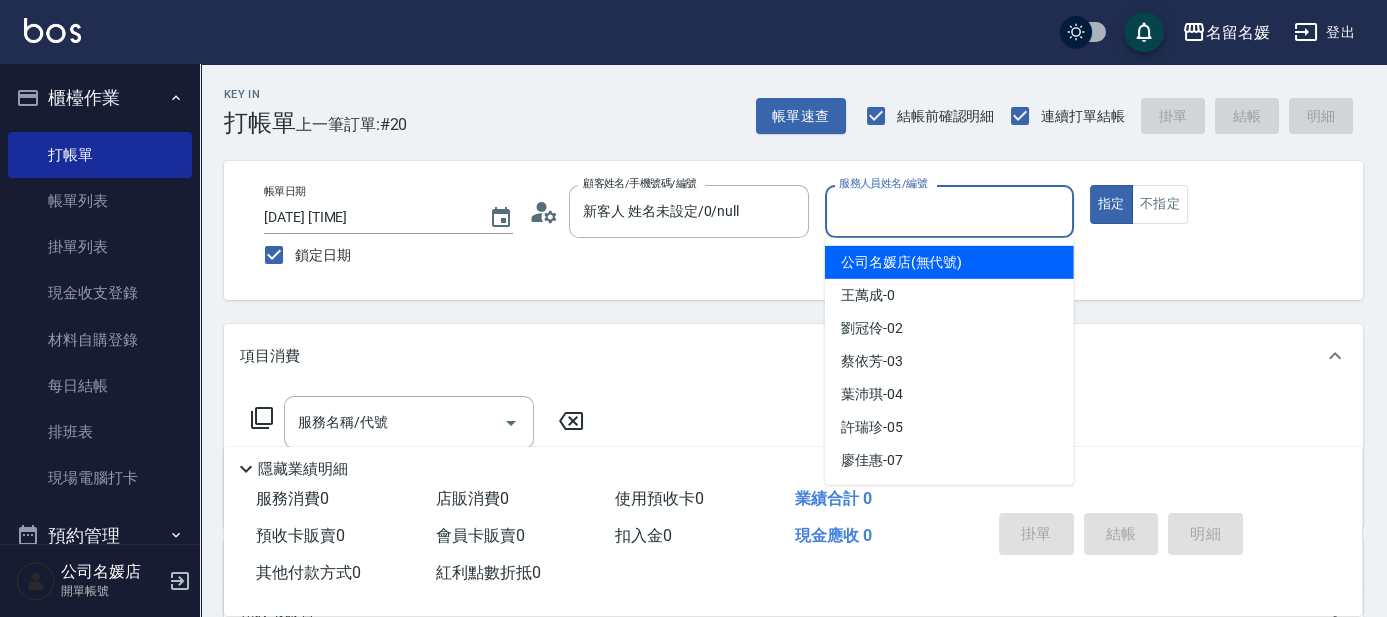 type on "2" 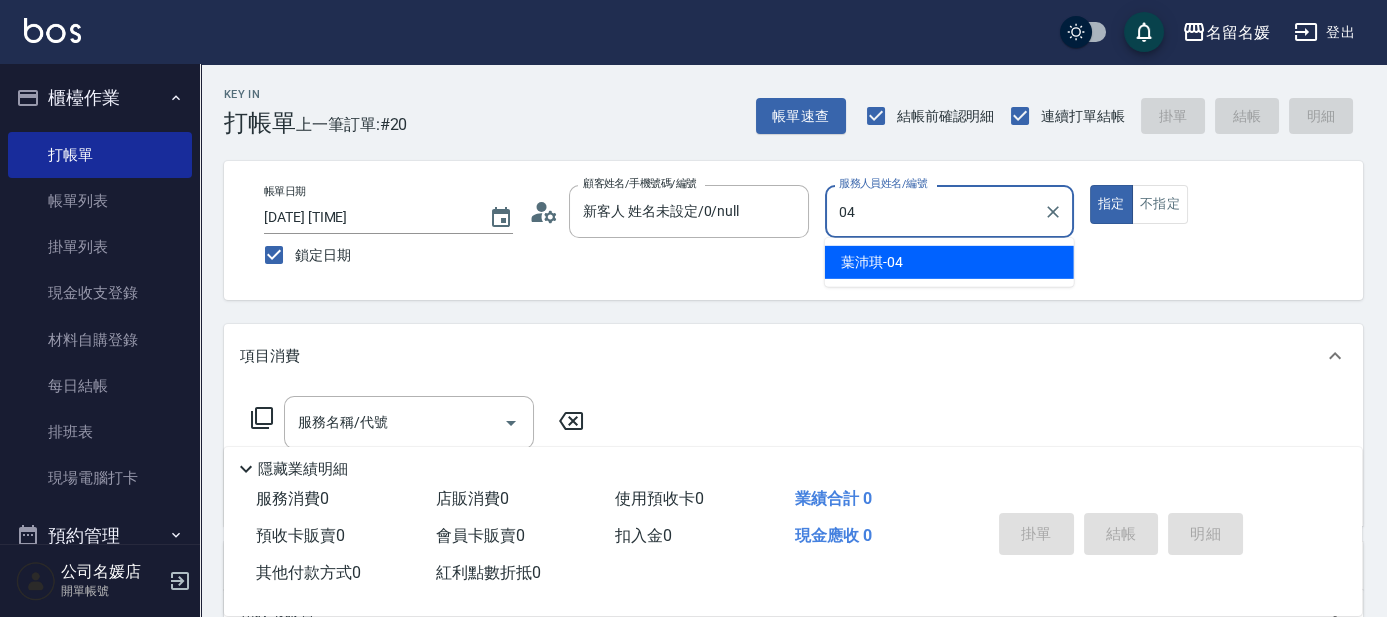 type on "04" 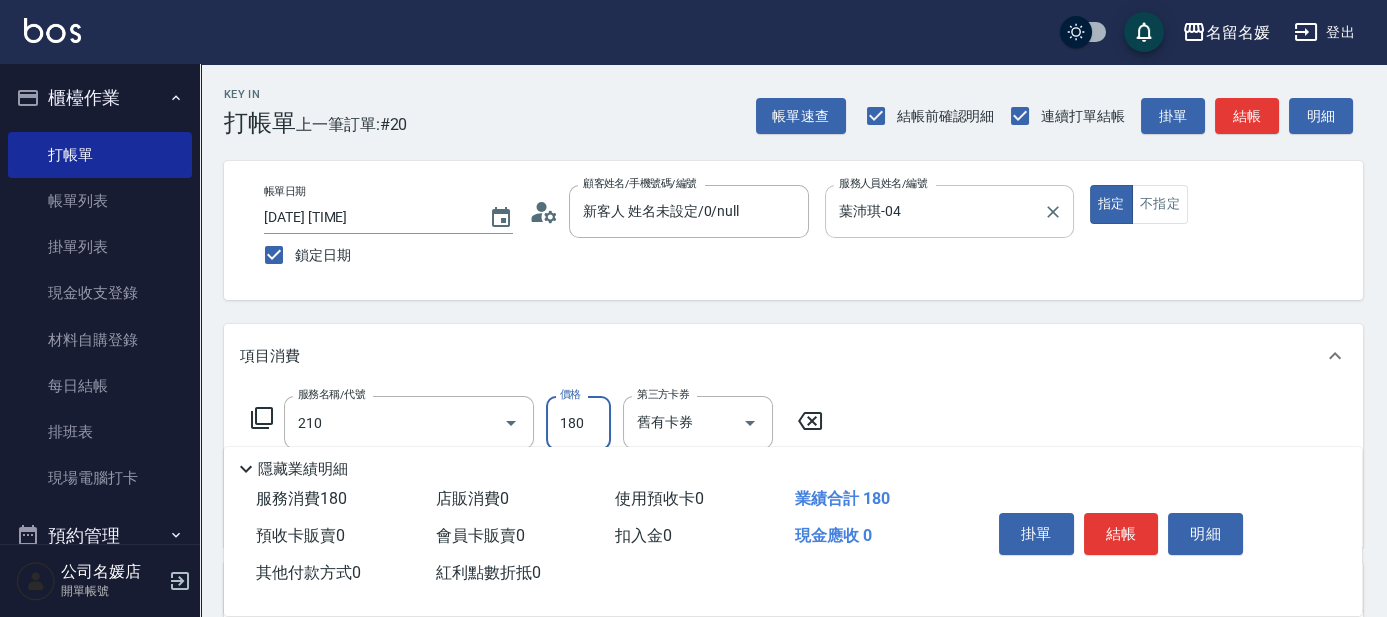 type on "洗券-(卡)180(210)" 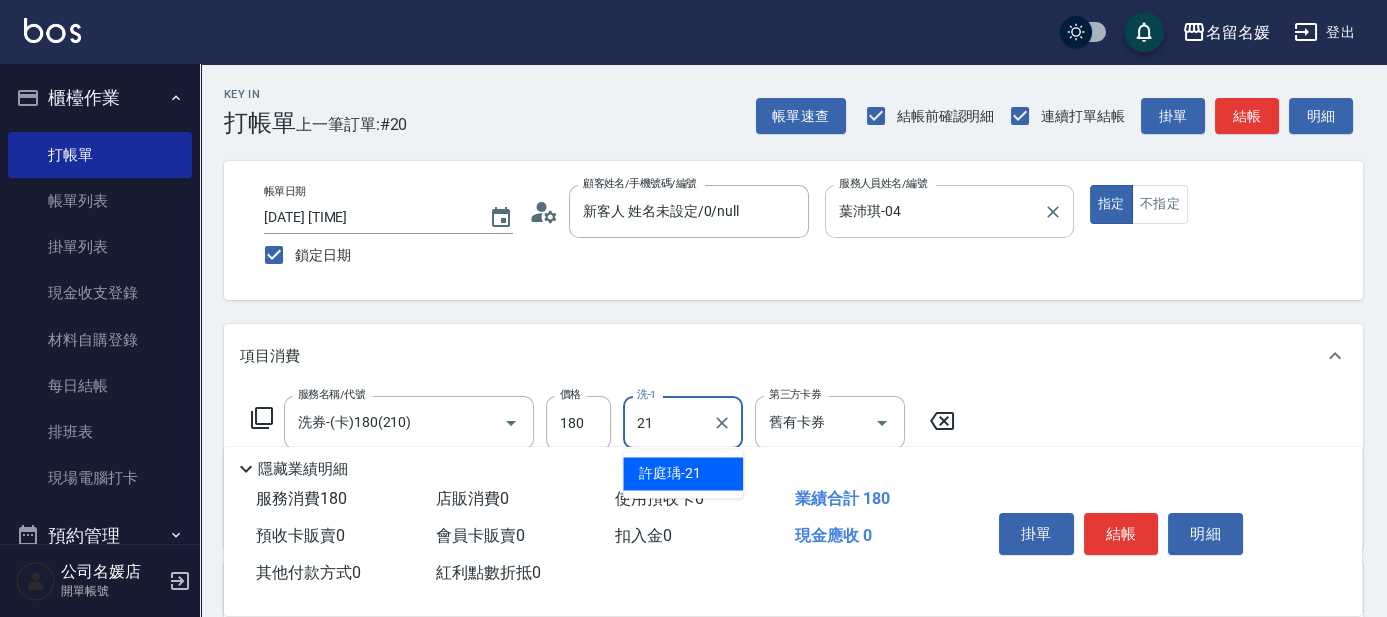 type on "許庭瑀-21" 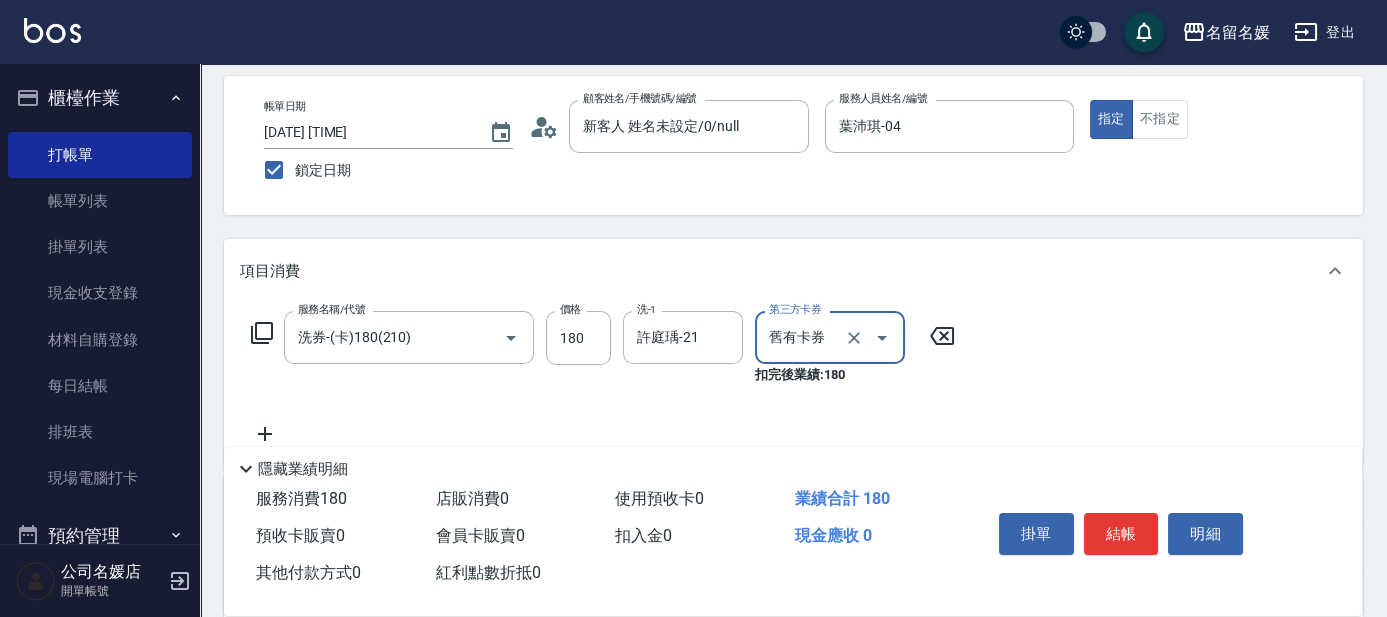 scroll, scrollTop: 90, scrollLeft: 0, axis: vertical 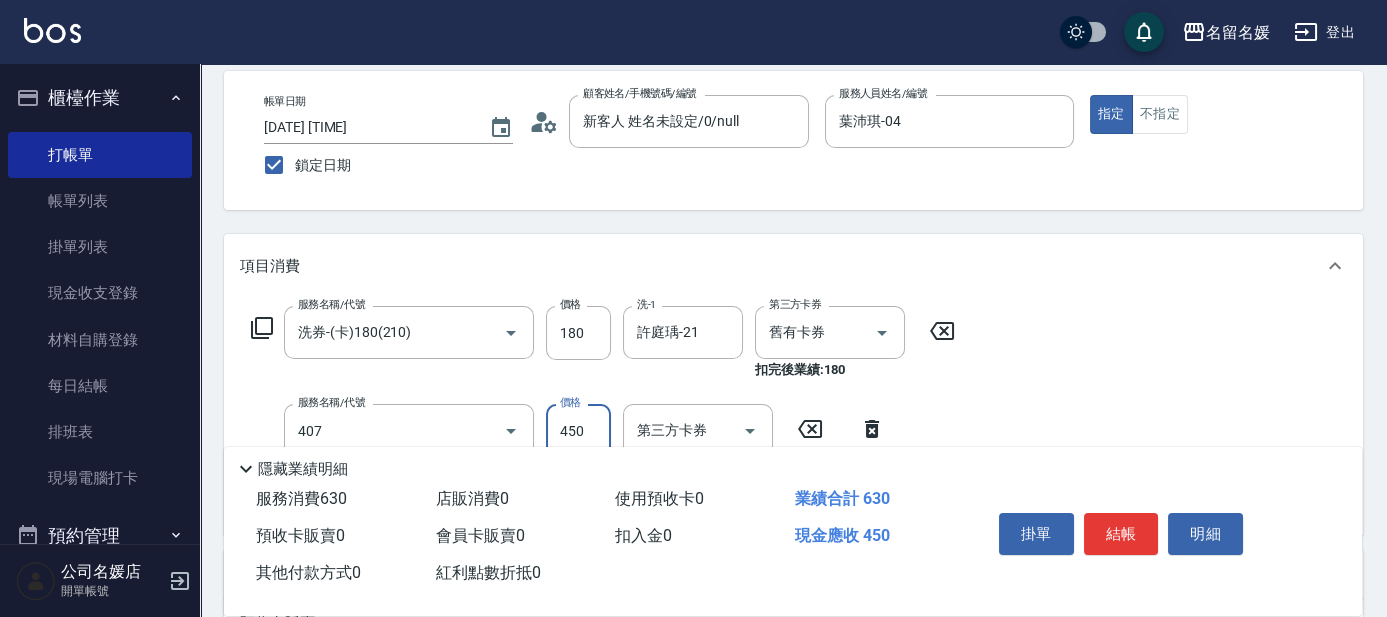 type on "剪髮(450)(407)" 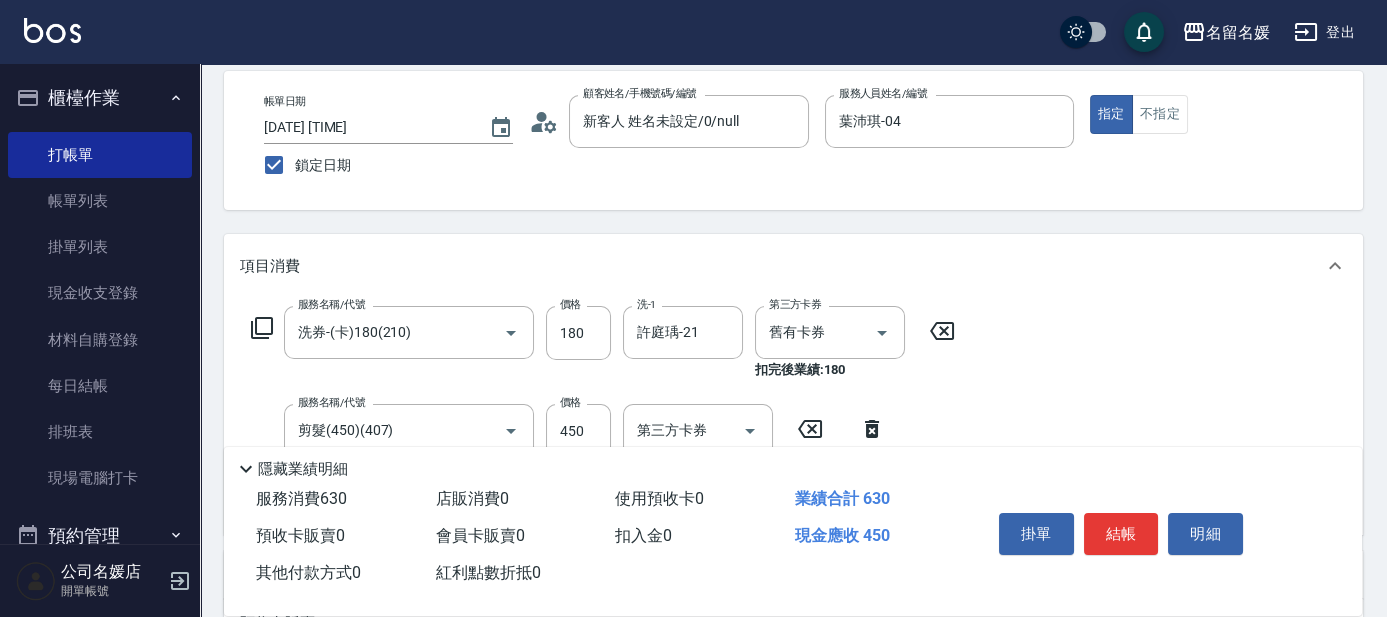 click on "Key In 打帳單 上一筆訂單:#20 帳單速查 結帳前確認明細 連續打單結帳 掛單 結帳 明細 帳單日期 [DATE] [TIME] 鎖定日期 顧客姓名/手機號碼/編號 新客人 姓名未設定/0/null 顧客姓名/手機號碼/編號 服務人員姓名/編號 [LAST]-04 服務人員姓名/編號 指定 不指定 項目消費 服務名稱/代號 洗券-(卡)180(210) 服務名稱/代號 價格 180 價格 洗-1 [LAST]-21 洗-1 第三方卡券 舊有卡券 第三方卡券 扣完後業績: 180 服務名稱/代號 剪髮(450)(407) 服務名稱/代號 價格 450 價格 第三方卡券 第三方卡券 店販銷售 服務人員姓名/編號 服務人員姓名/編號 商品代號/名稱 商品代號/名稱 預收卡販賣 卡券名稱/代號 卡券名稱/代號 使用預收卡 x40 卡券代號/名稱 卡券代號/名稱 其他付款方式 入金可用餘額: 0 其他付款方式 其他付款方式 入金剩餘： 0元 0 ​ 整筆扣入金 0元 異動入金 備註及來源 備註 備註 ​ 630" at bounding box center [793, 480] 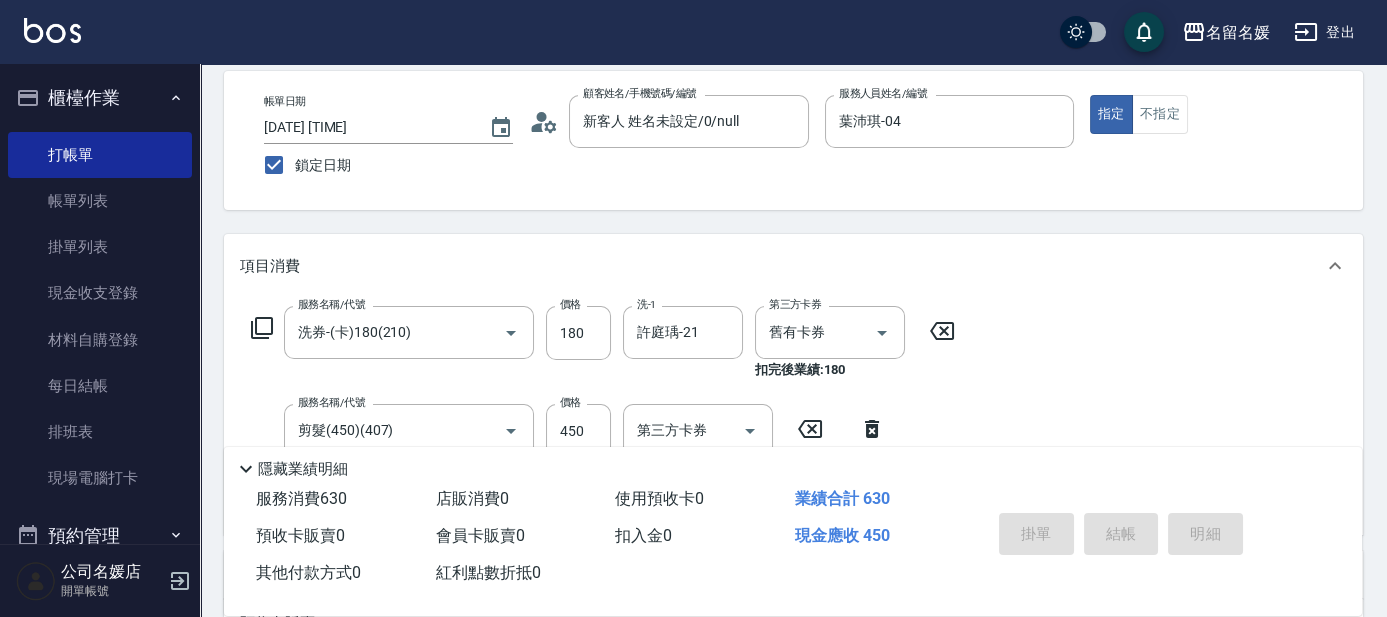 type 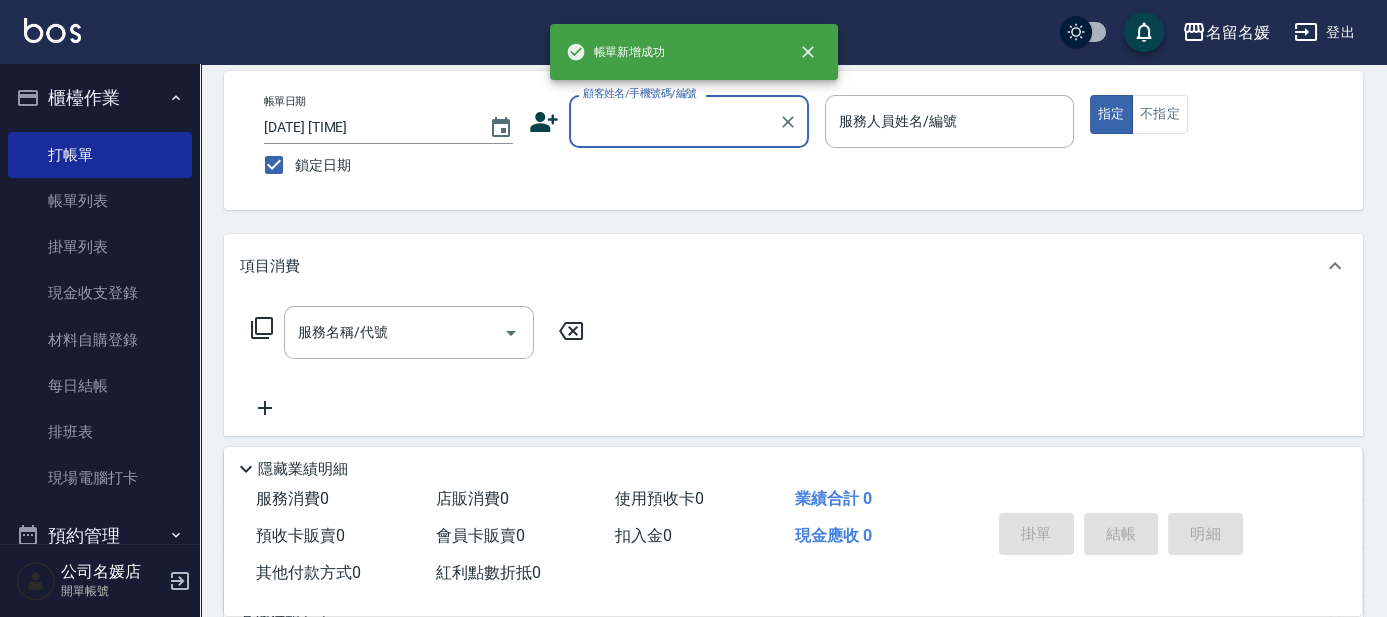 scroll, scrollTop: 0, scrollLeft: 0, axis: both 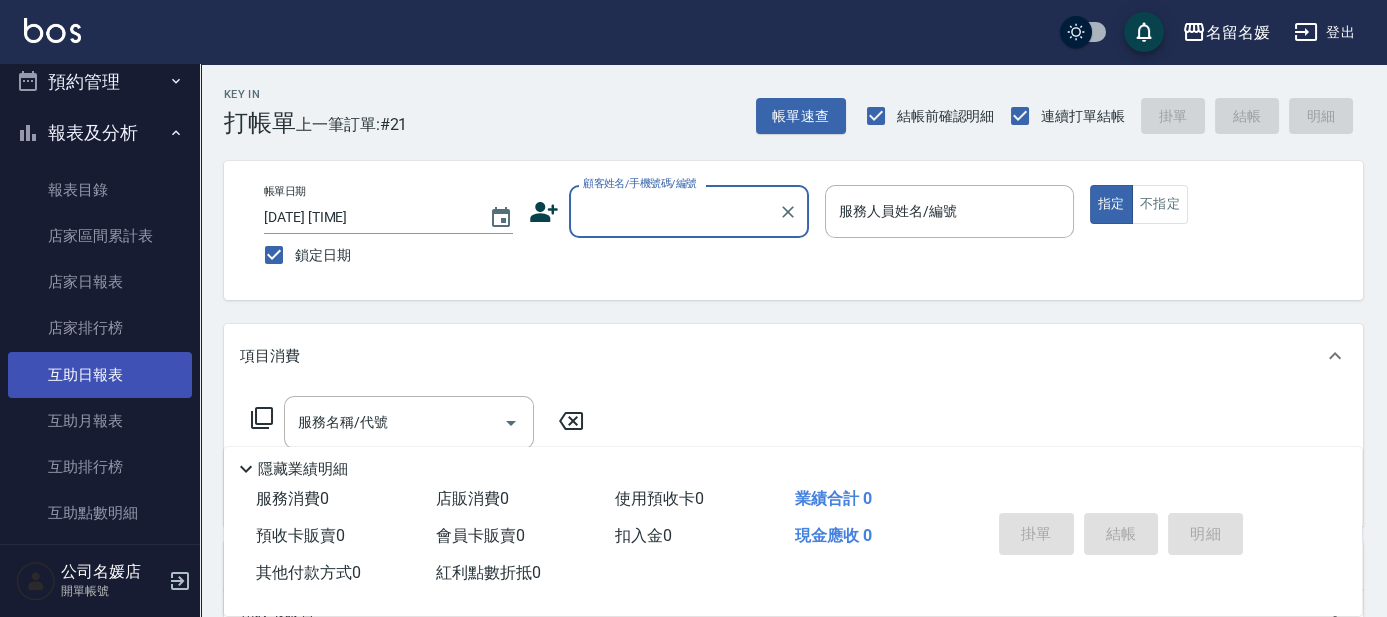 click on "互助日報表" at bounding box center [100, 375] 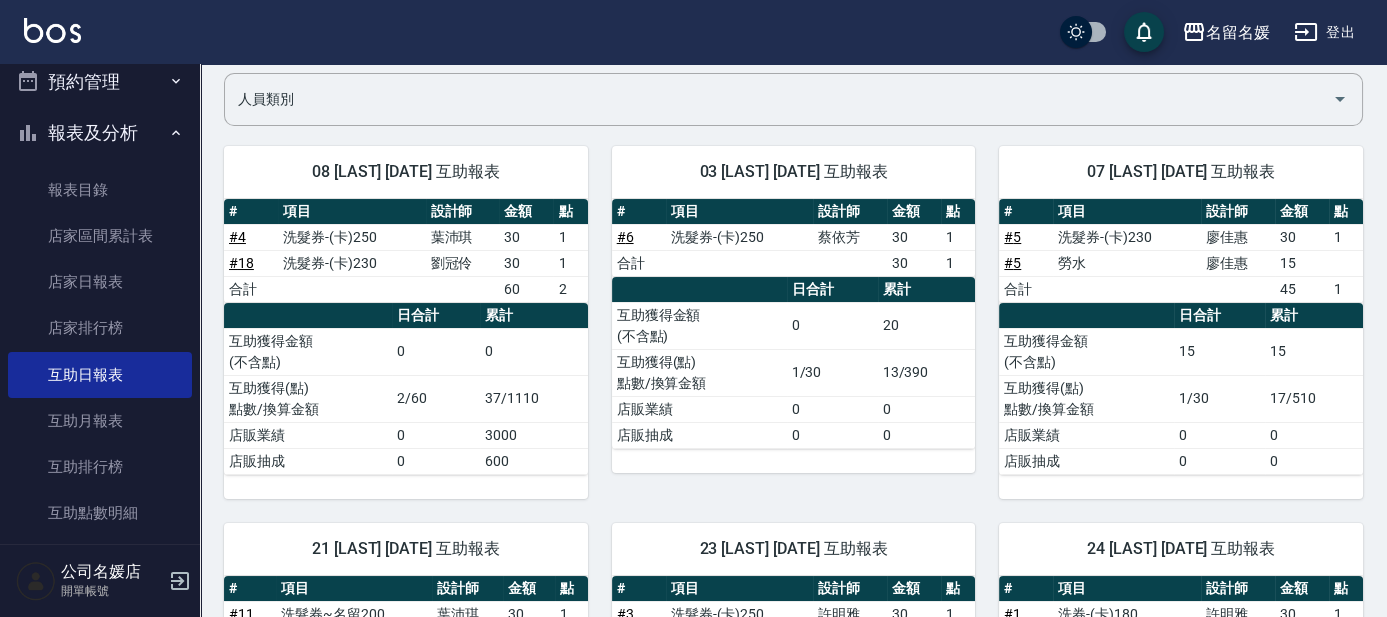 scroll, scrollTop: 0, scrollLeft: 0, axis: both 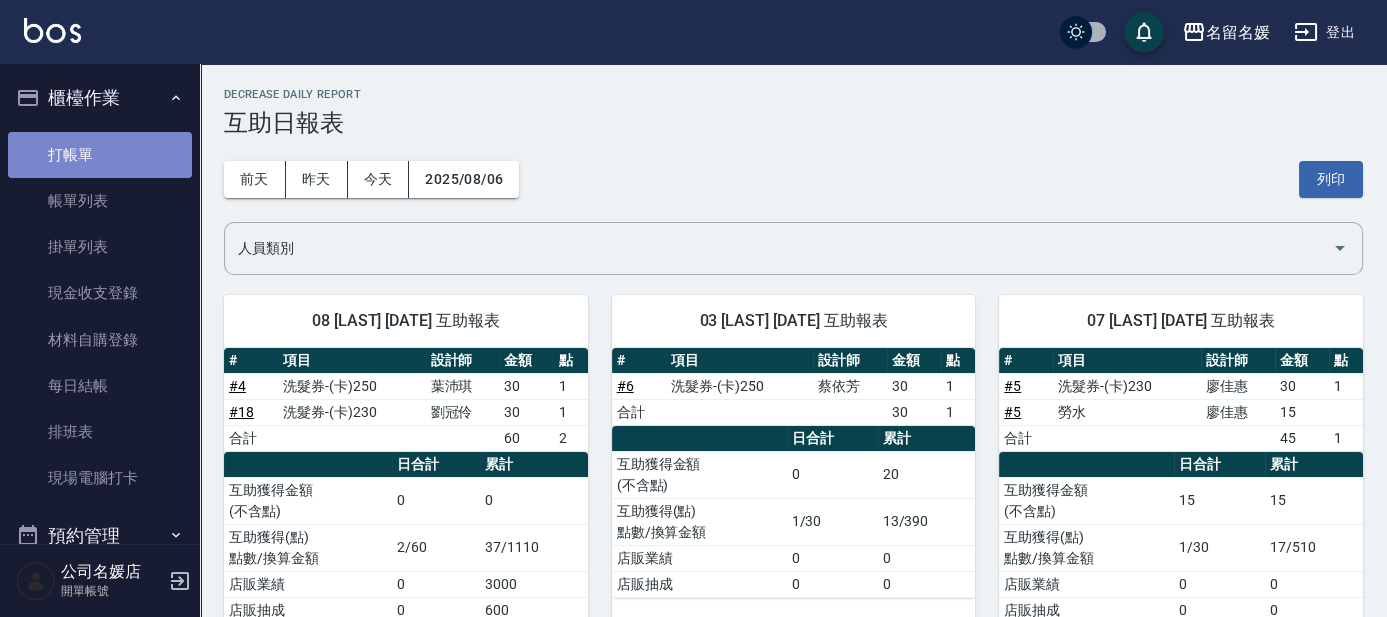 click on "打帳單" at bounding box center (100, 155) 